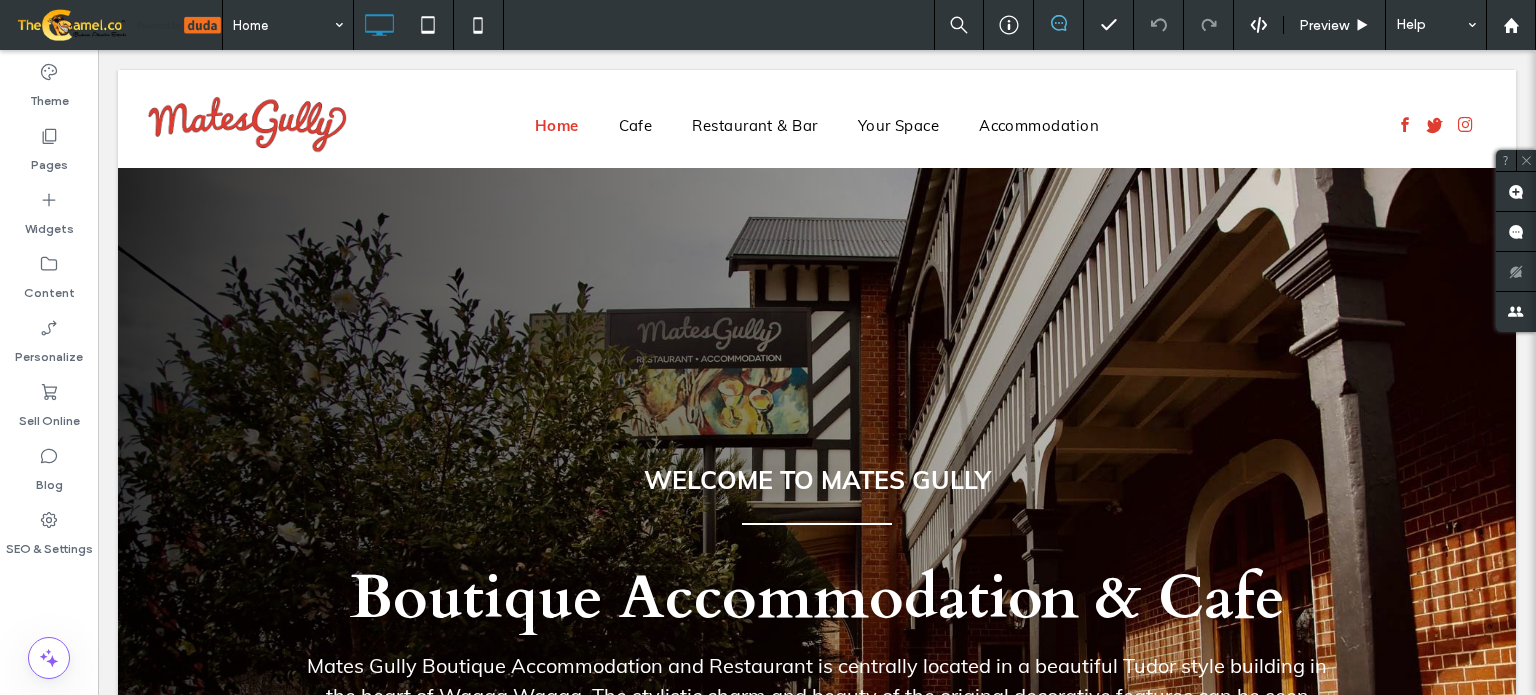 scroll, scrollTop: 0, scrollLeft: 0, axis: both 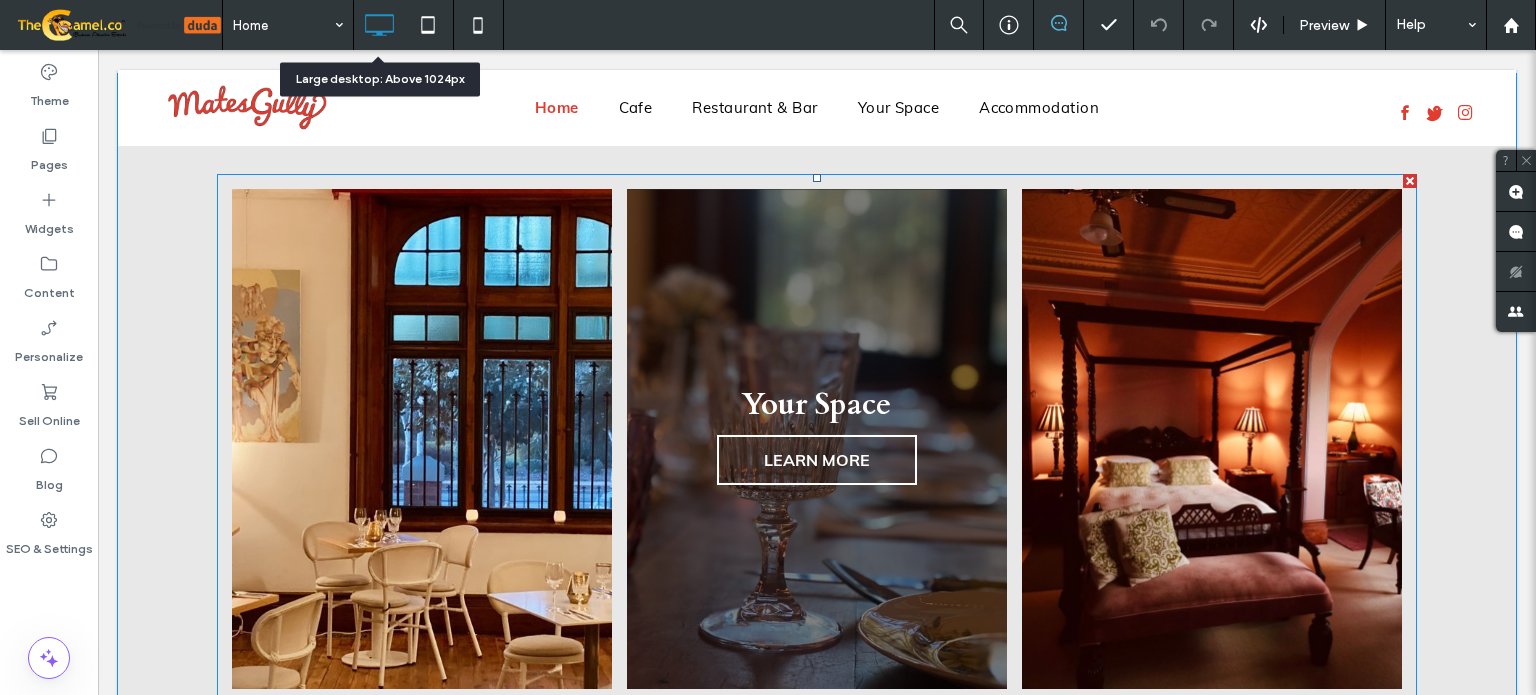 click at bounding box center [817, 439] 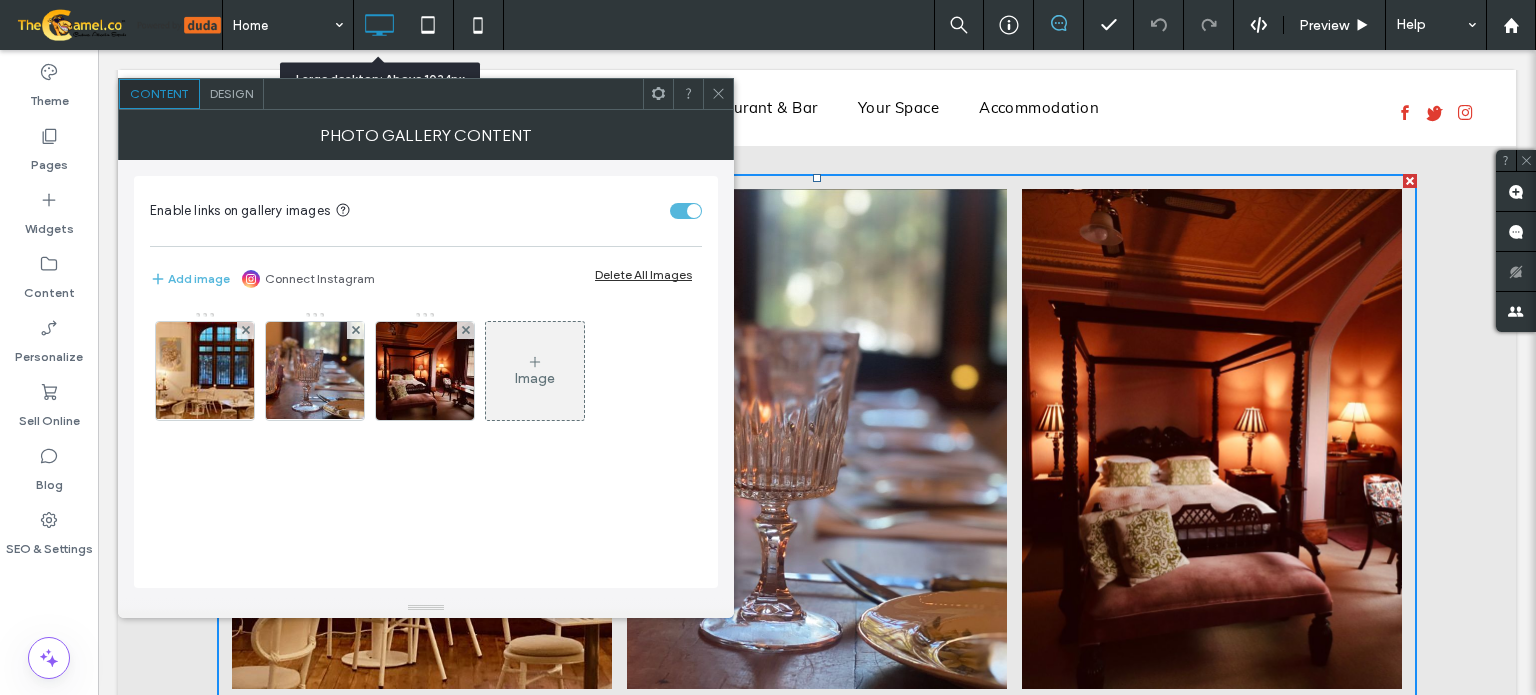 click on "Design" at bounding box center (231, 93) 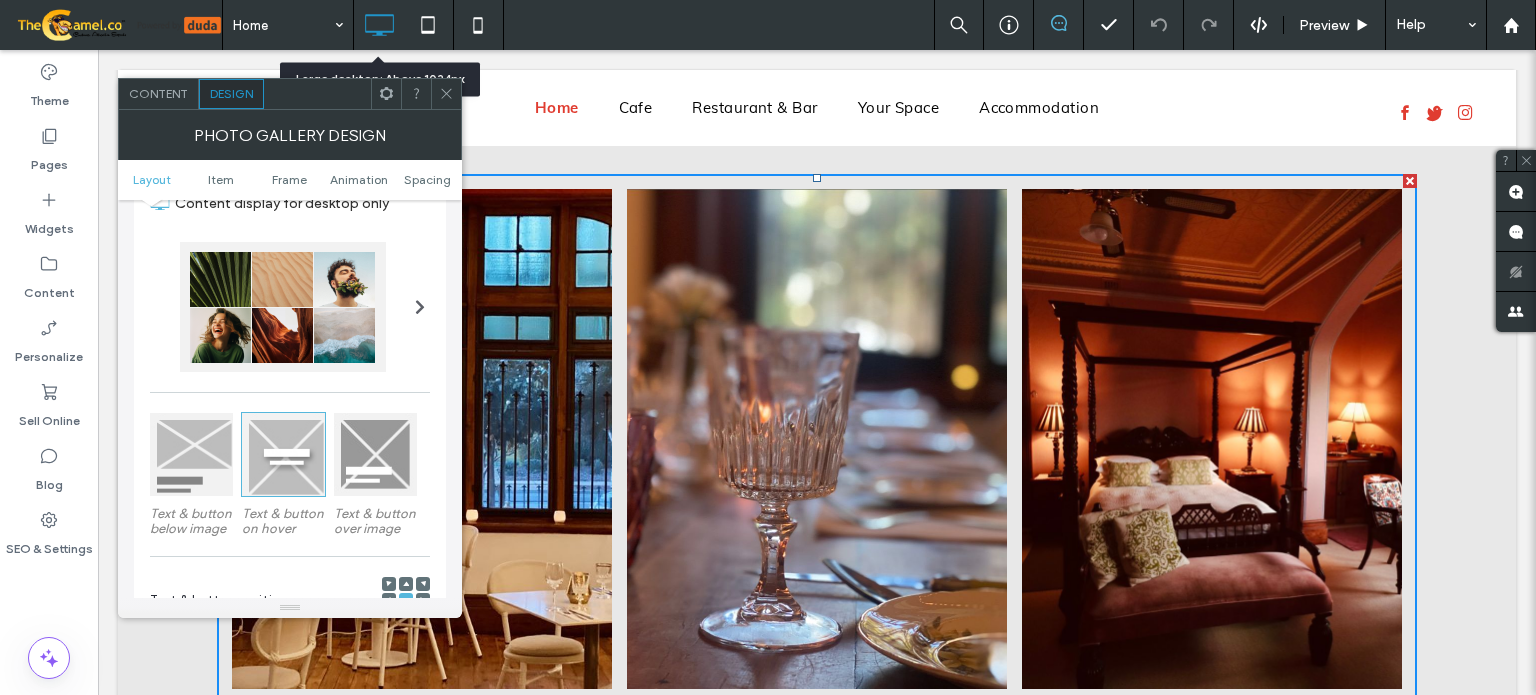 scroll, scrollTop: 600, scrollLeft: 0, axis: vertical 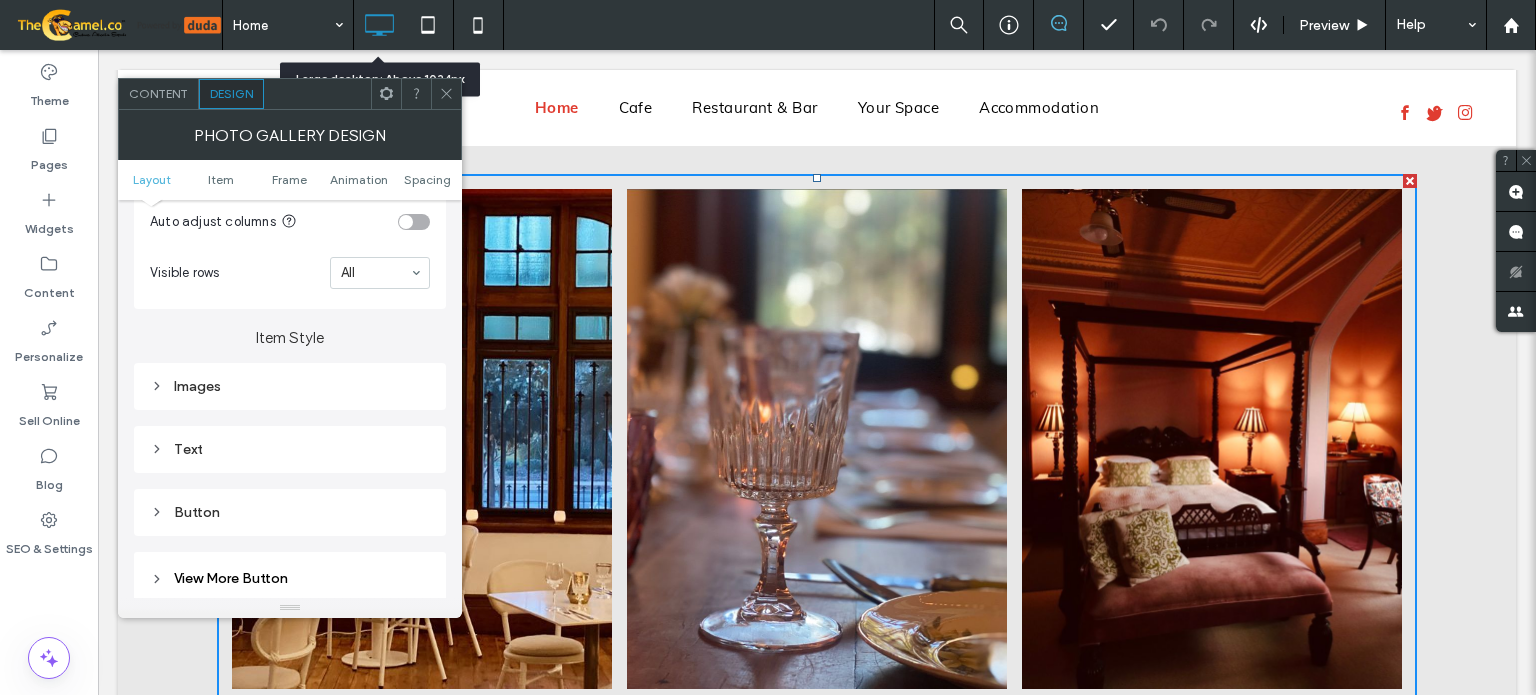 drag, startPoint x: 255, startPoint y: 400, endPoint x: 272, endPoint y: 401, distance: 17.029387 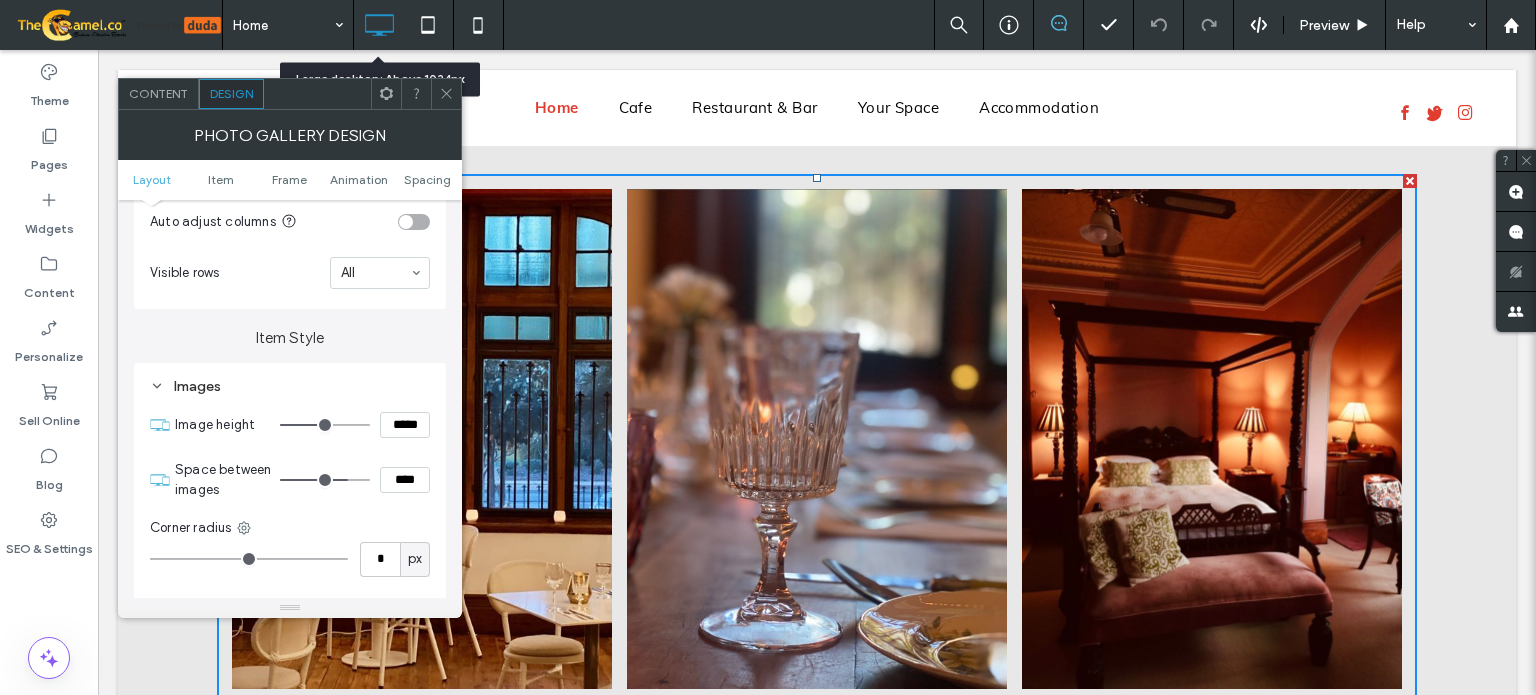 click on "*****" at bounding box center (405, 425) 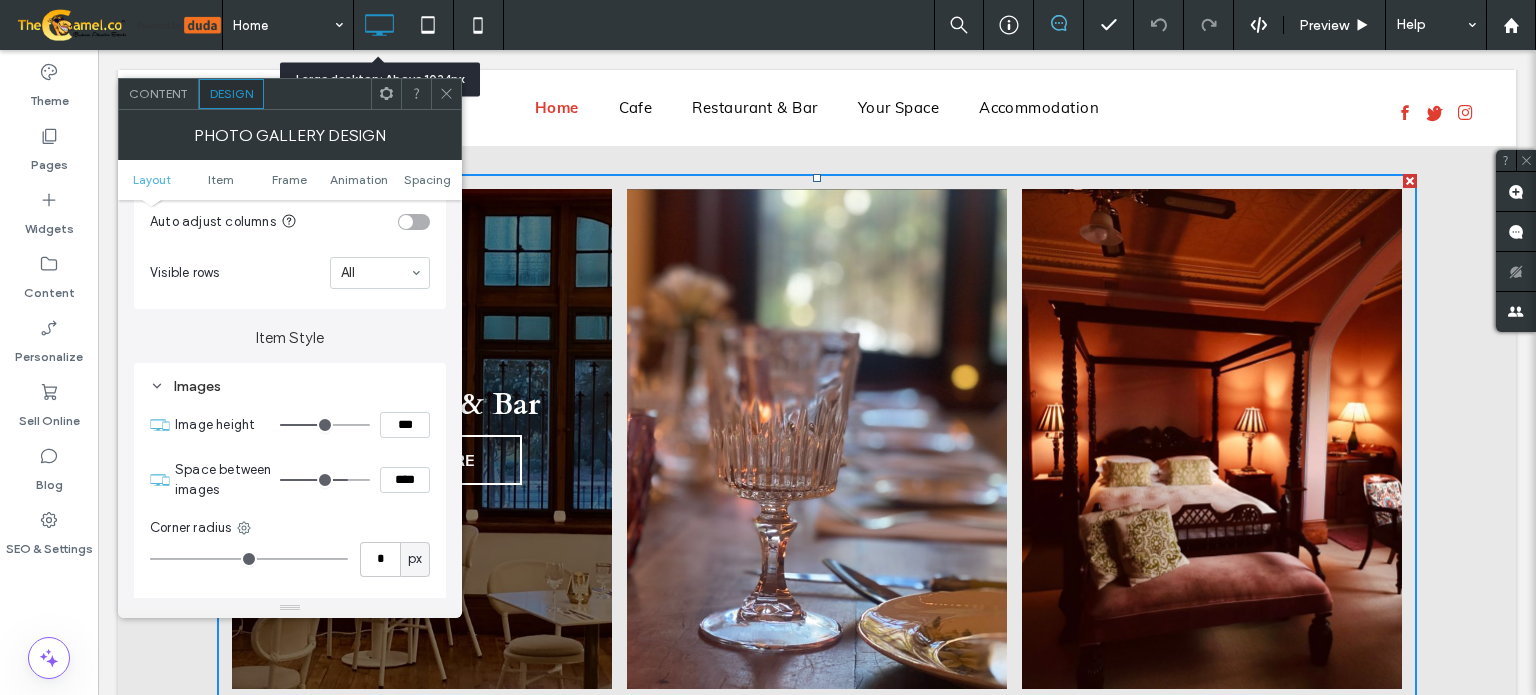 type on "*****" 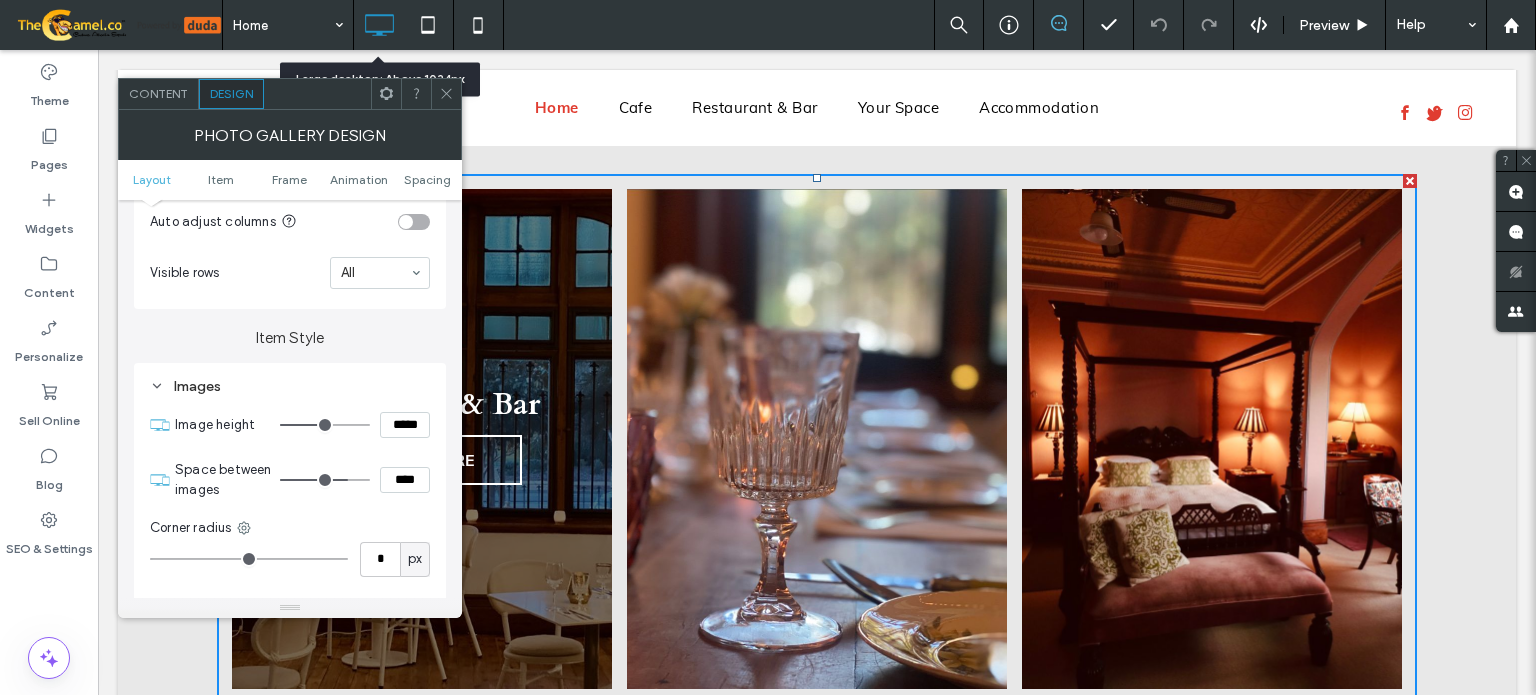 type on "***" 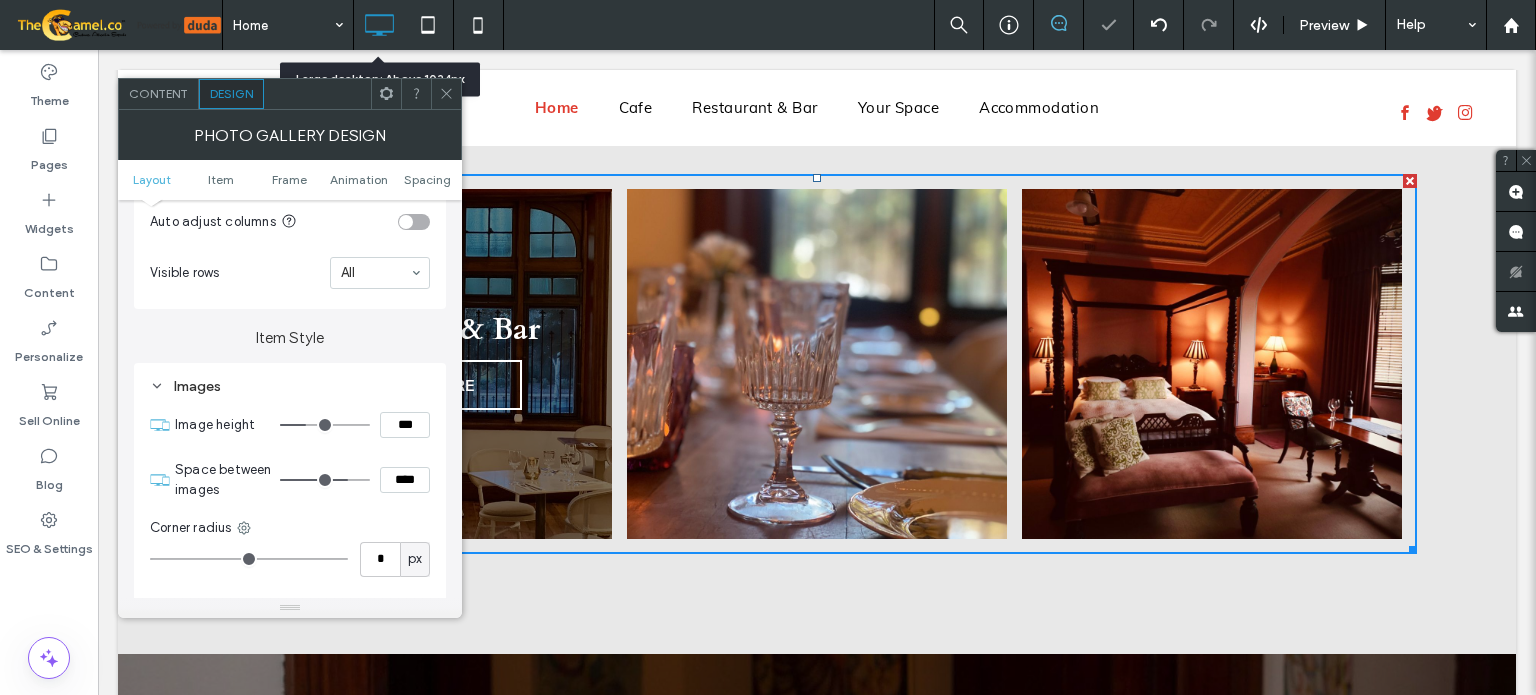 type on "*****" 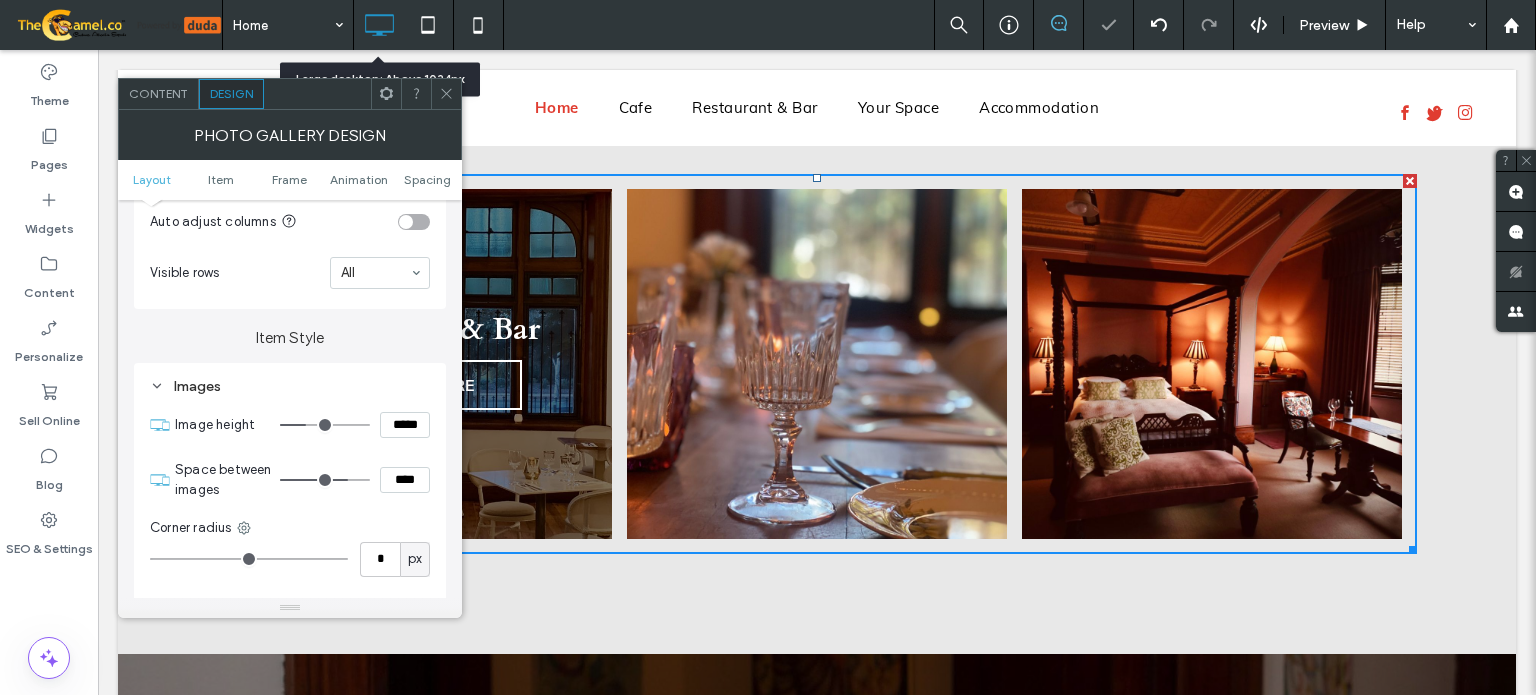 type on "***" 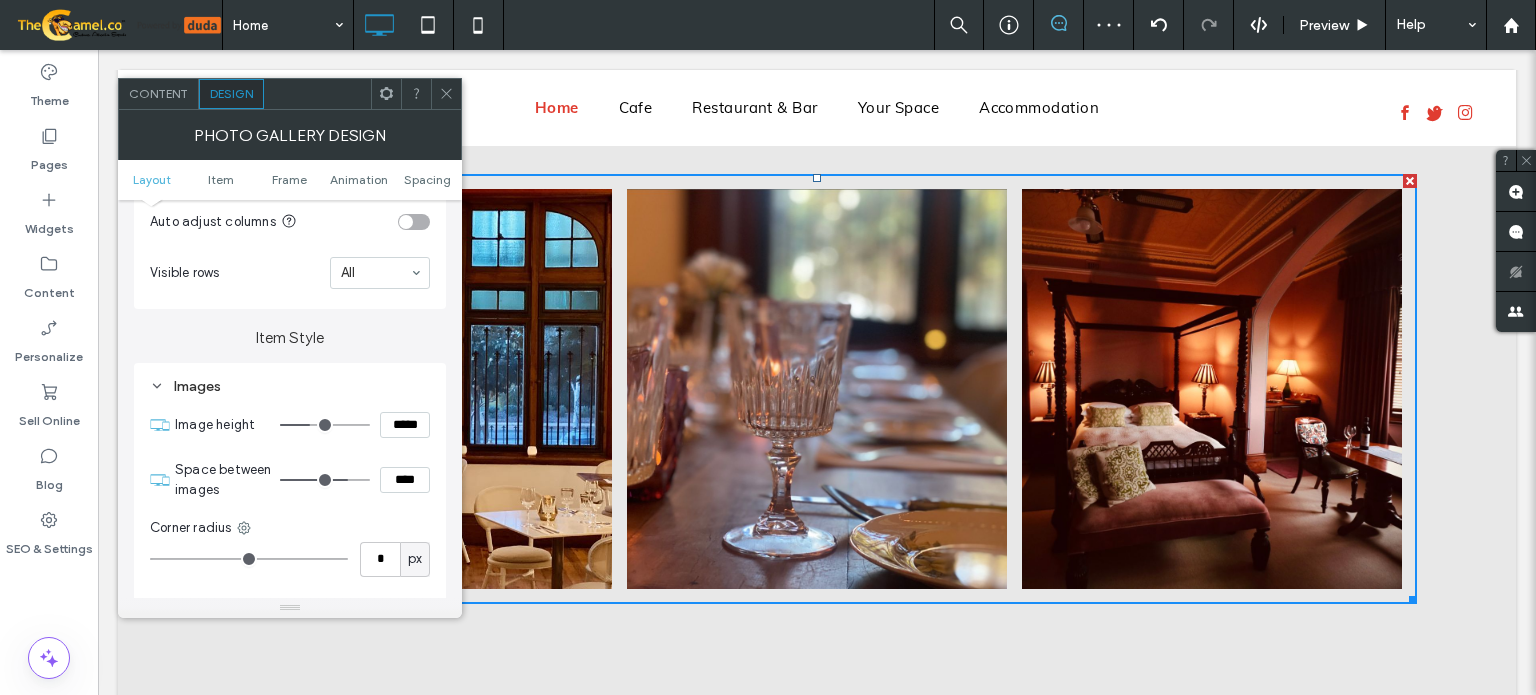 click 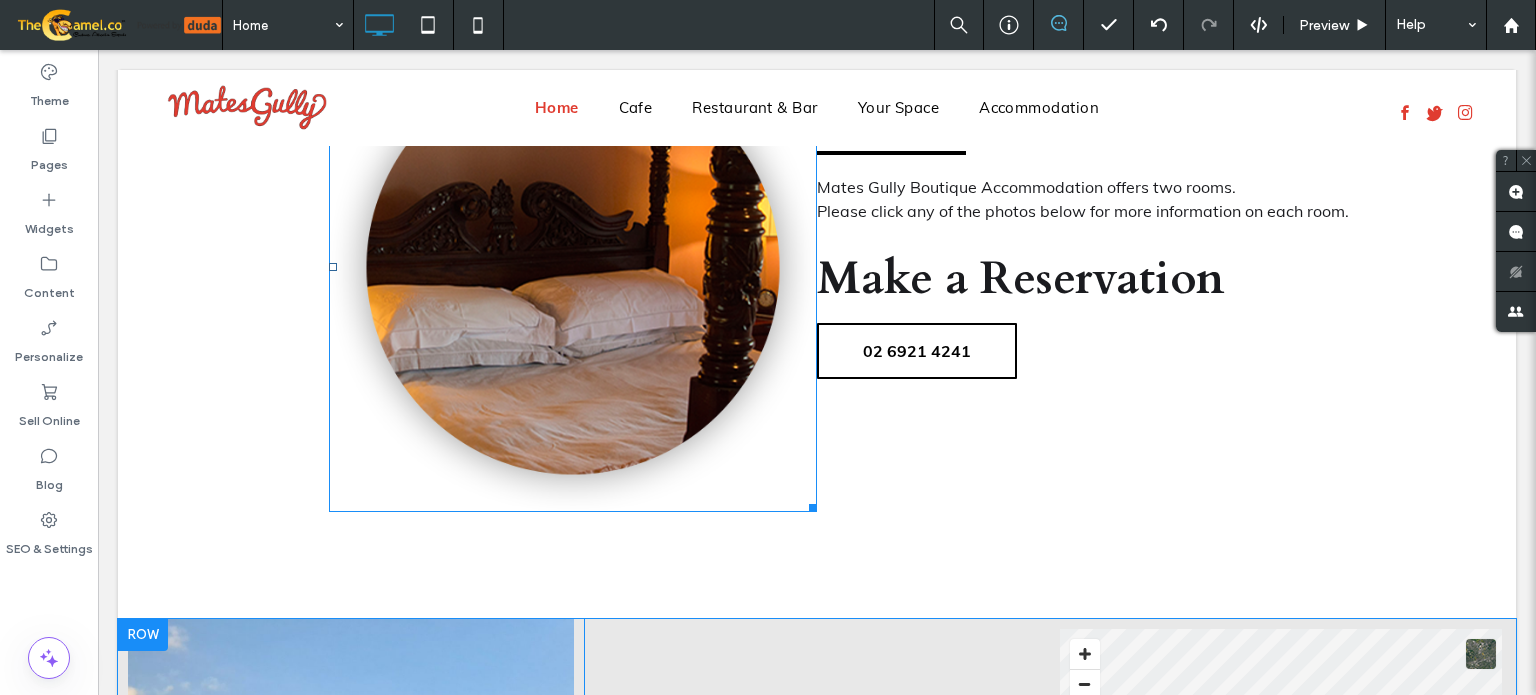 scroll, scrollTop: 3427, scrollLeft: 0, axis: vertical 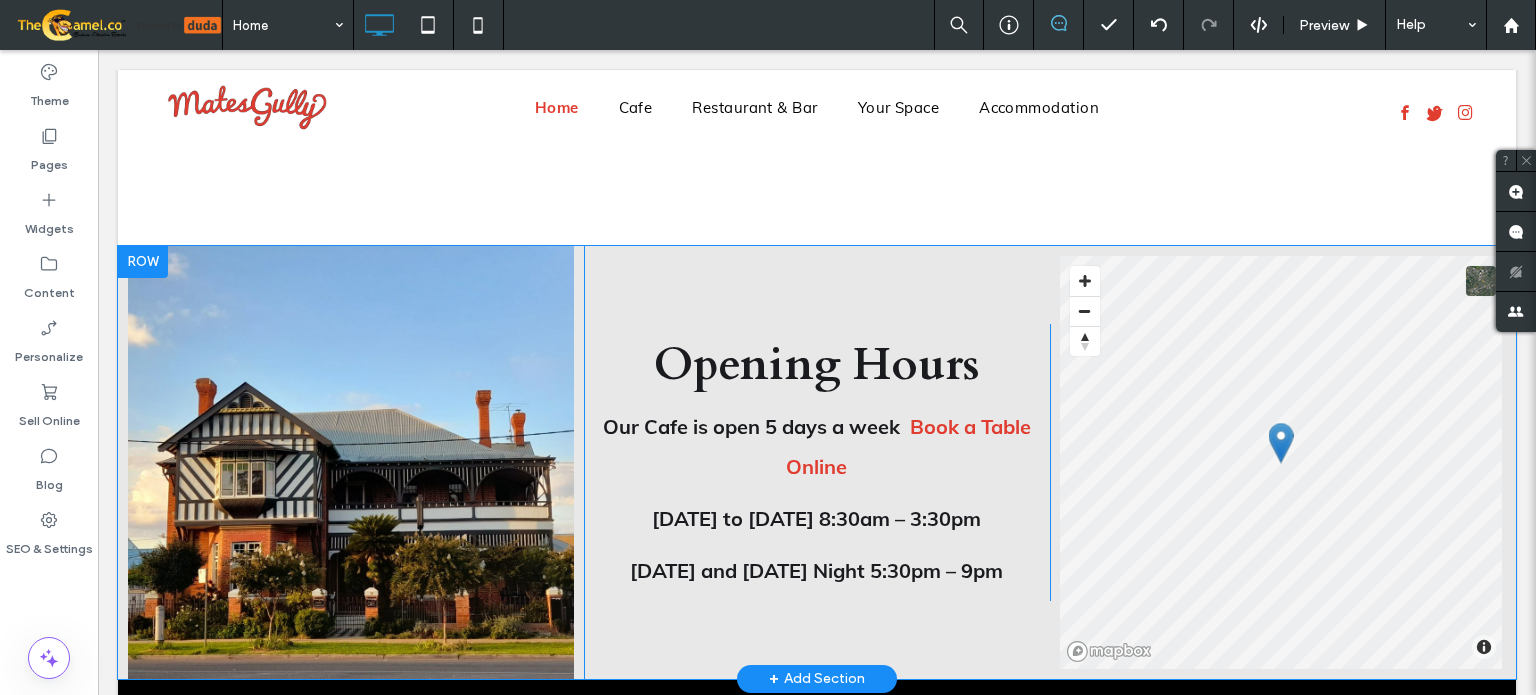 click at bounding box center [143, 262] 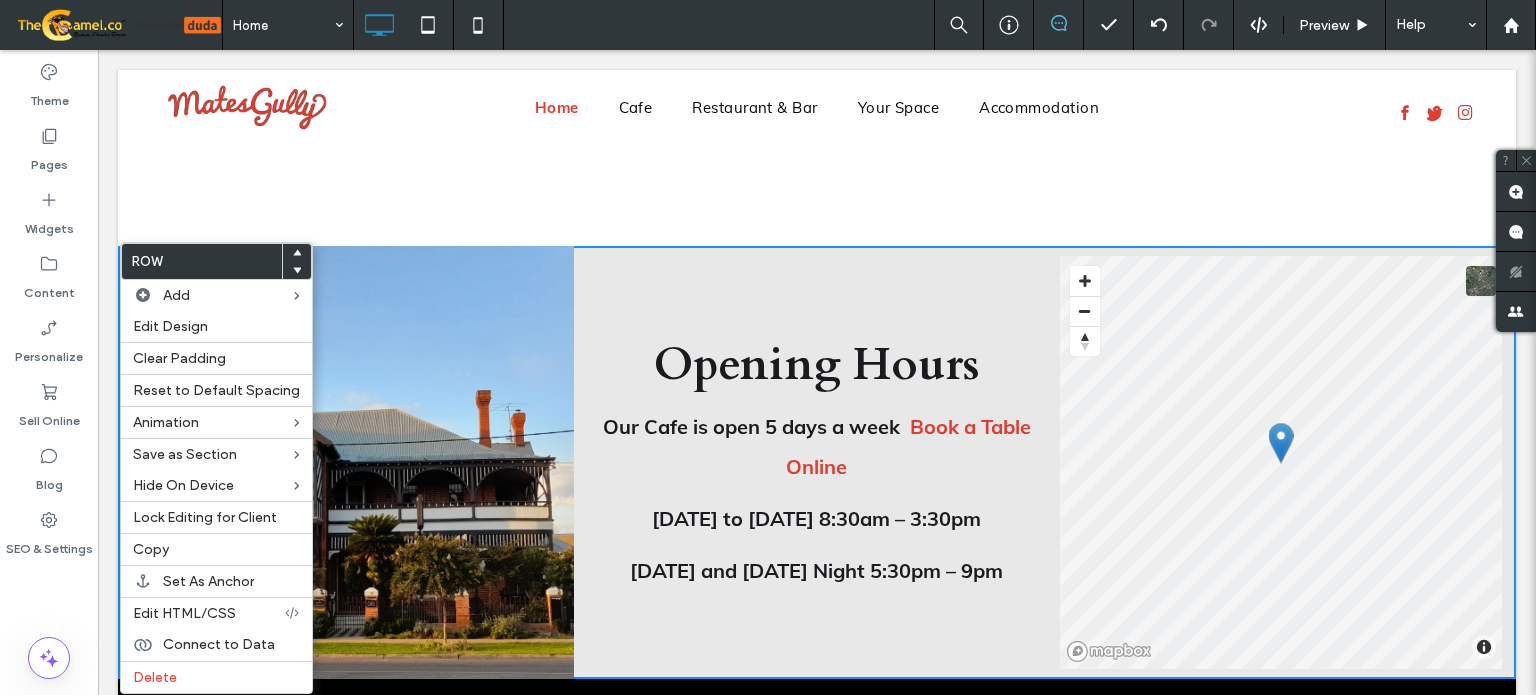 click on "© Mapbox   © OpenStreetMap   Improve this map" at bounding box center (1283, 462) 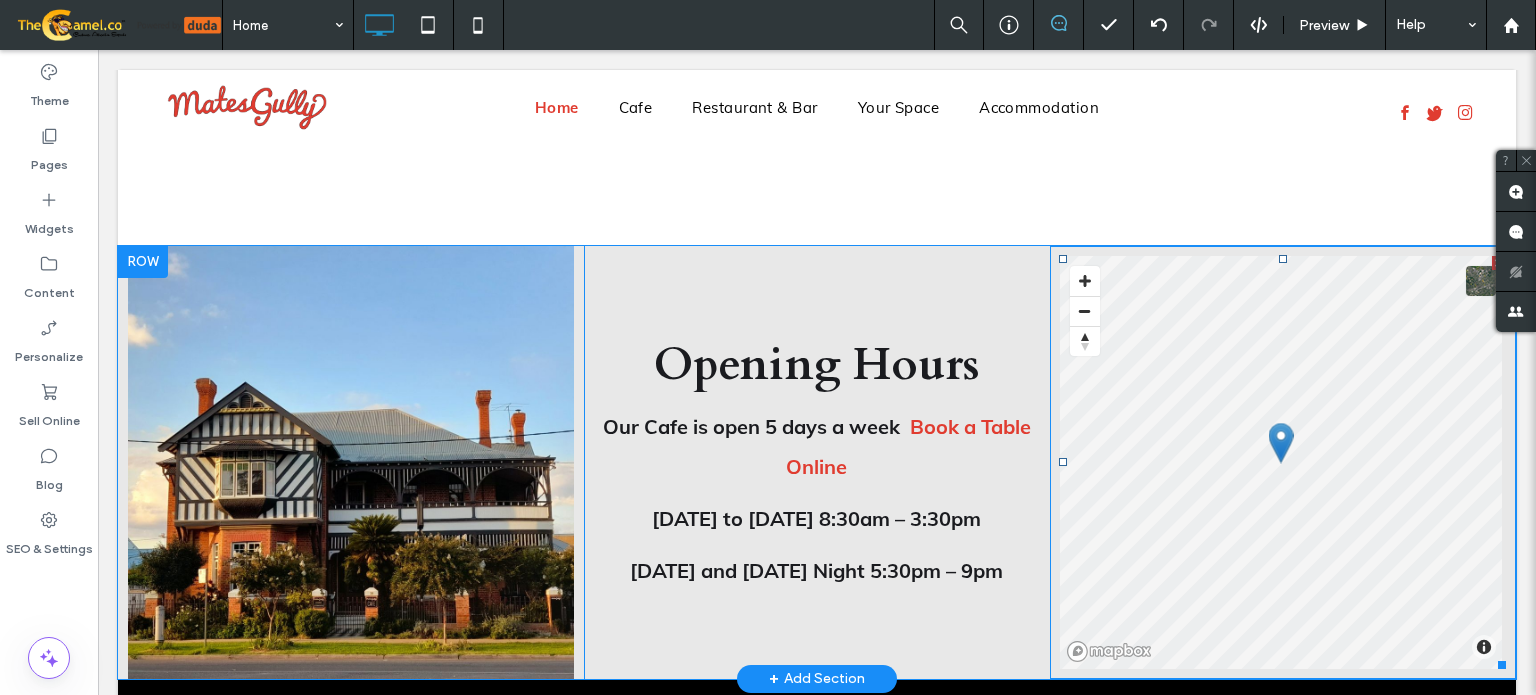 click on "© Mapbox   © OpenStreetMap   Improve this map" at bounding box center [1283, 462] 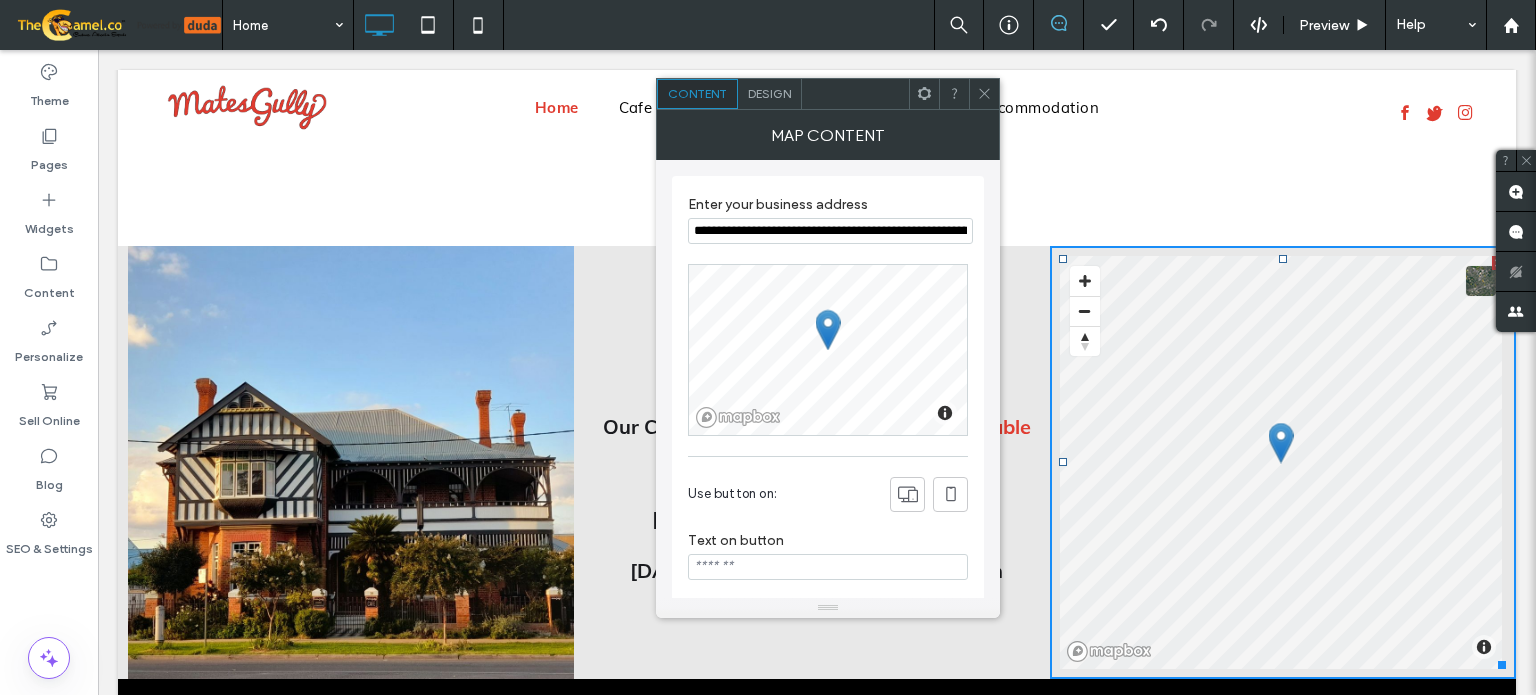 click 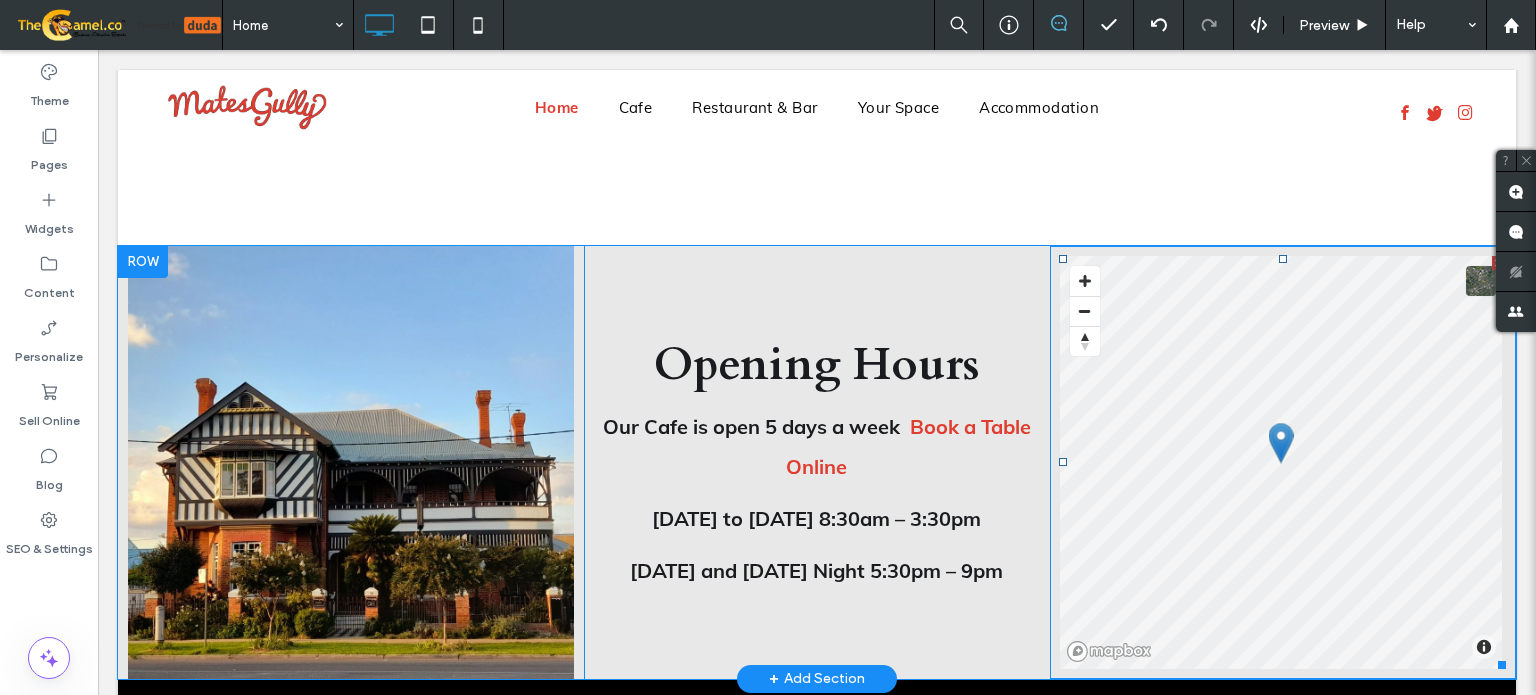 click on "© Mapbox   © OpenStreetMap   Improve this map" at bounding box center (1283, 462) 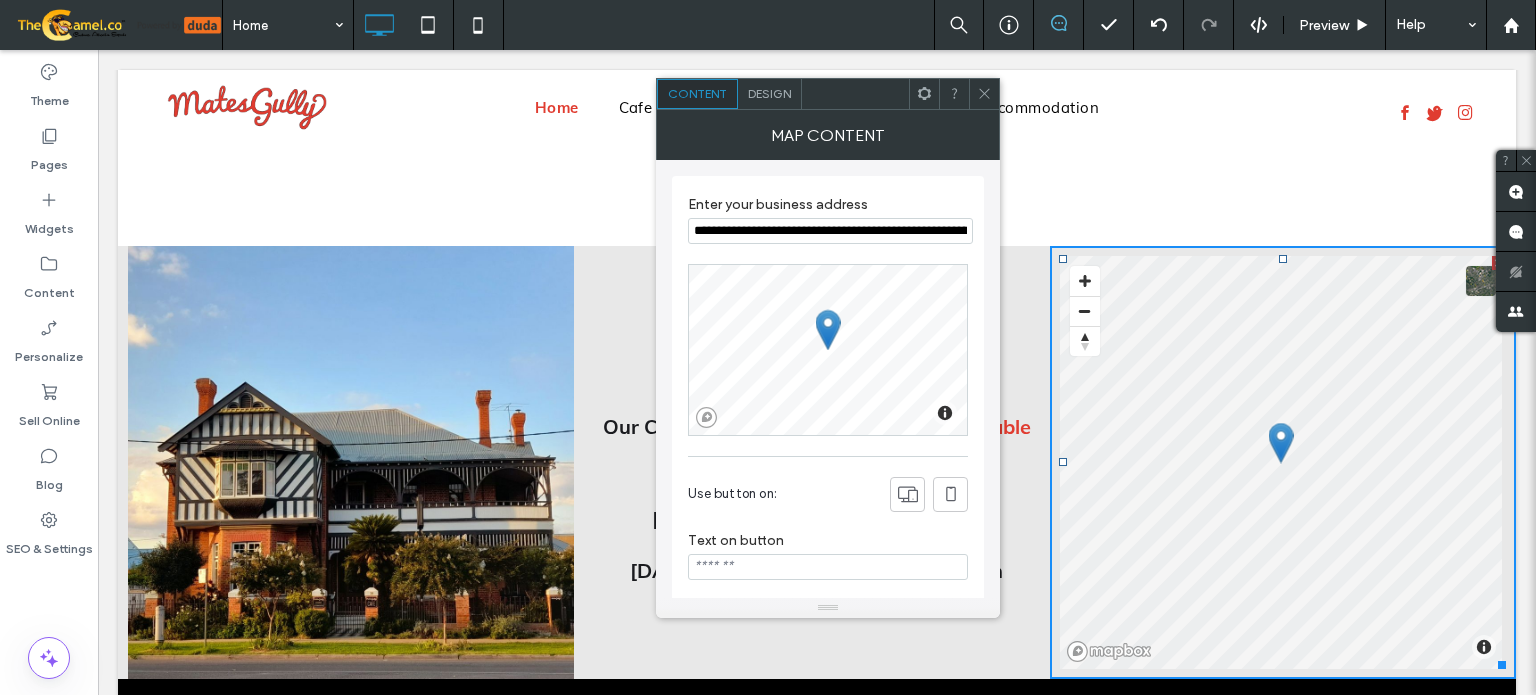 drag, startPoint x: 979, startPoint y: 103, endPoint x: 992, endPoint y: 118, distance: 19.849434 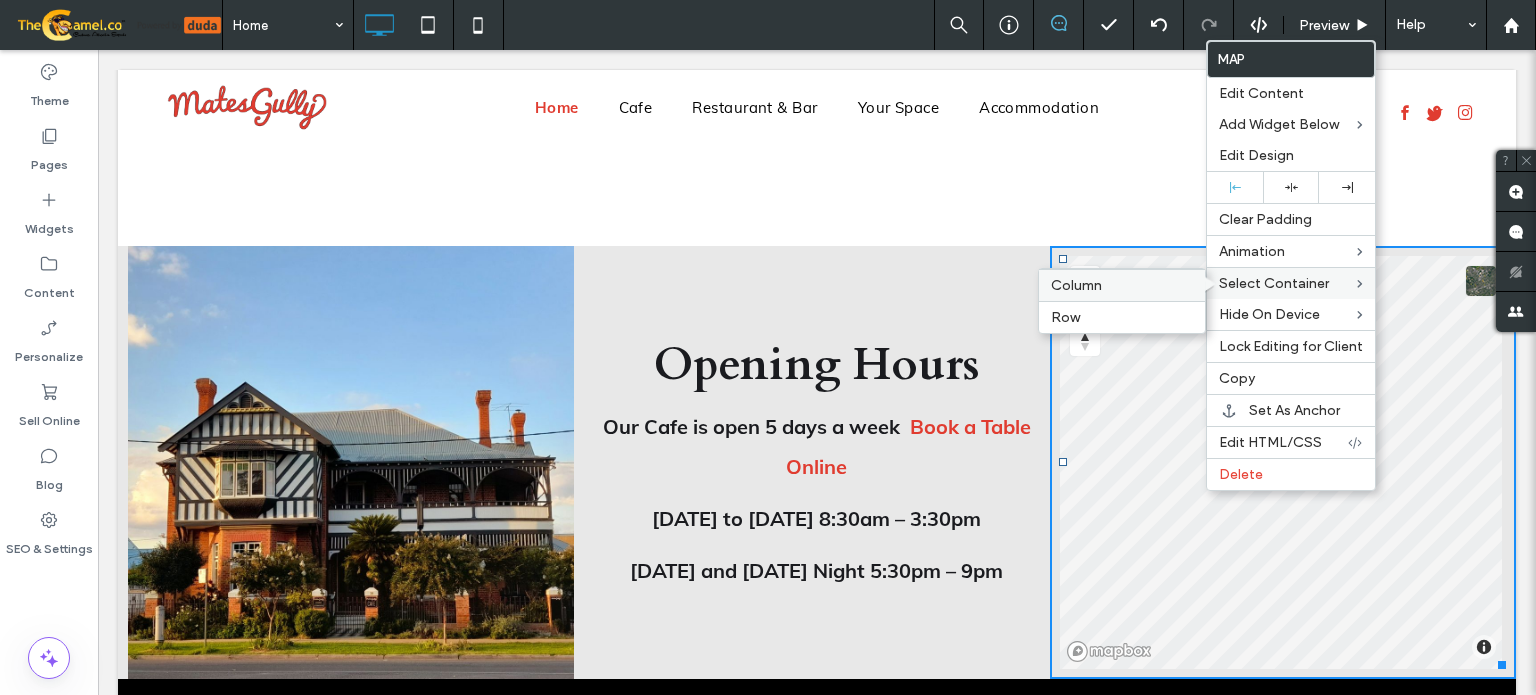 click on "Column" at bounding box center (1122, 285) 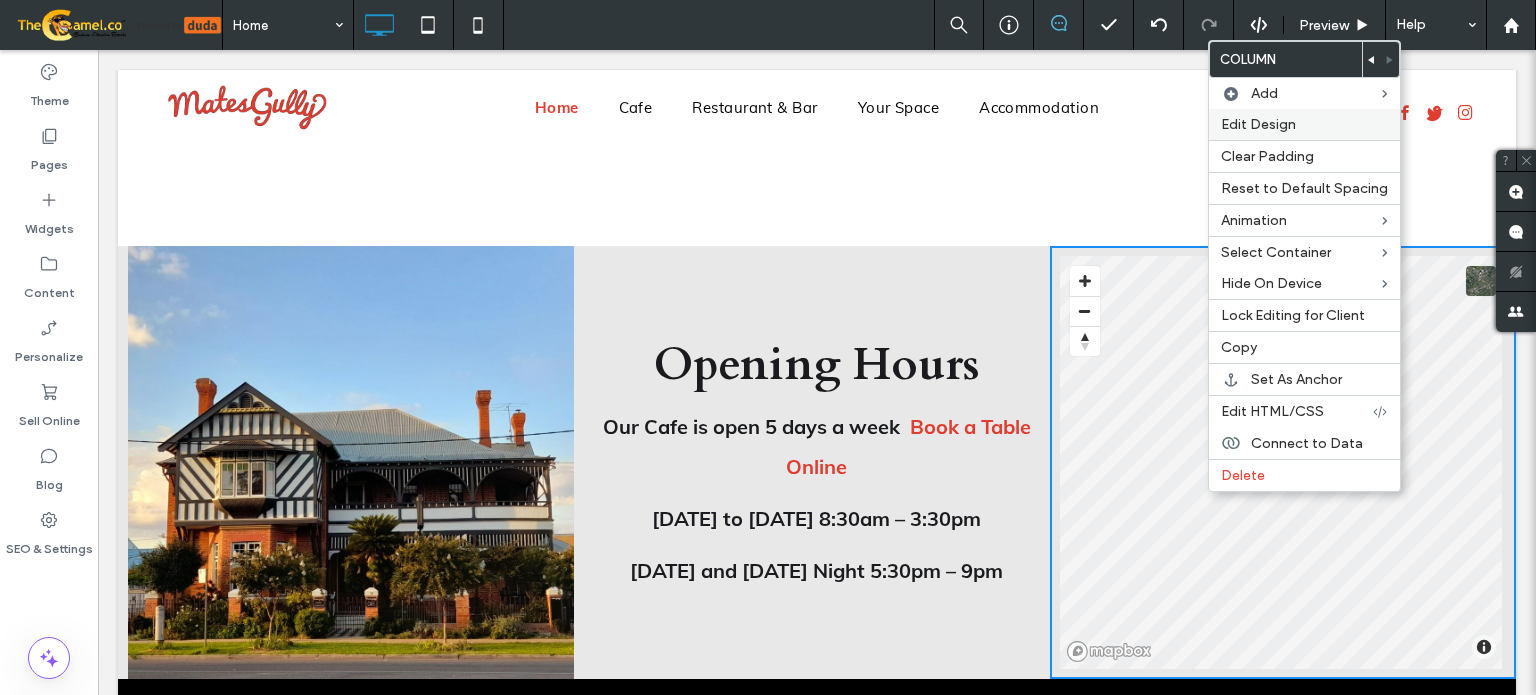 click on "Edit Design" at bounding box center (1258, 124) 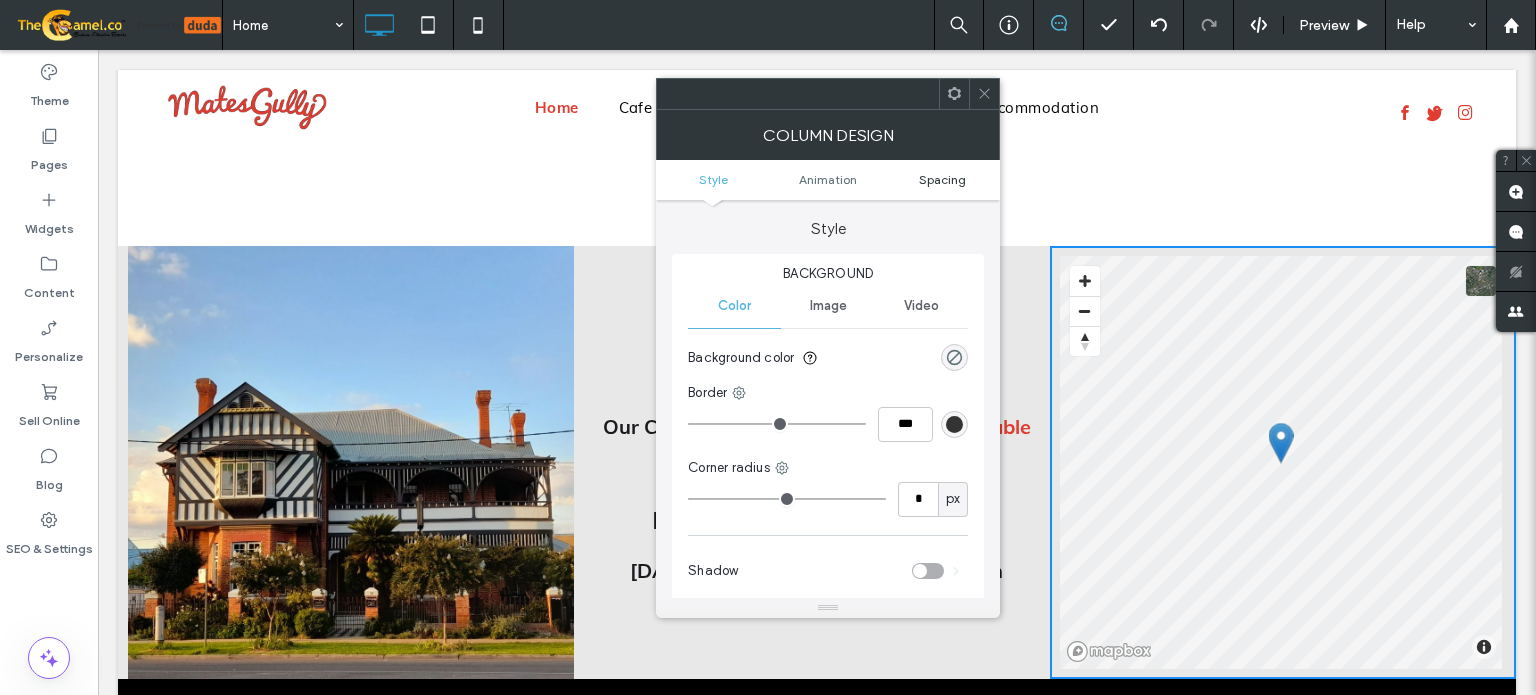 click on "Spacing" at bounding box center [942, 179] 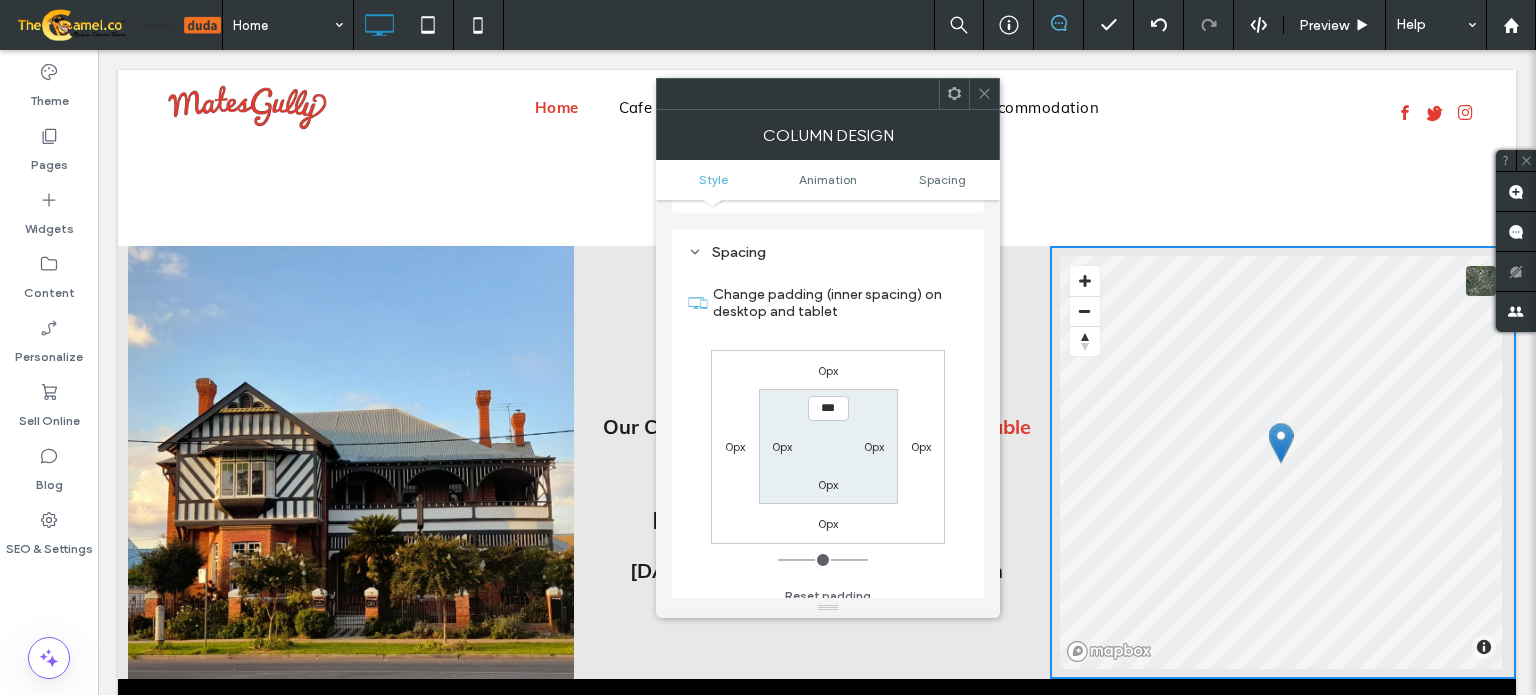 scroll, scrollTop: 468, scrollLeft: 0, axis: vertical 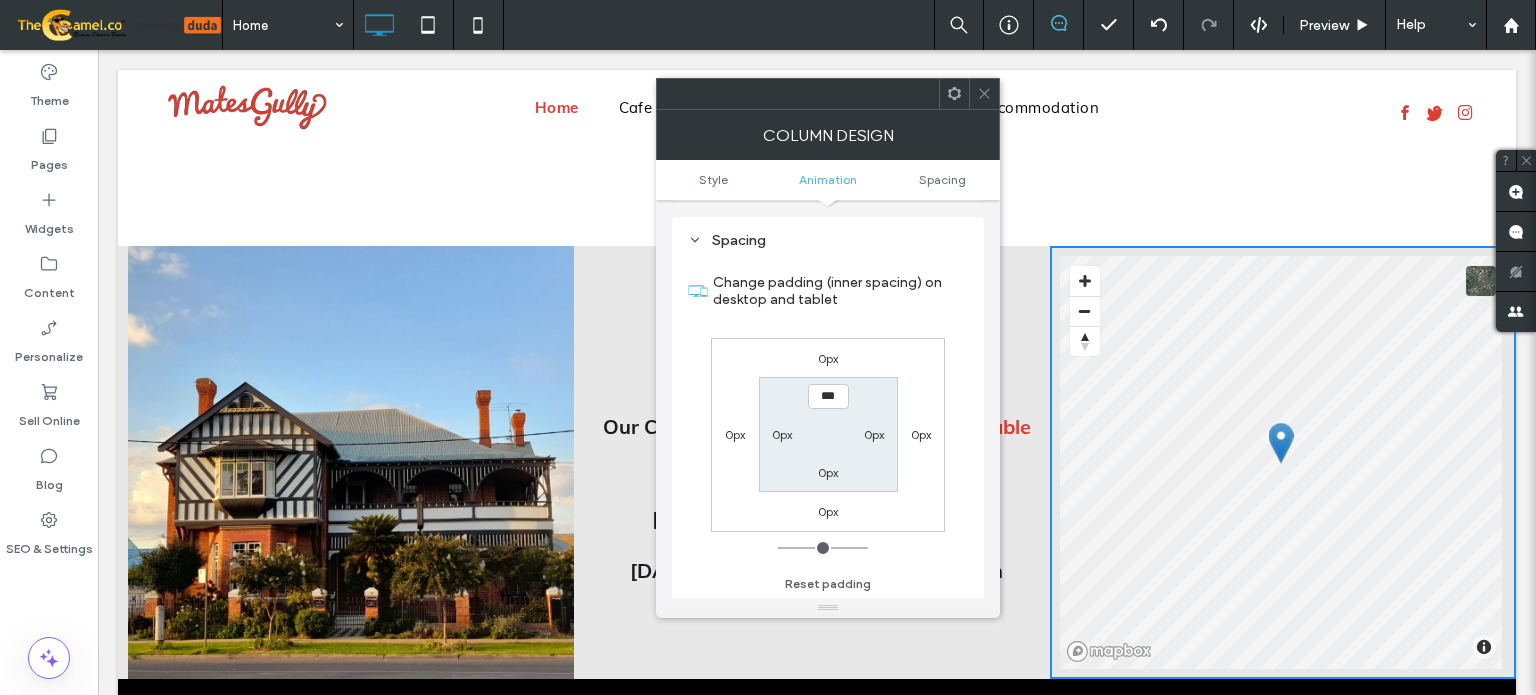 click 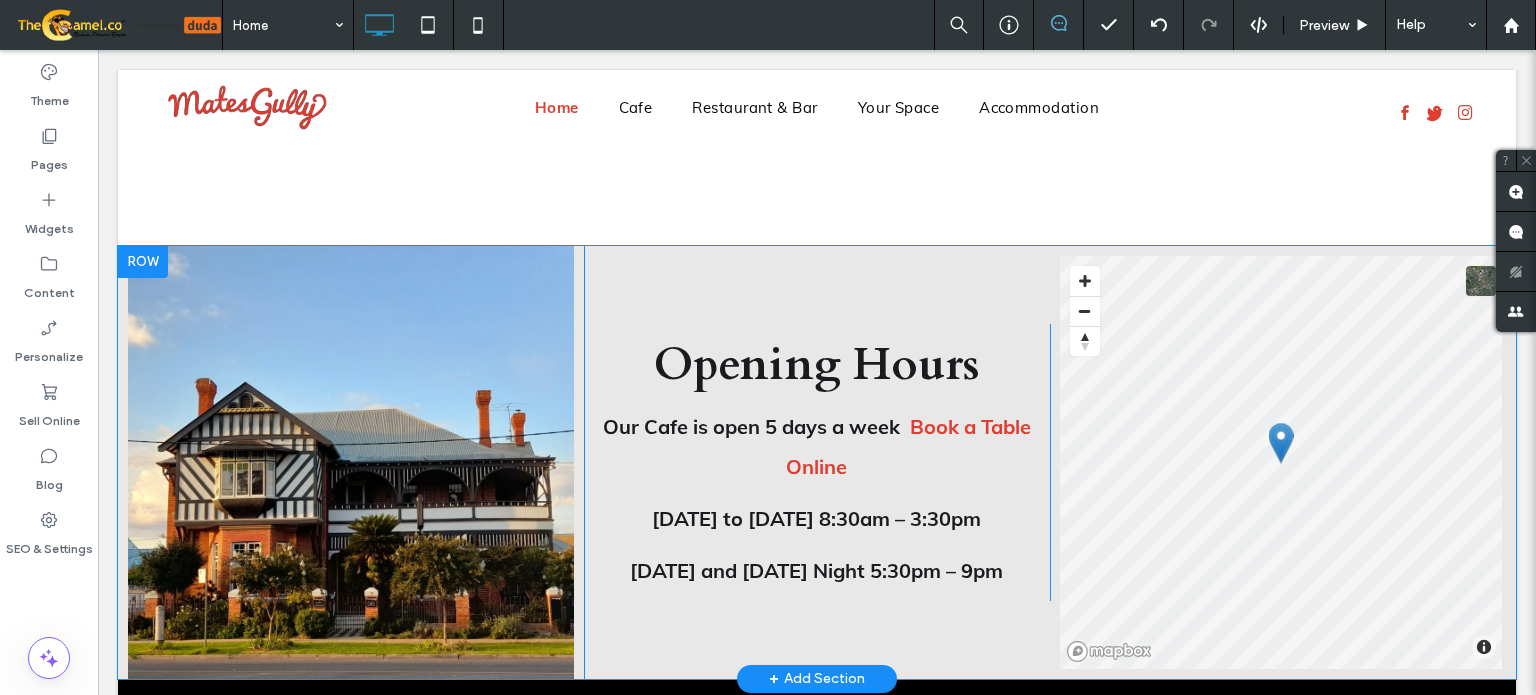 click on "Click To Paste" at bounding box center [351, 462] 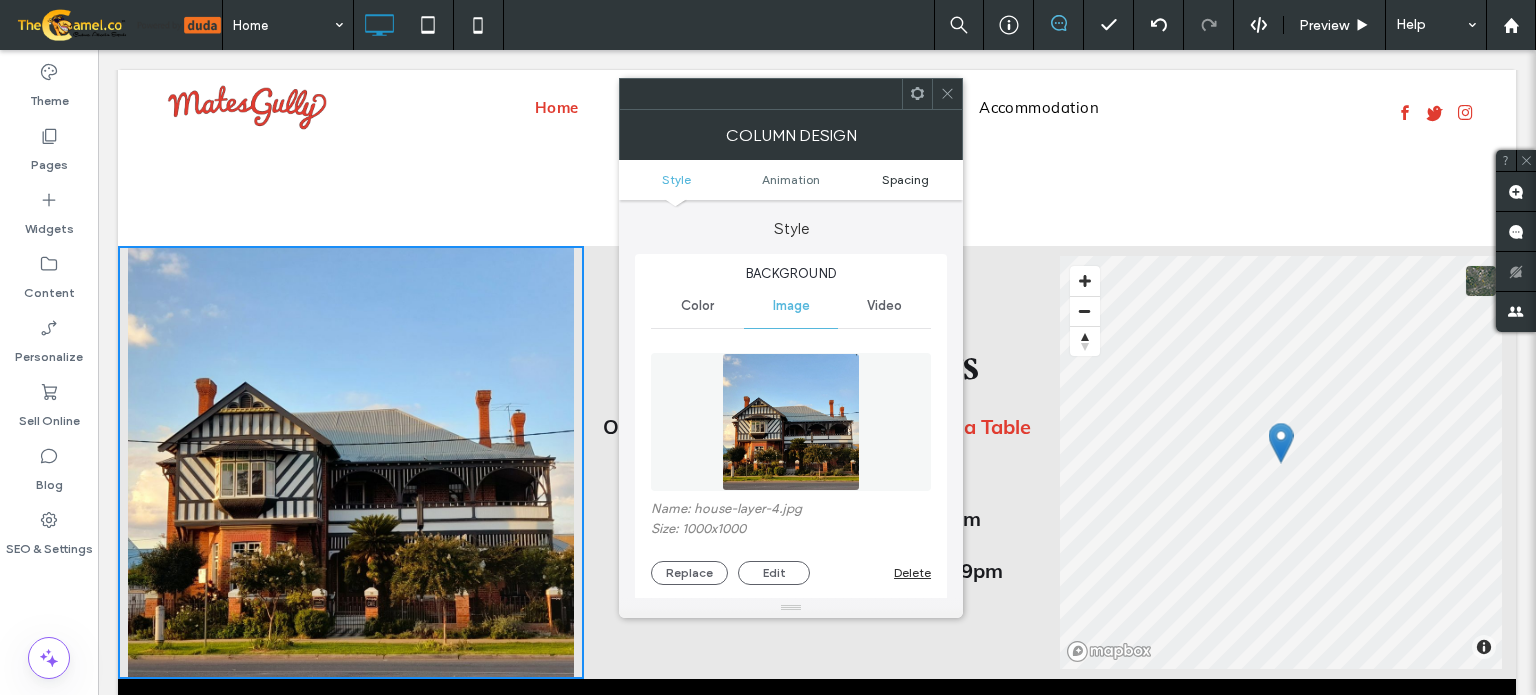 click on "Spacing" at bounding box center (905, 179) 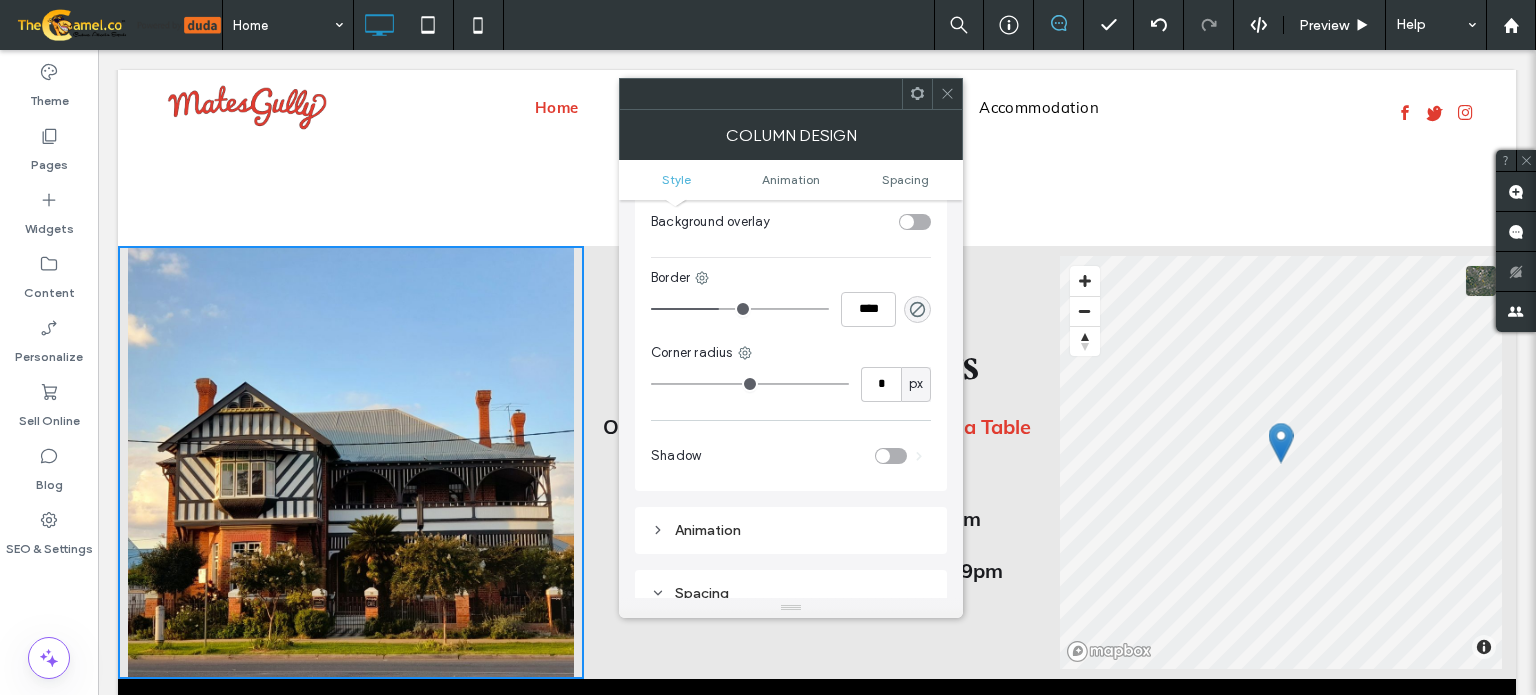 scroll, scrollTop: 1056, scrollLeft: 0, axis: vertical 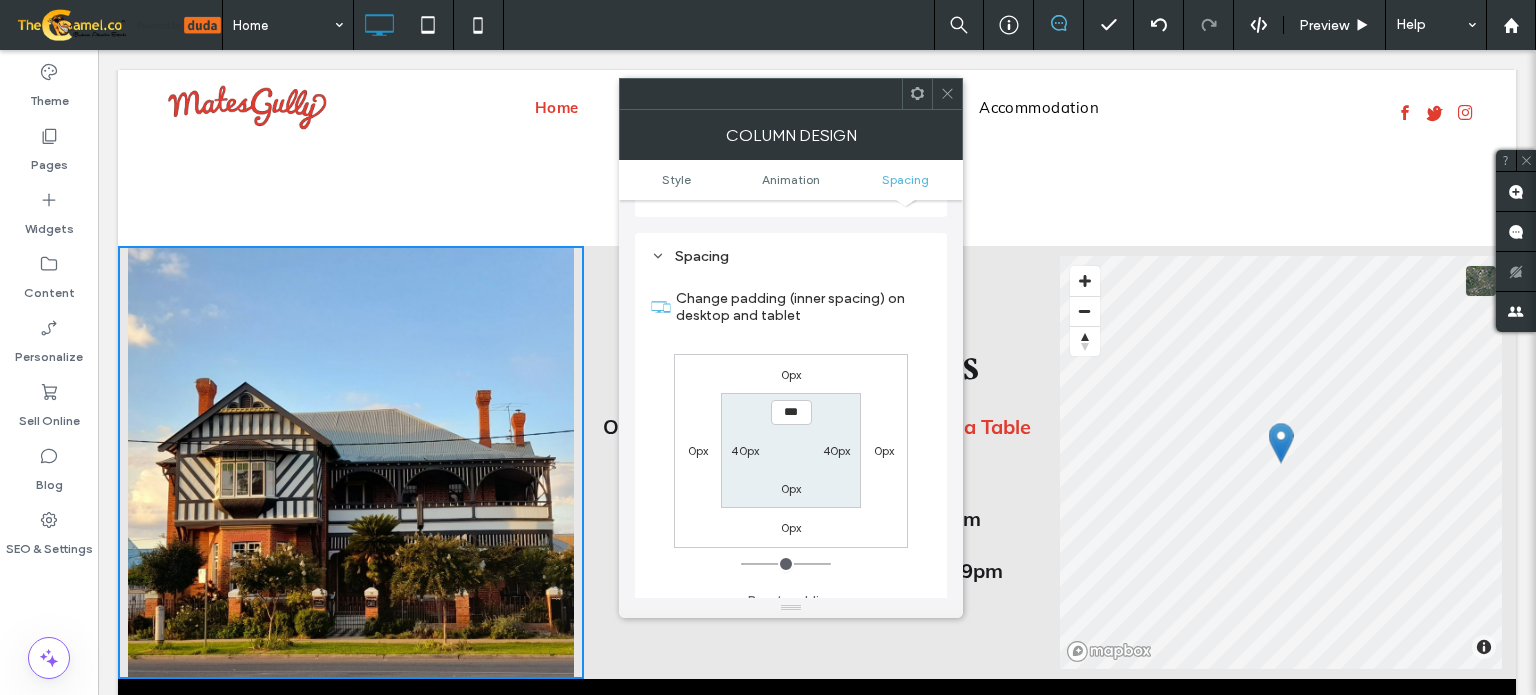 click on "40px" at bounding box center (837, 450) 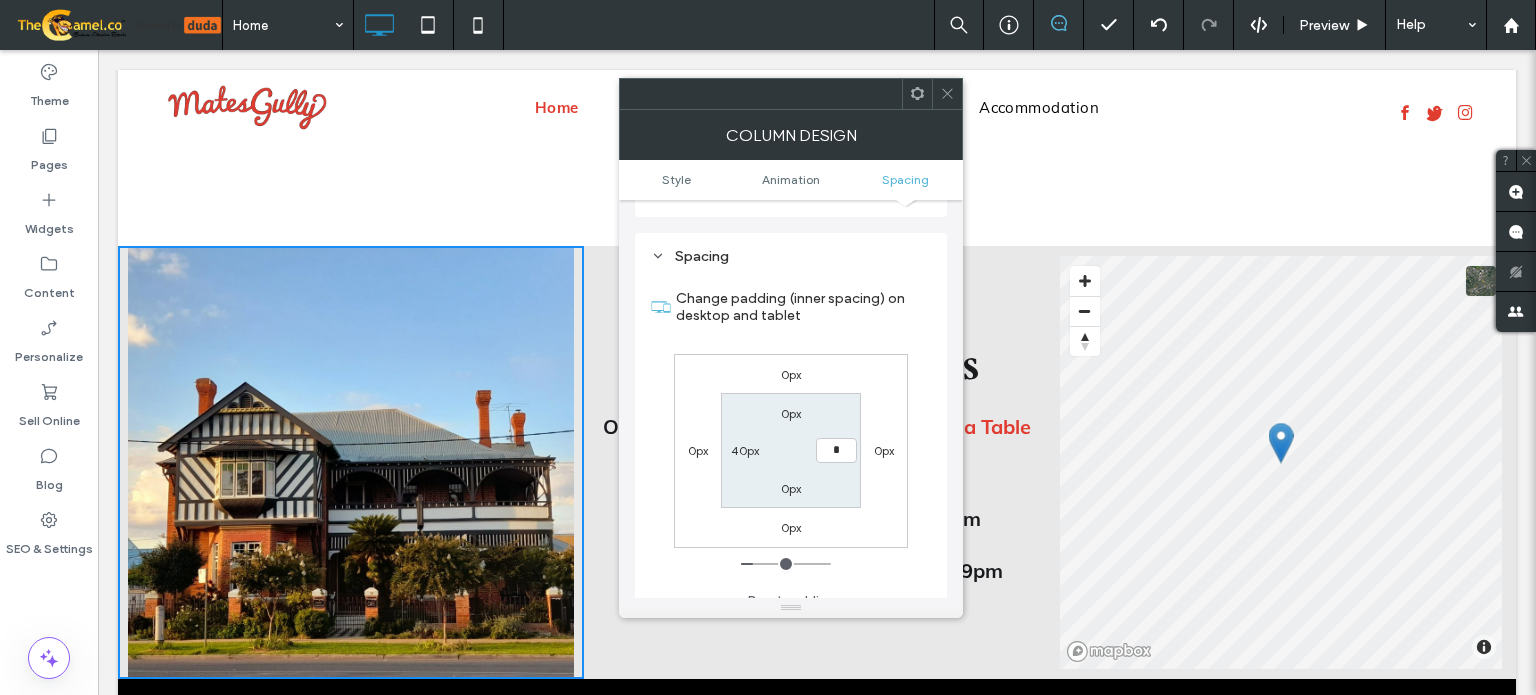 type on "*" 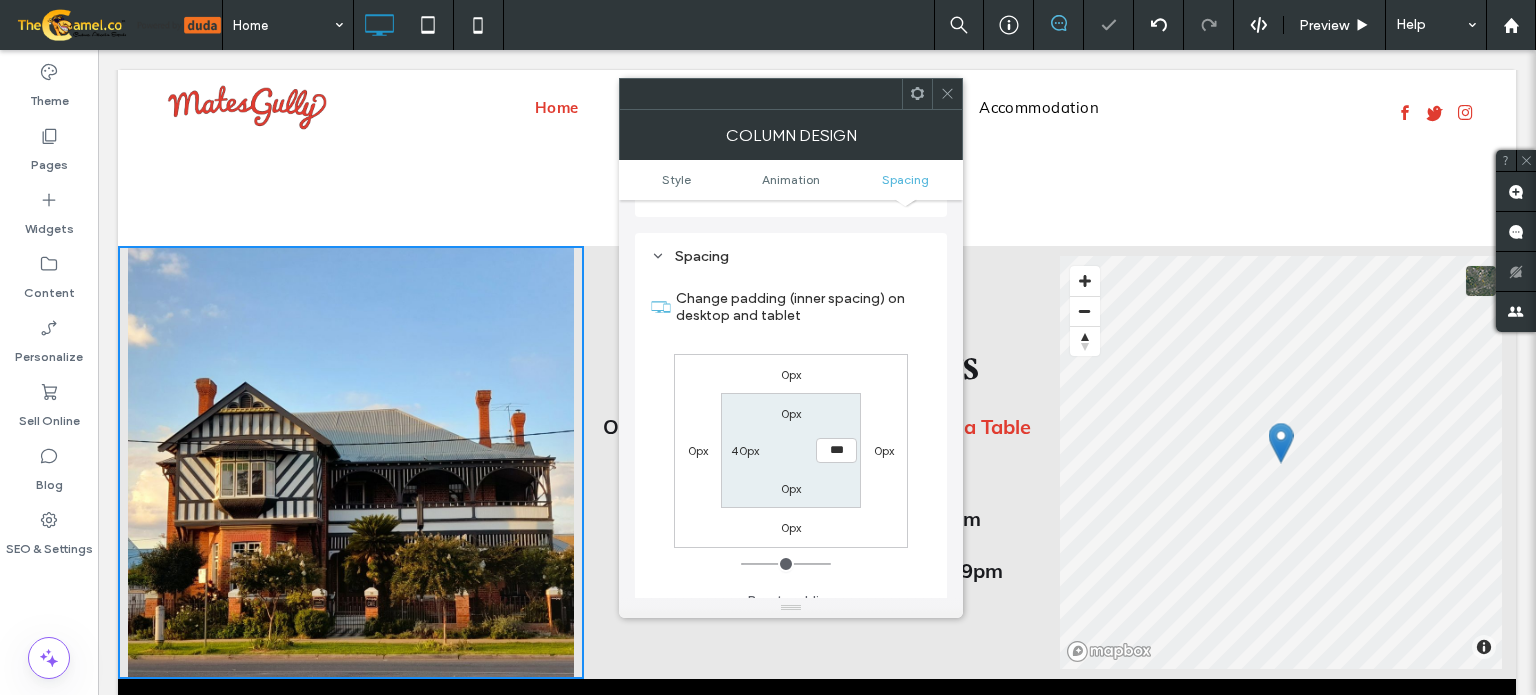 click on "40px" at bounding box center [745, 450] 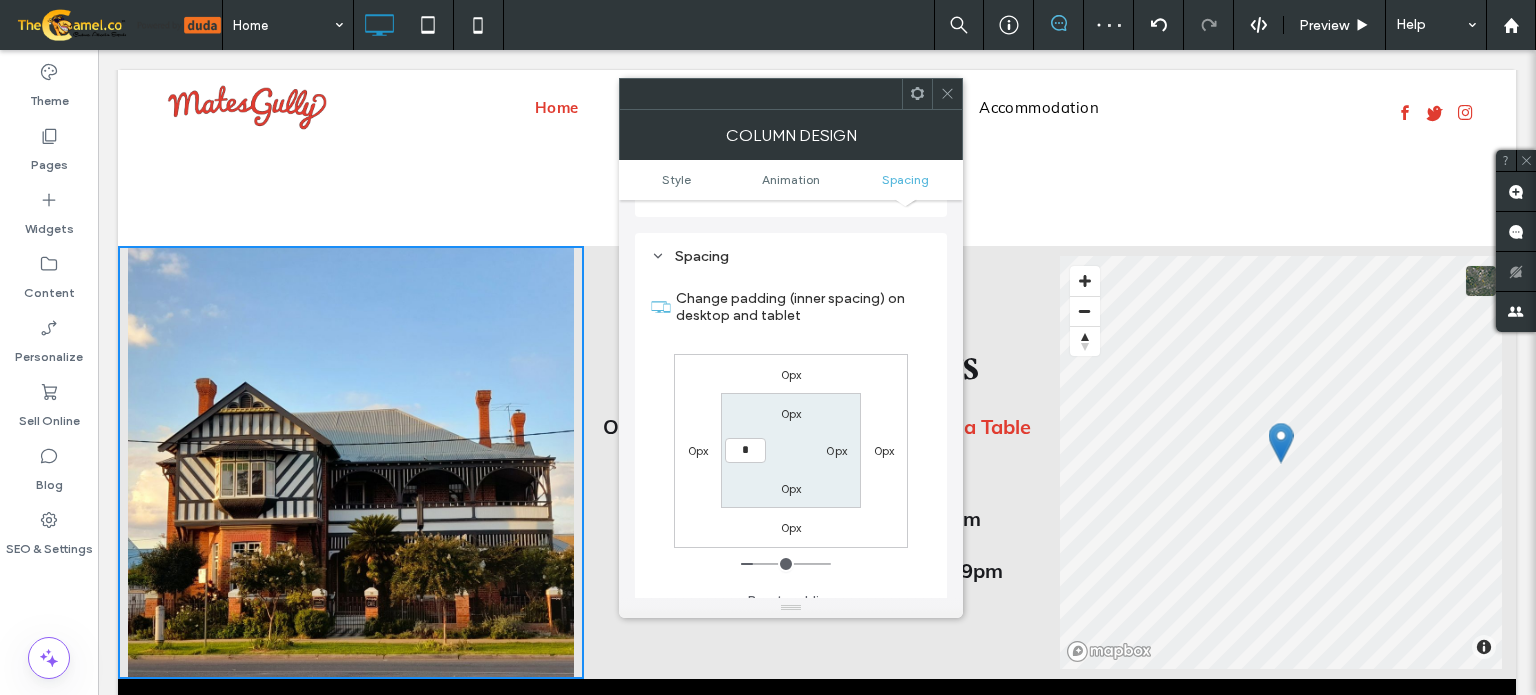 type on "*" 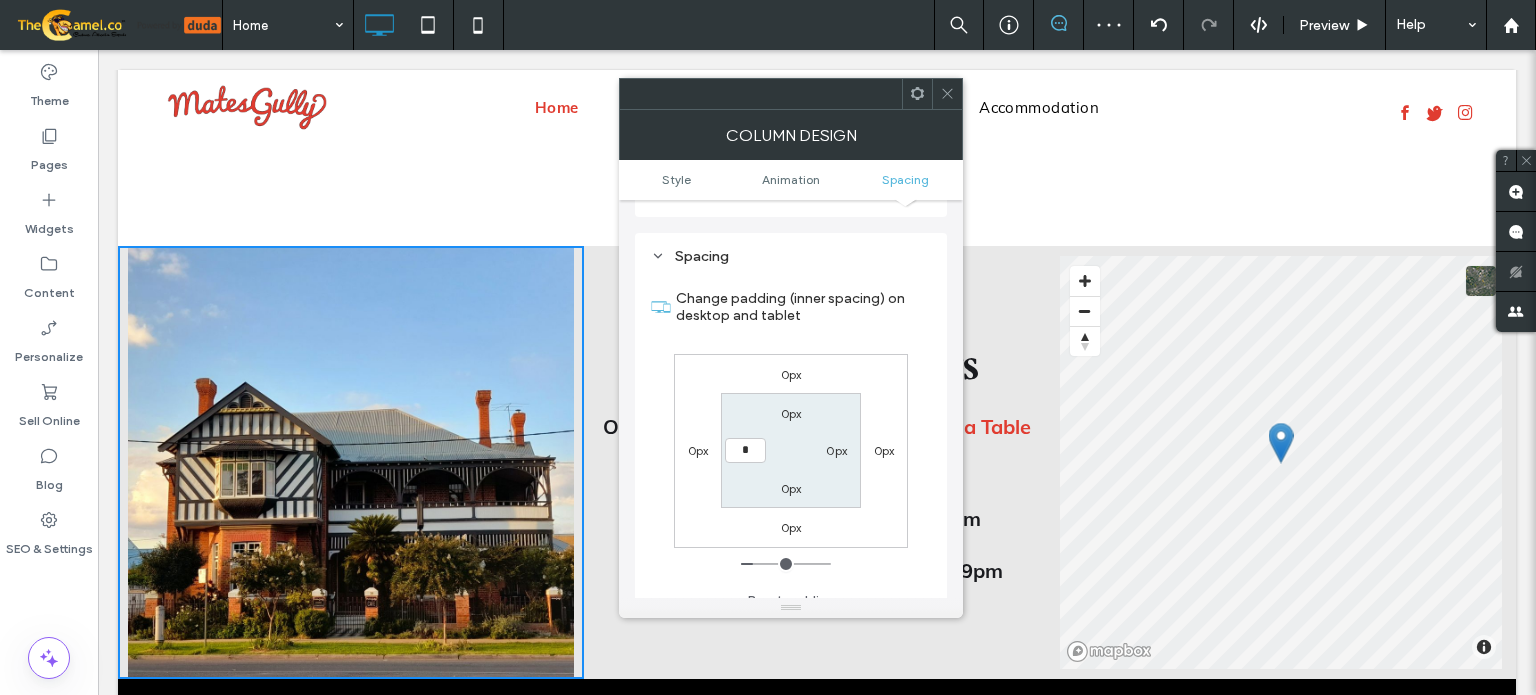 type on "*" 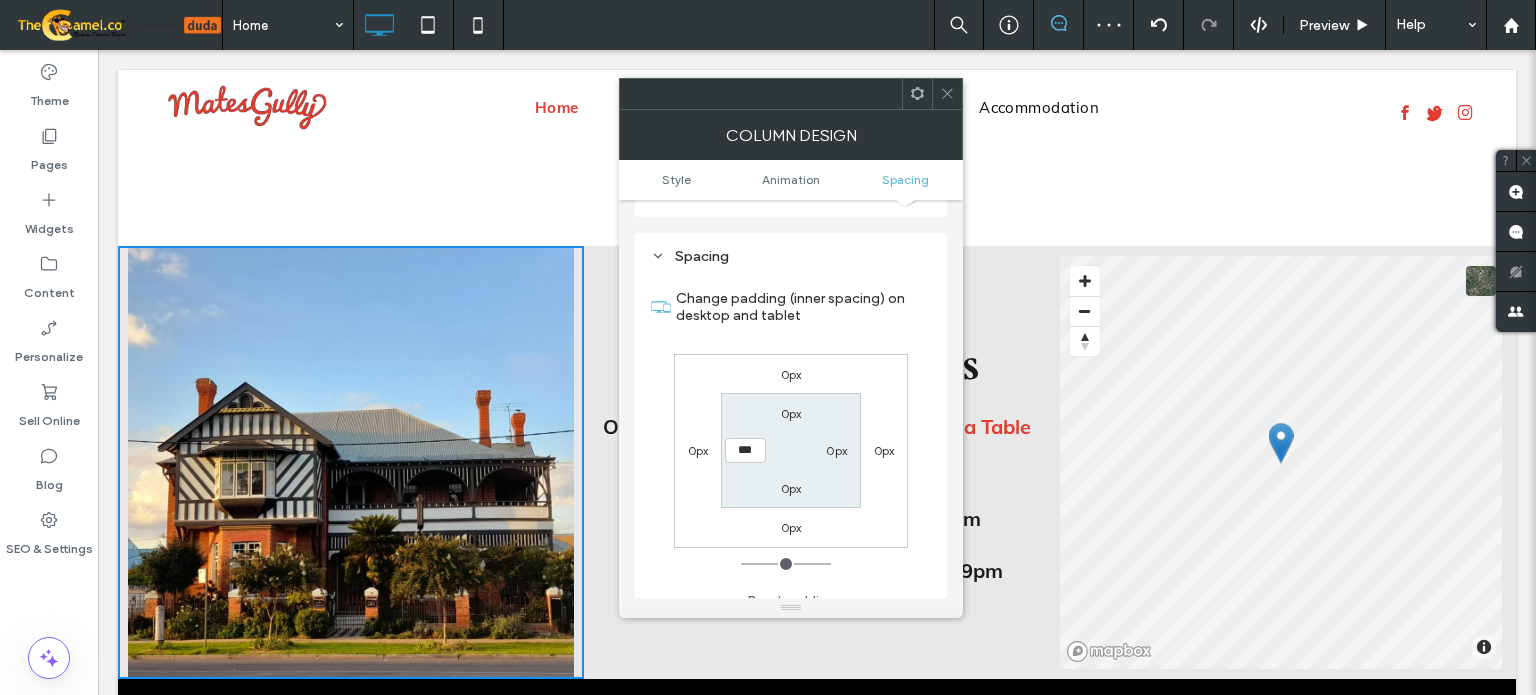 click 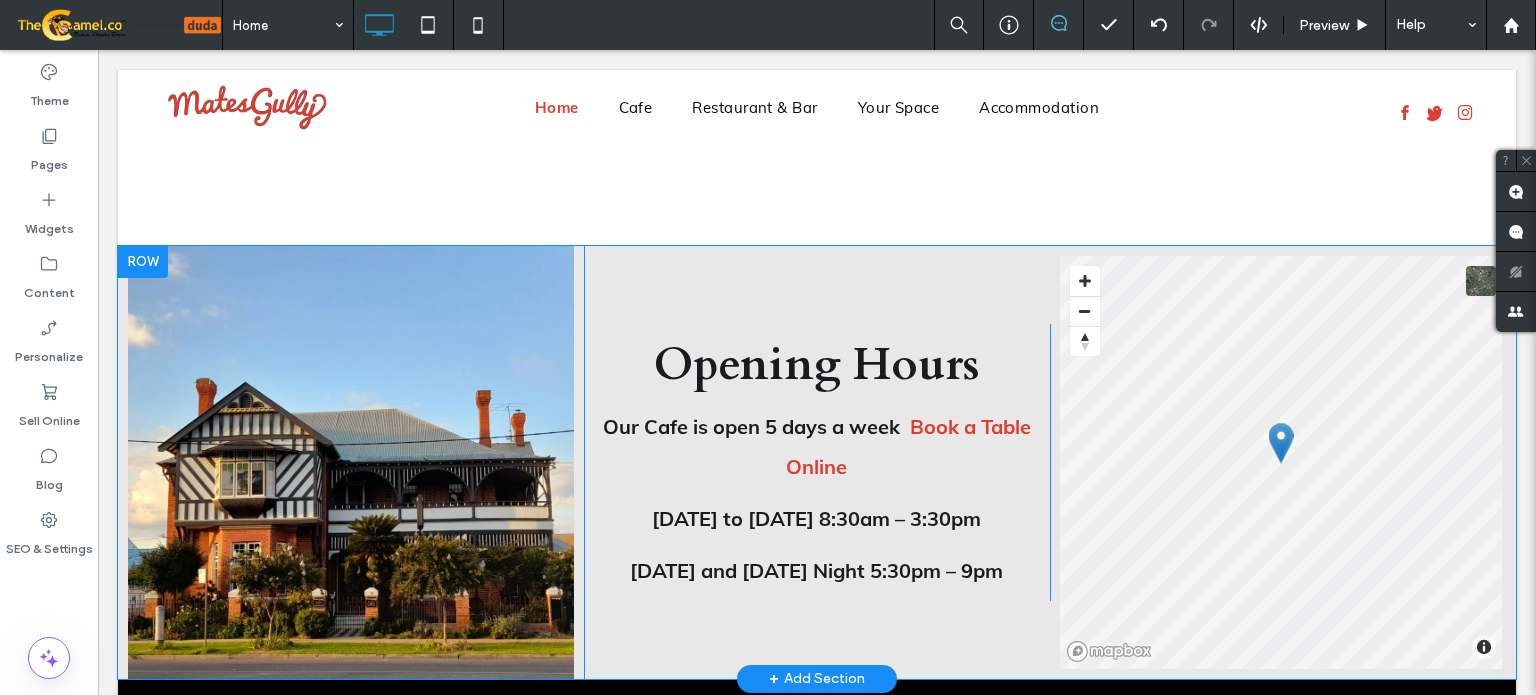 click on "Click To Paste" at bounding box center [351, 462] 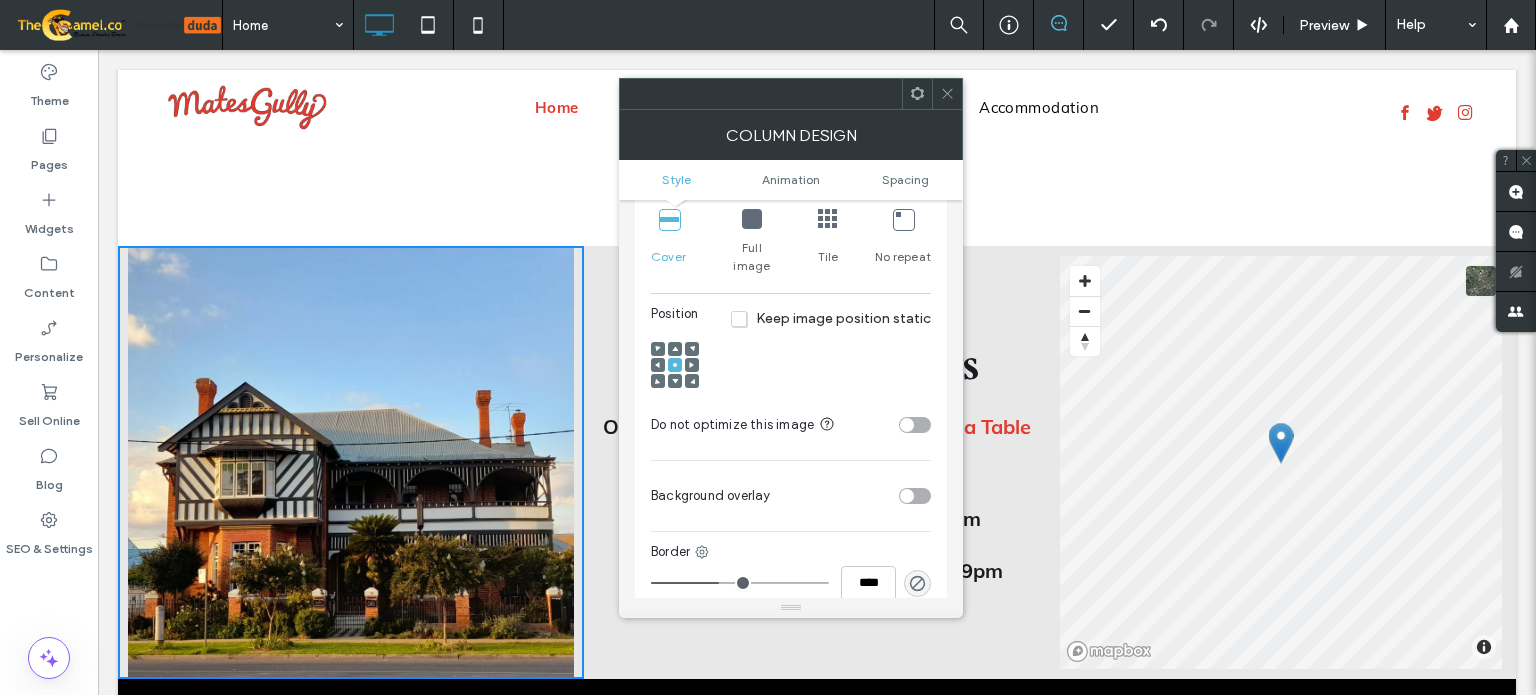 scroll, scrollTop: 500, scrollLeft: 0, axis: vertical 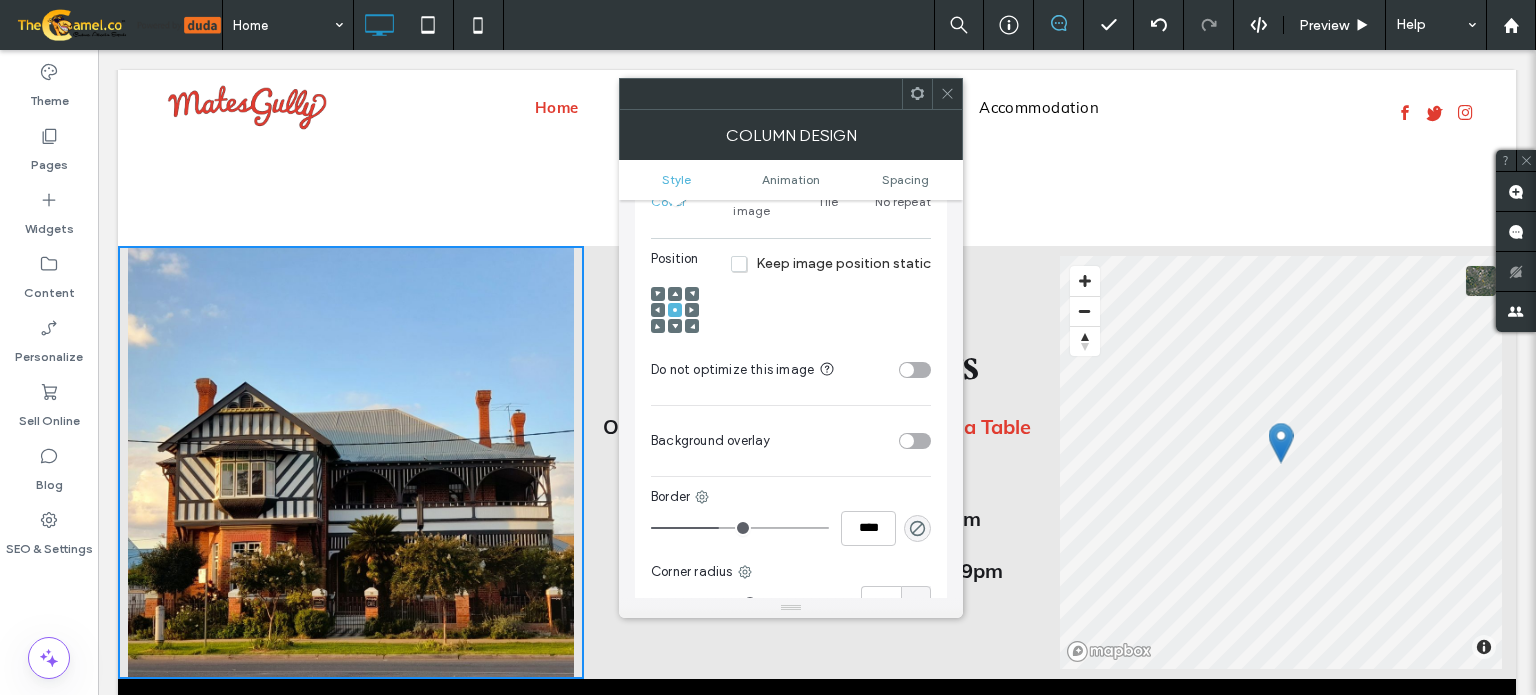 click on "Style Animation Spacing" at bounding box center [791, 180] 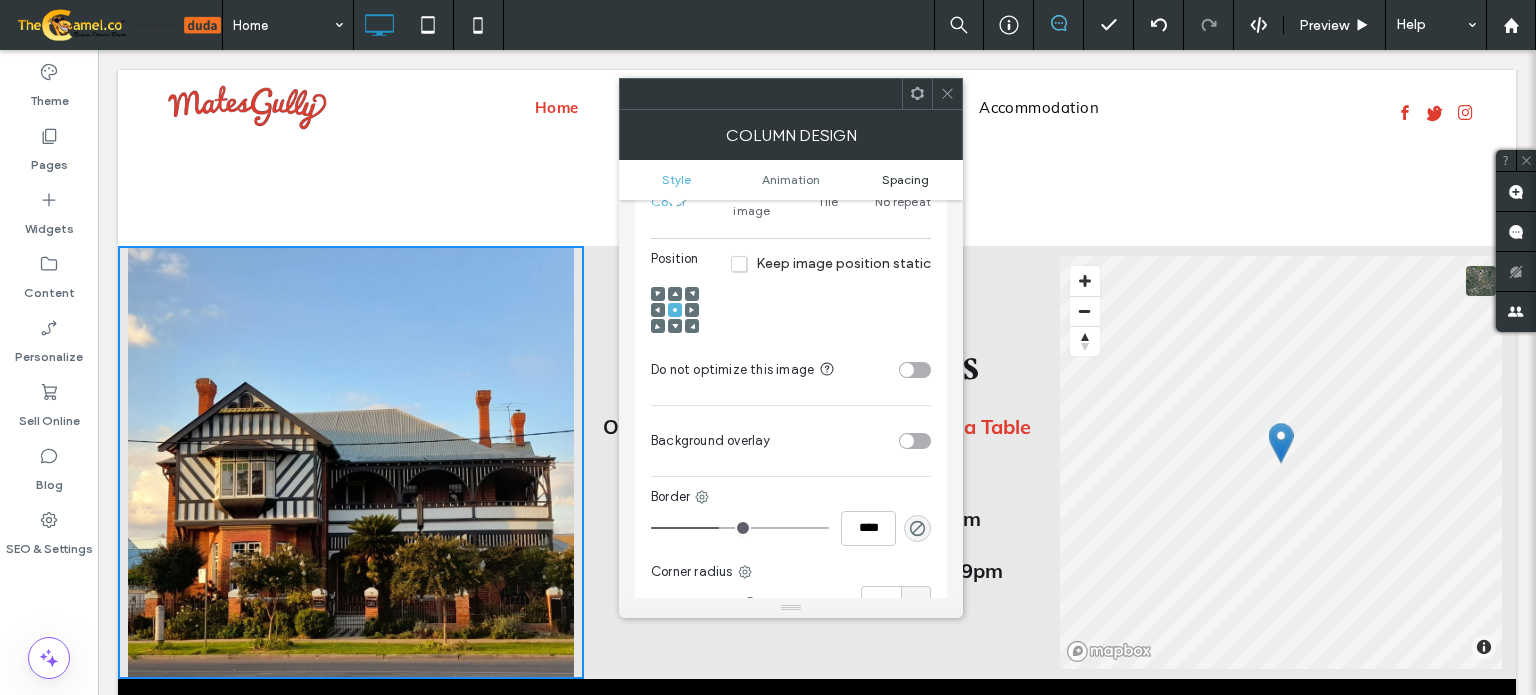 click on "Spacing" at bounding box center [905, 179] 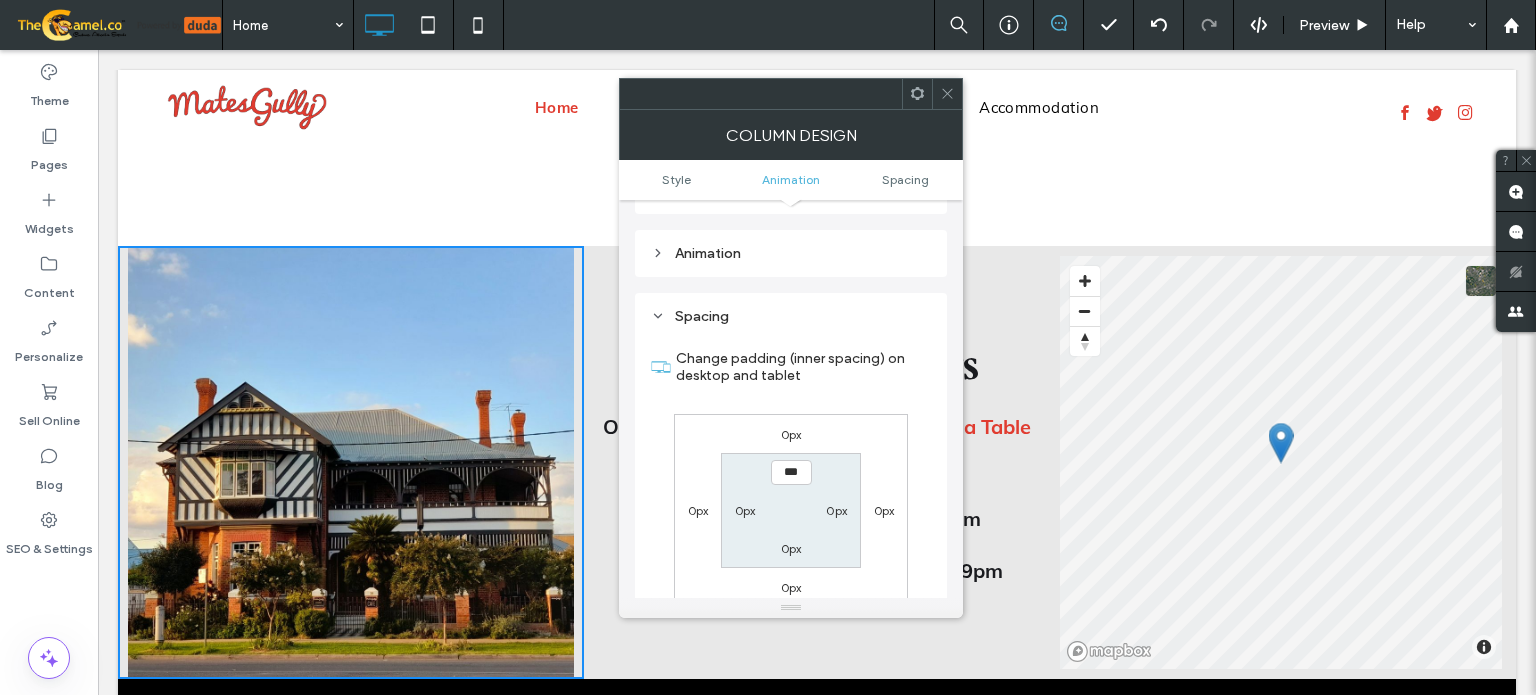 scroll, scrollTop: 1056, scrollLeft: 0, axis: vertical 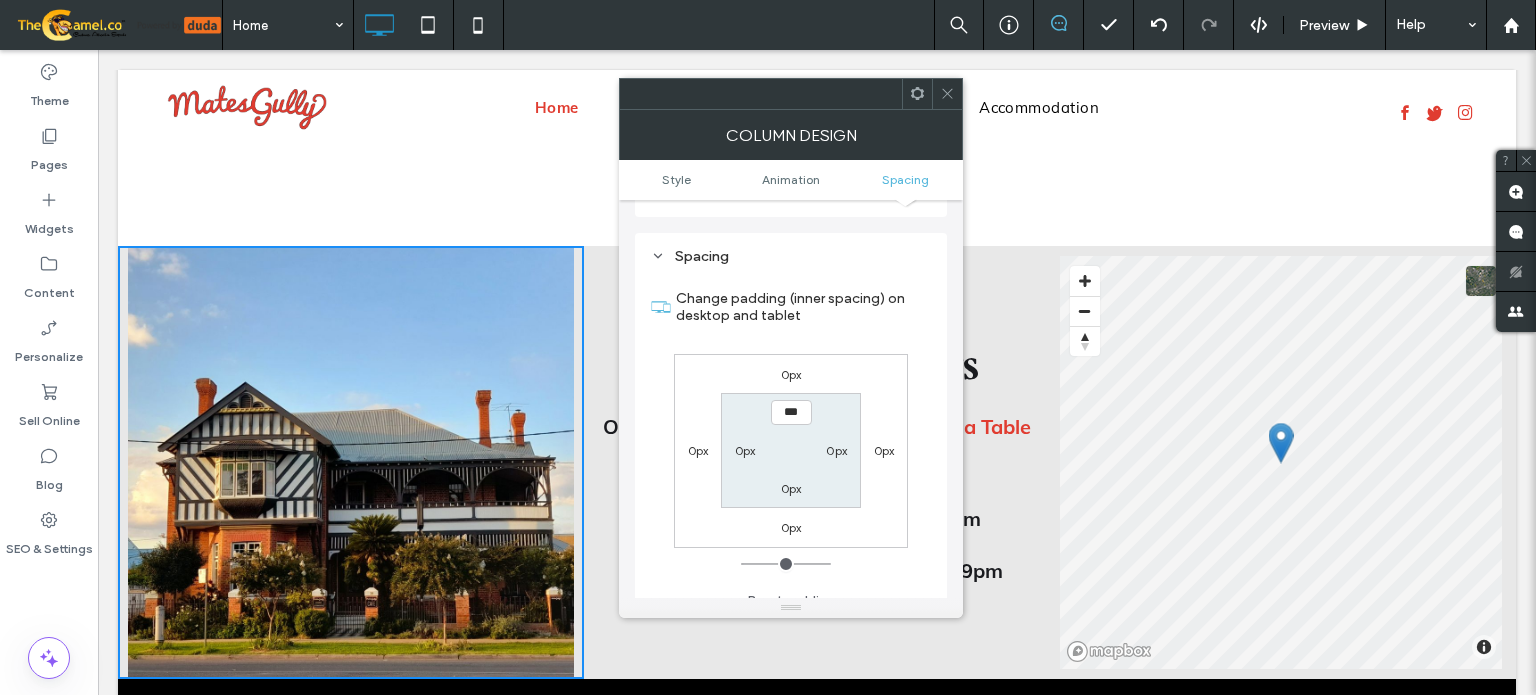 click 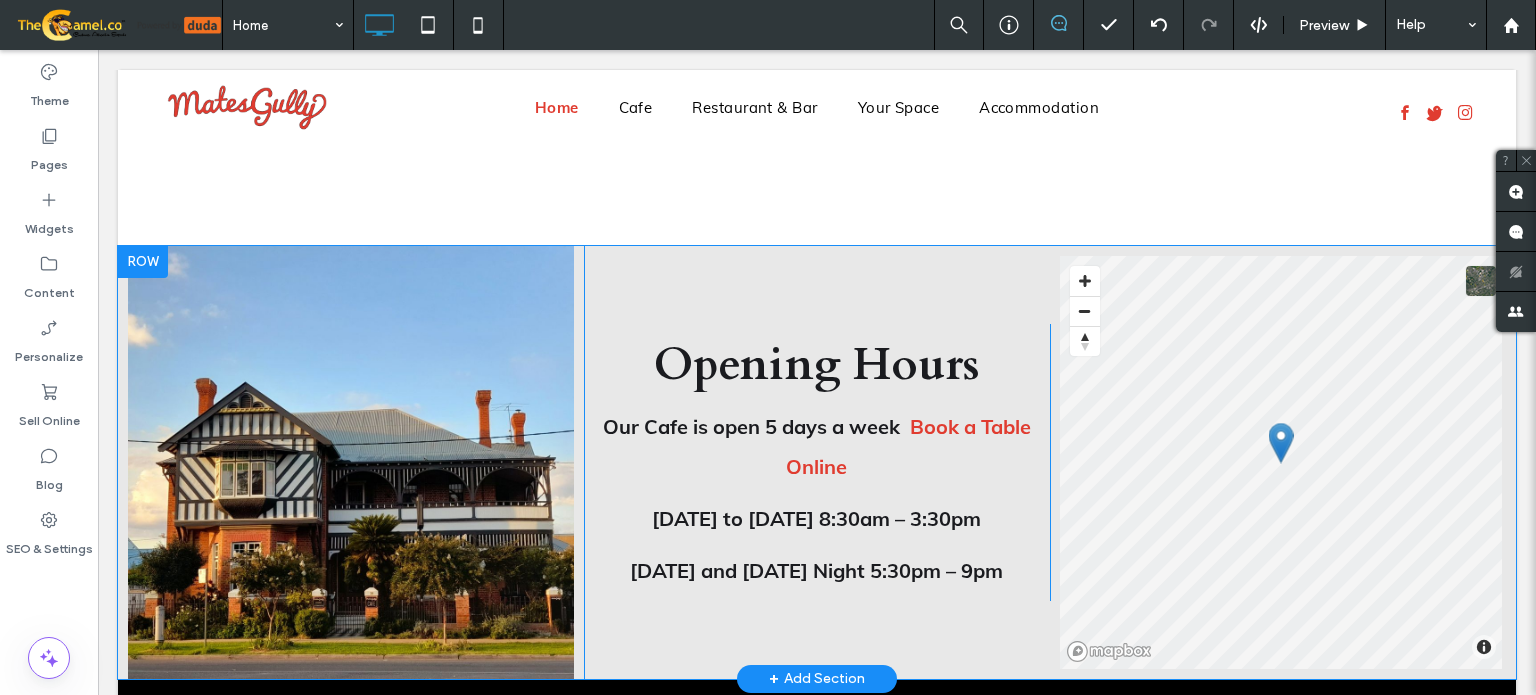 click on "Click To Paste" at bounding box center [351, 462] 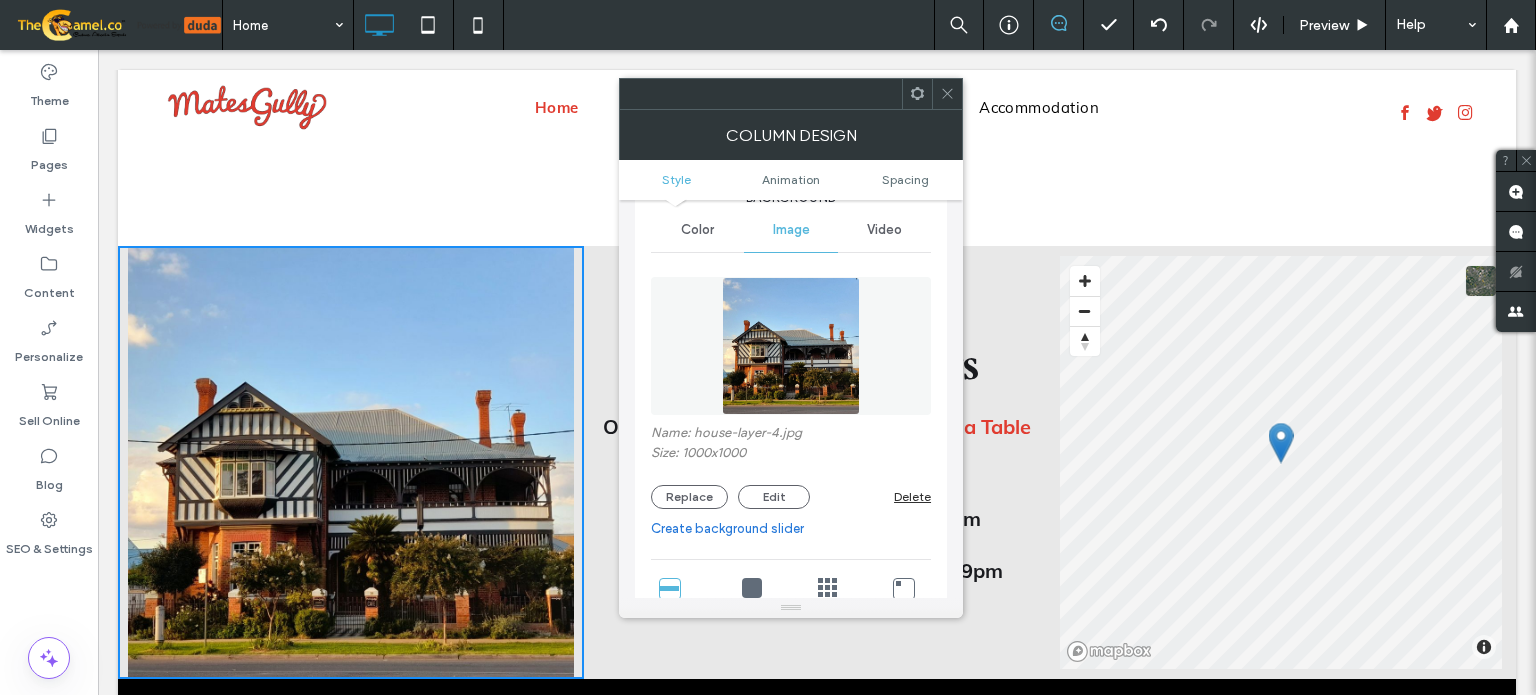scroll, scrollTop: 300, scrollLeft: 0, axis: vertical 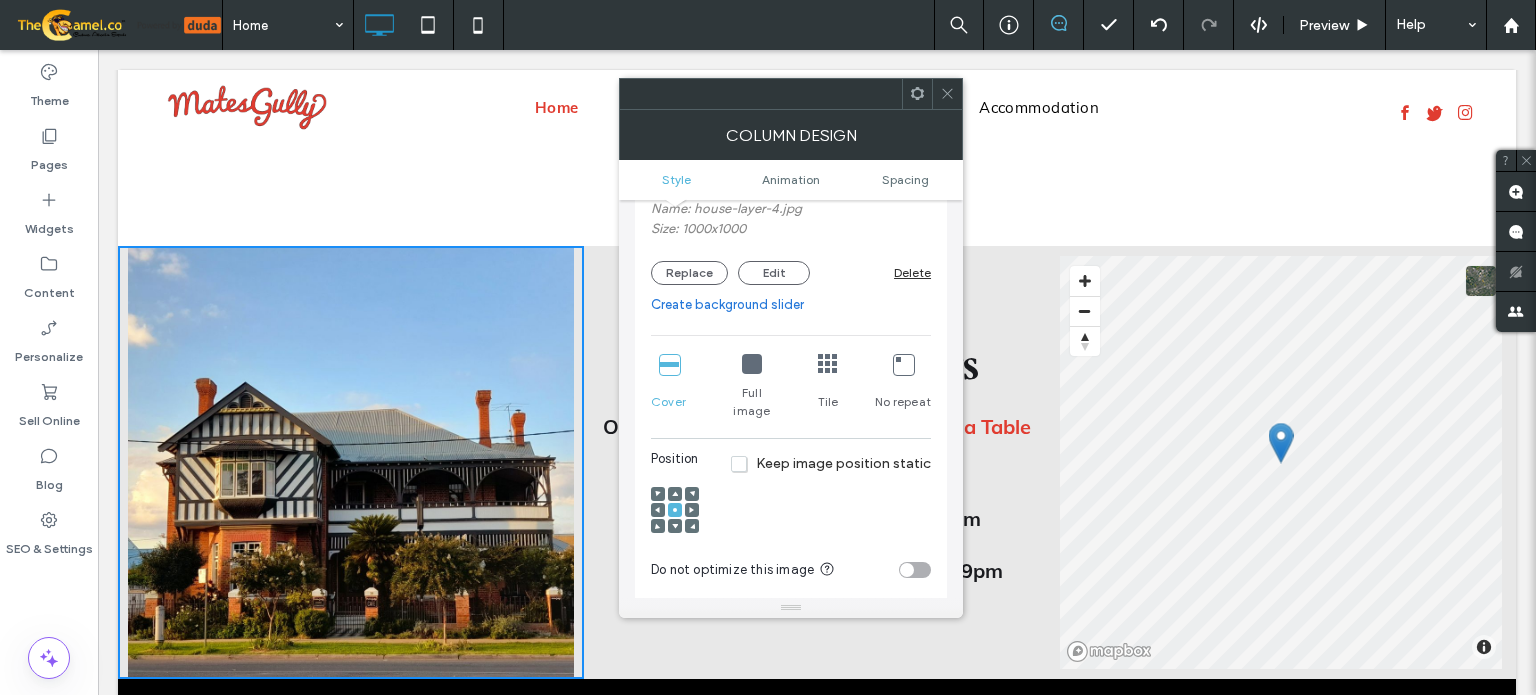 click at bounding box center (752, 364) 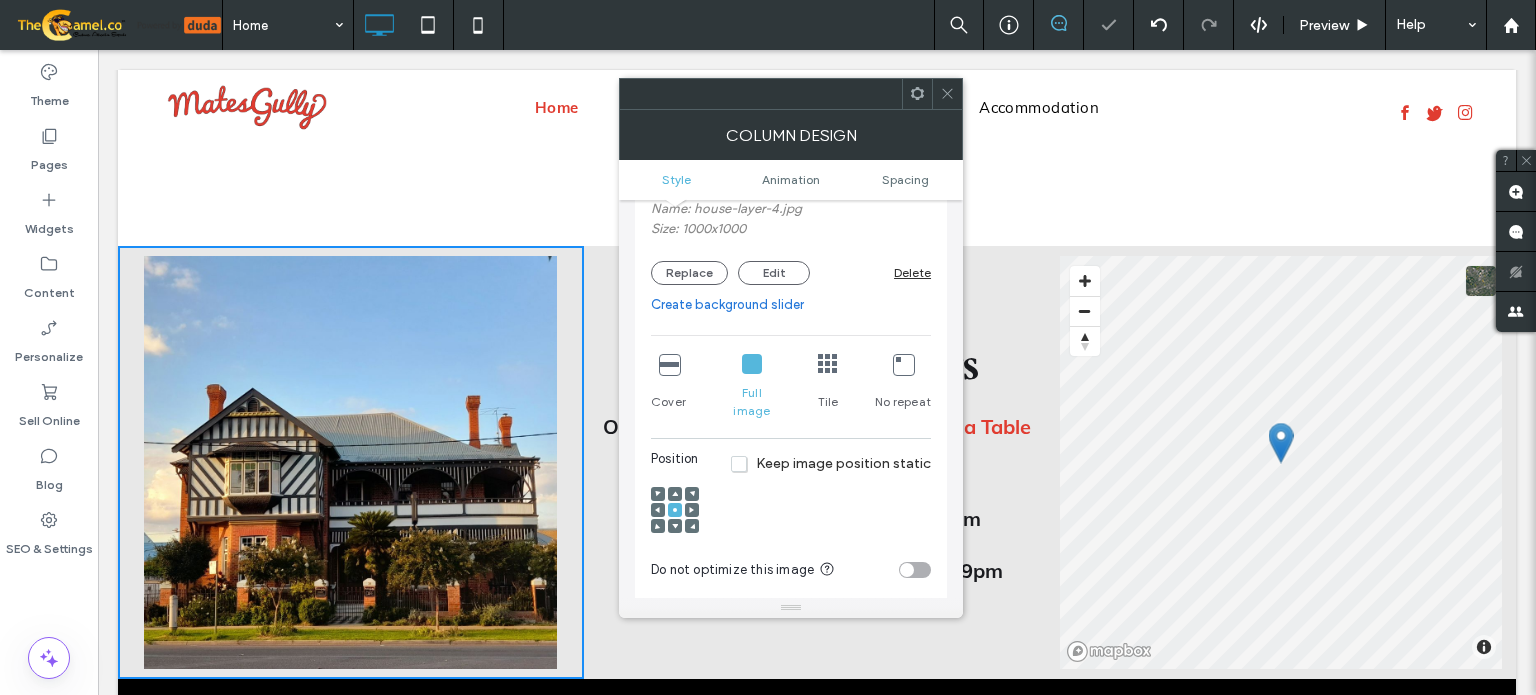 click at bounding box center (669, 364) 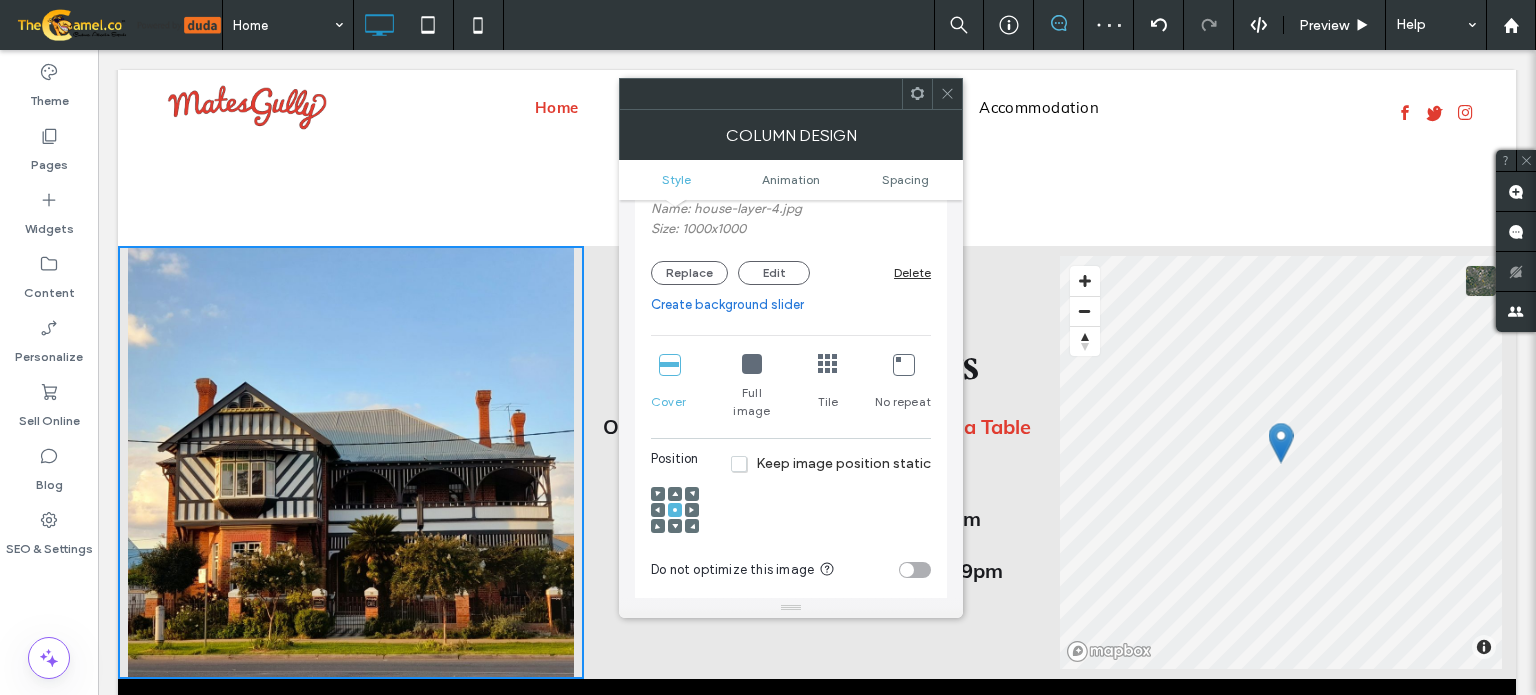click 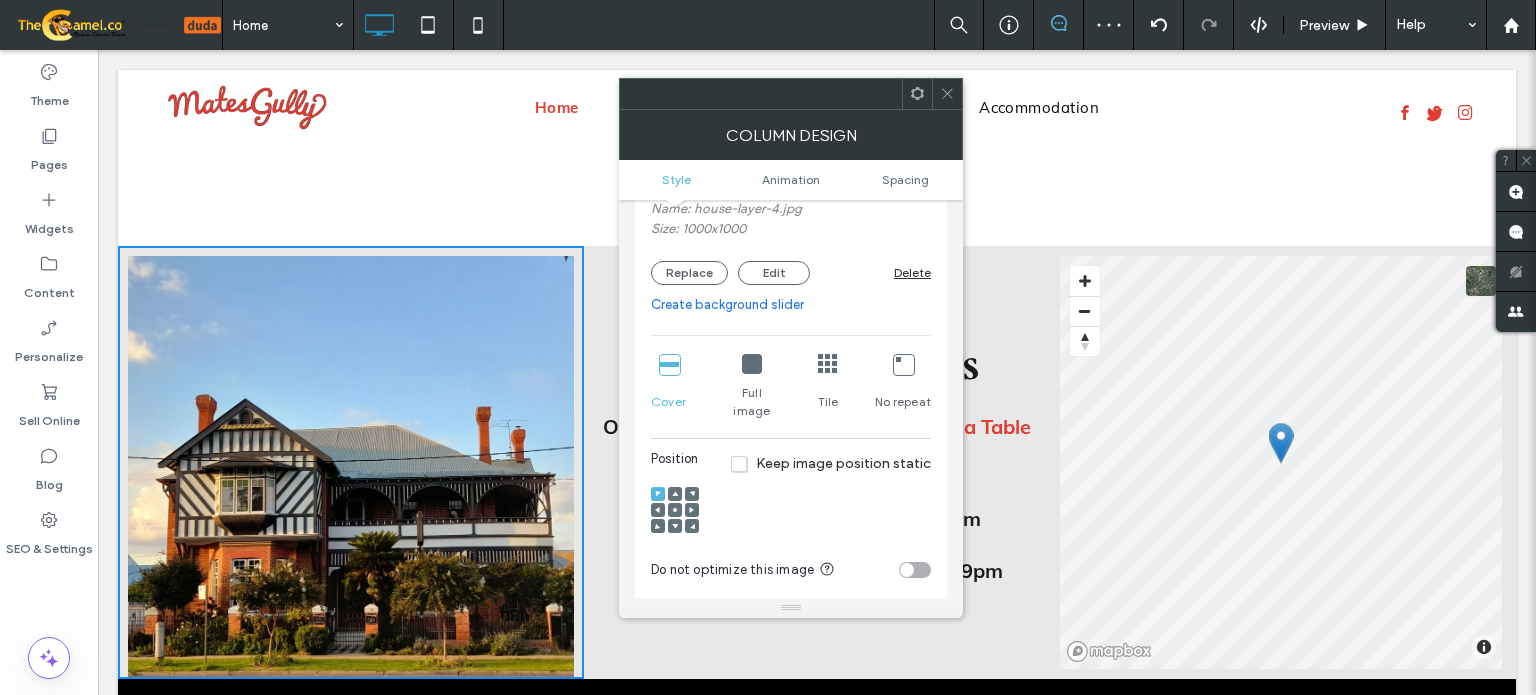 click at bounding box center (675, 526) 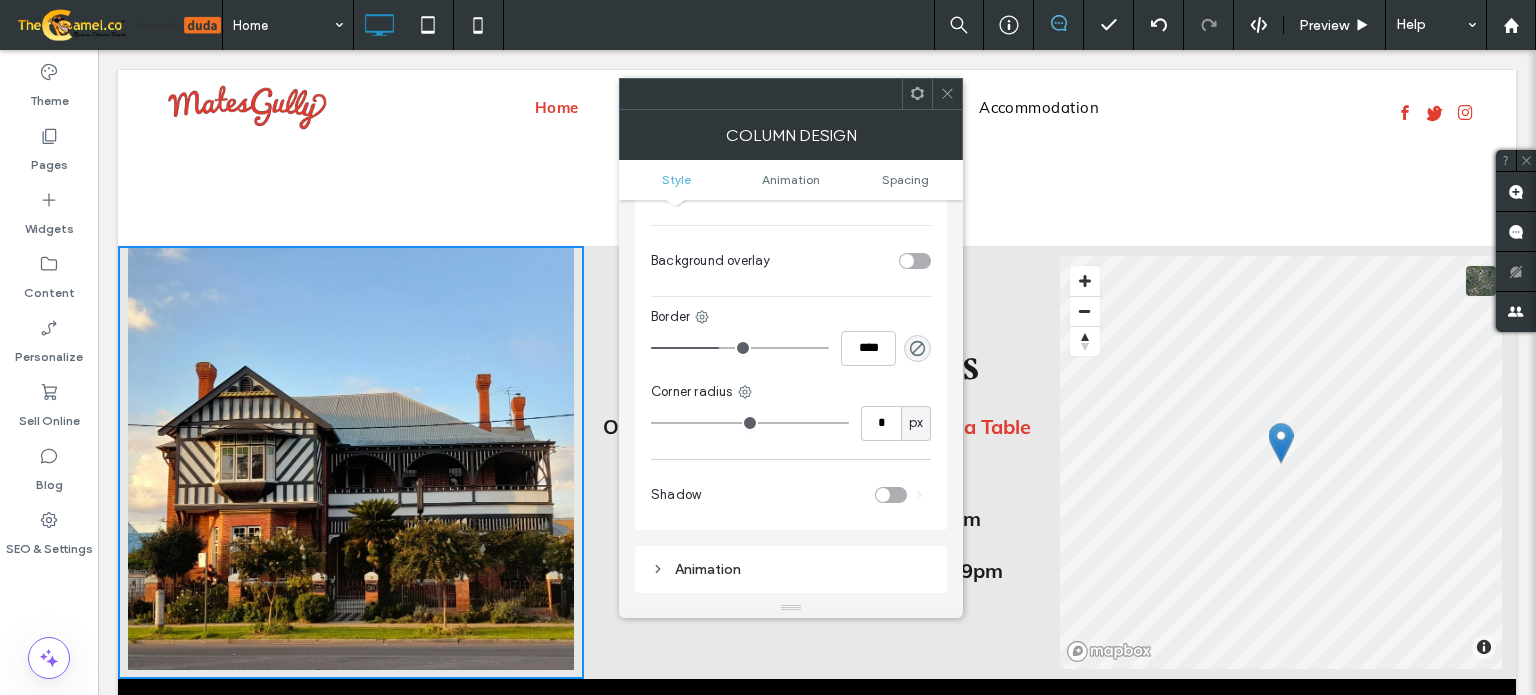 scroll, scrollTop: 700, scrollLeft: 0, axis: vertical 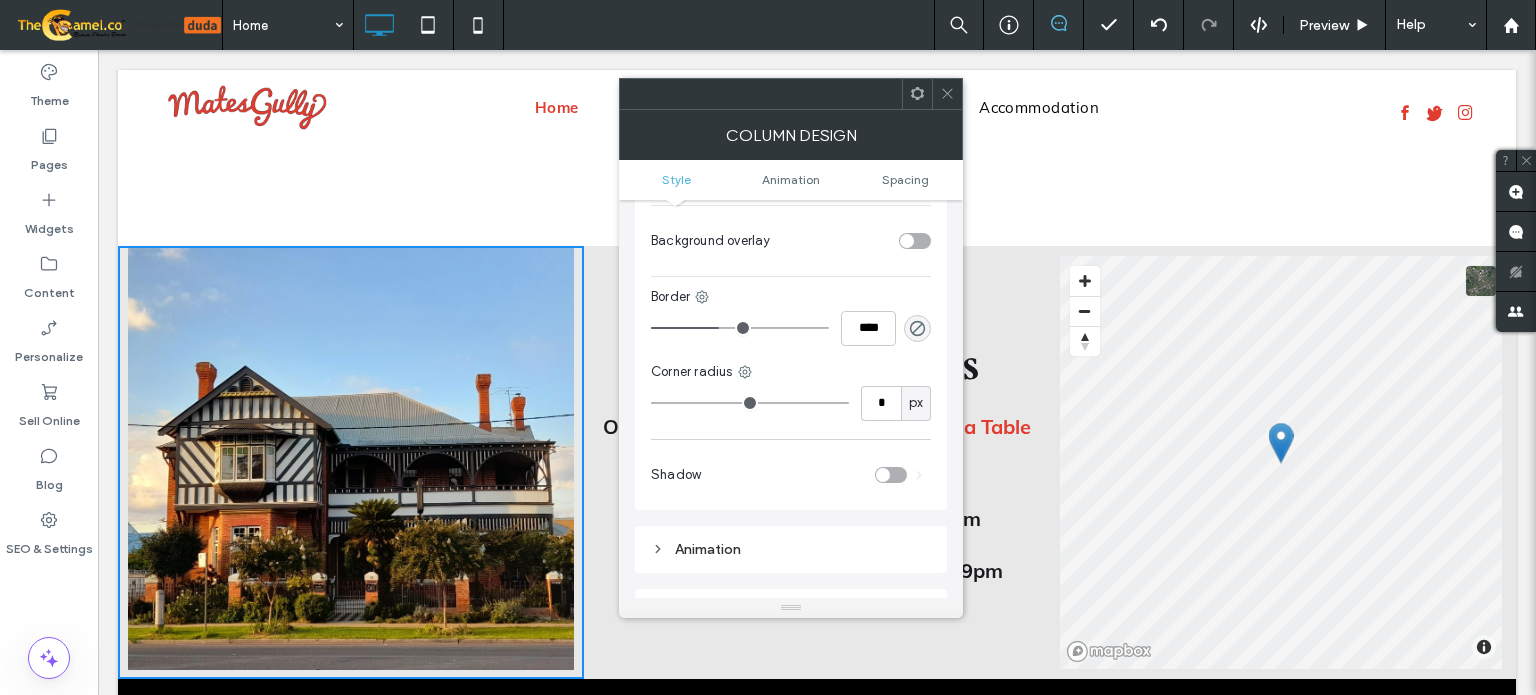 drag, startPoint x: 946, startPoint y: 103, endPoint x: 752, endPoint y: 264, distance: 252.10513 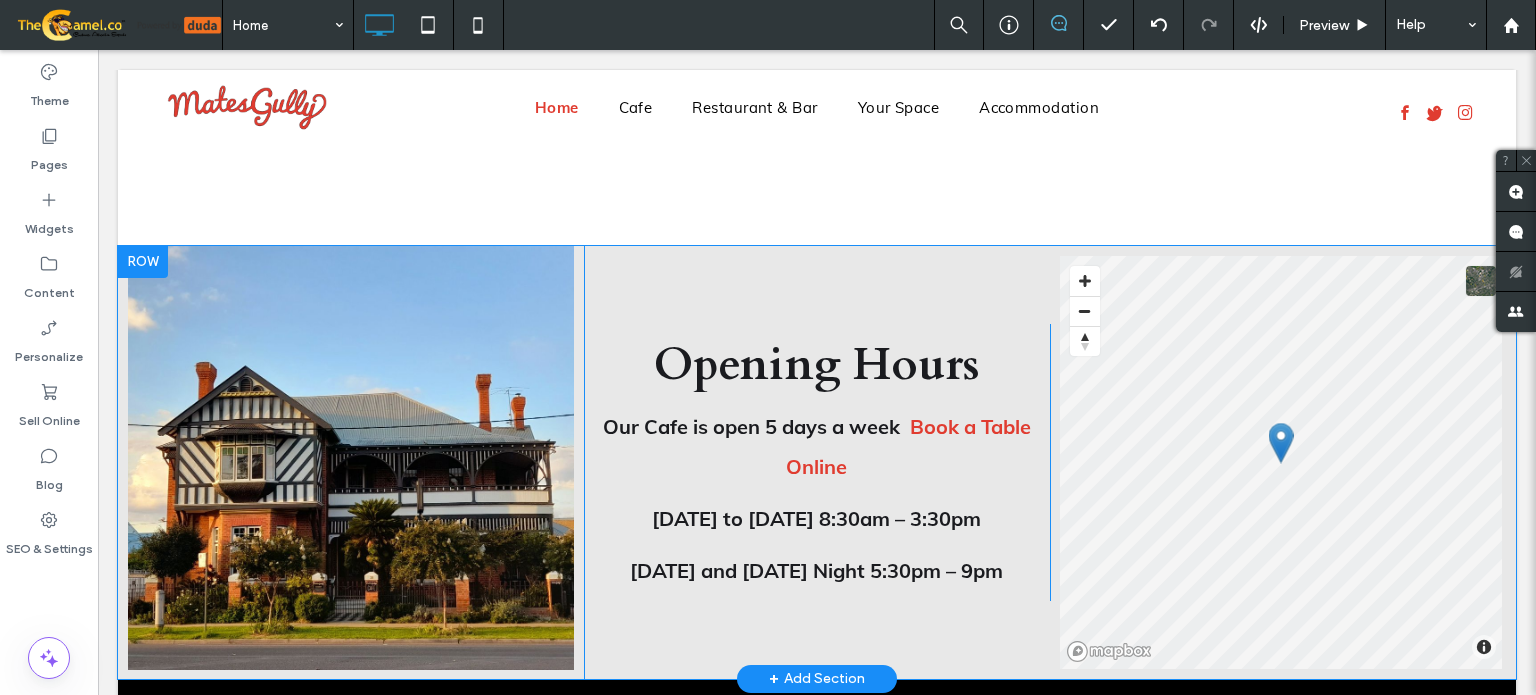 click on "Click To Paste" at bounding box center (351, 462) 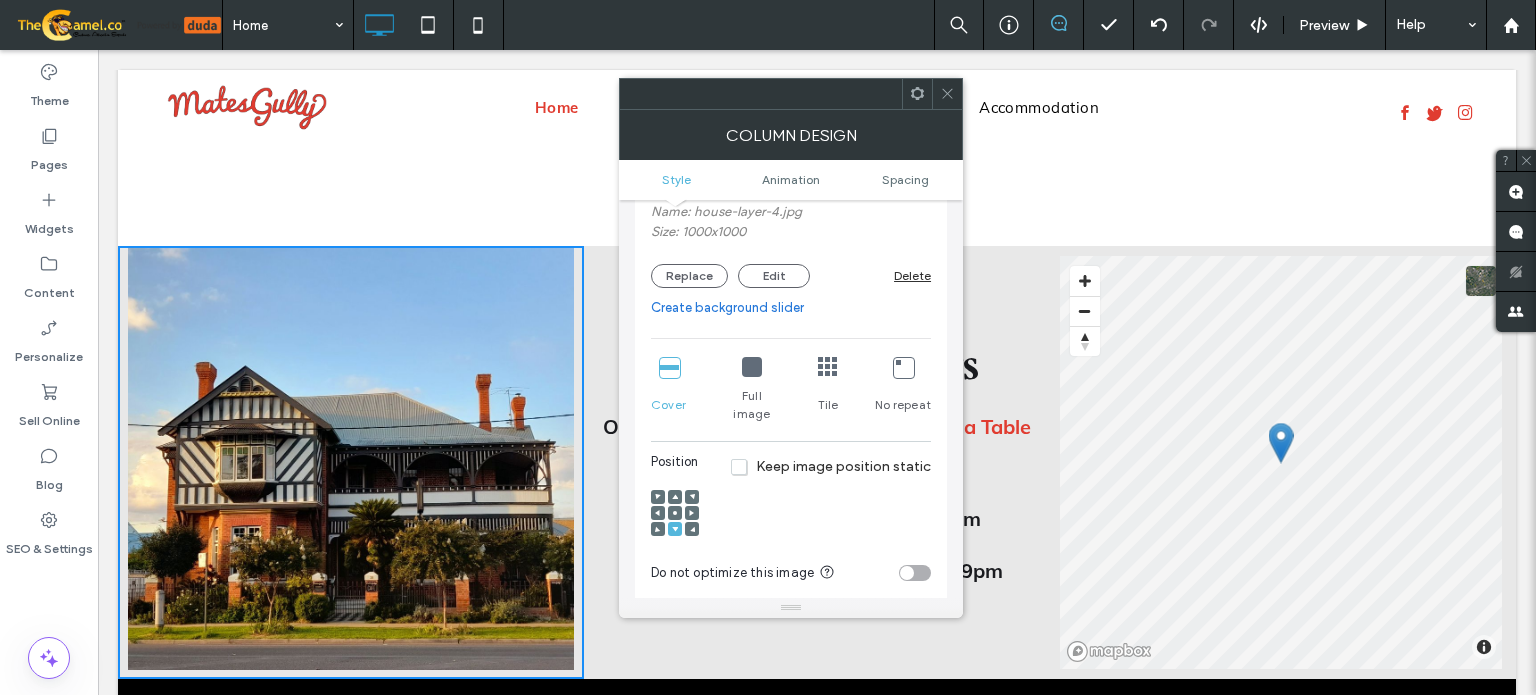 scroll, scrollTop: 300, scrollLeft: 0, axis: vertical 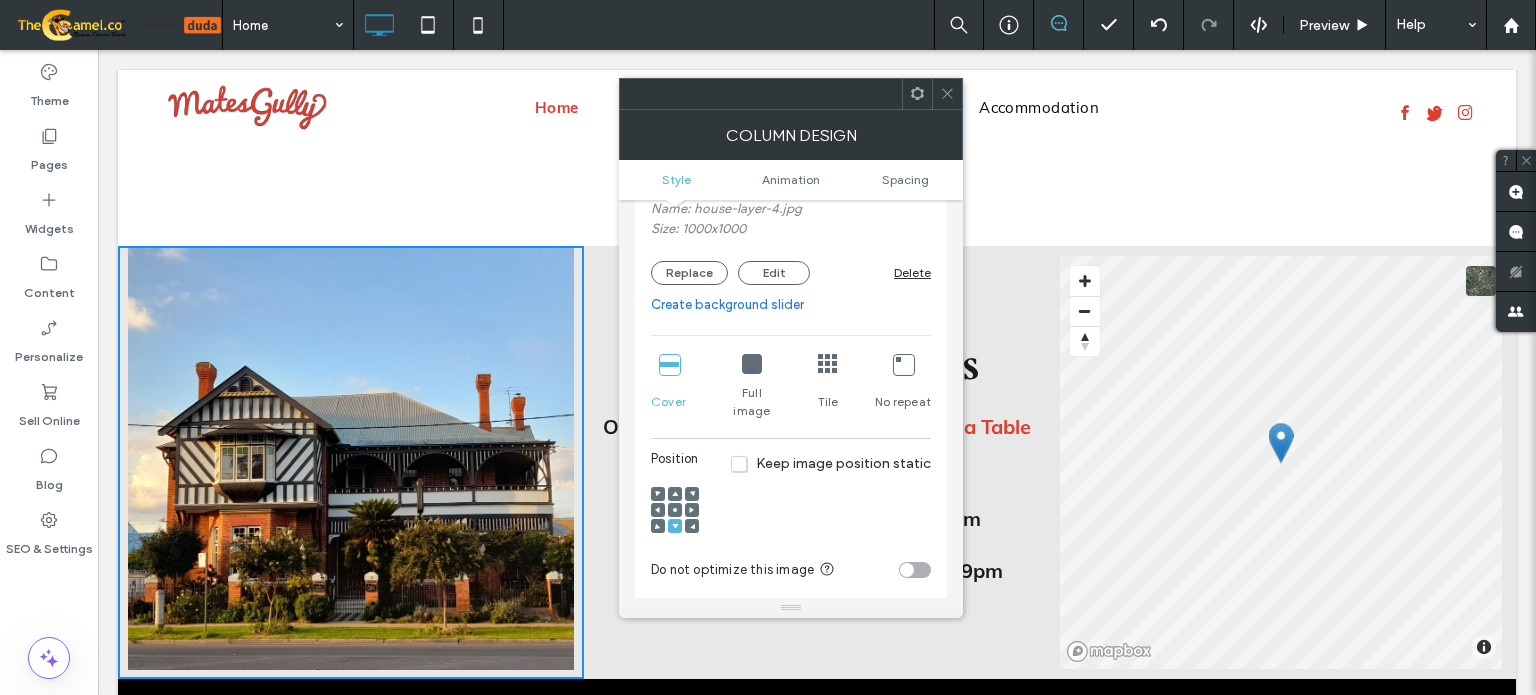 click at bounding box center [658, 494] 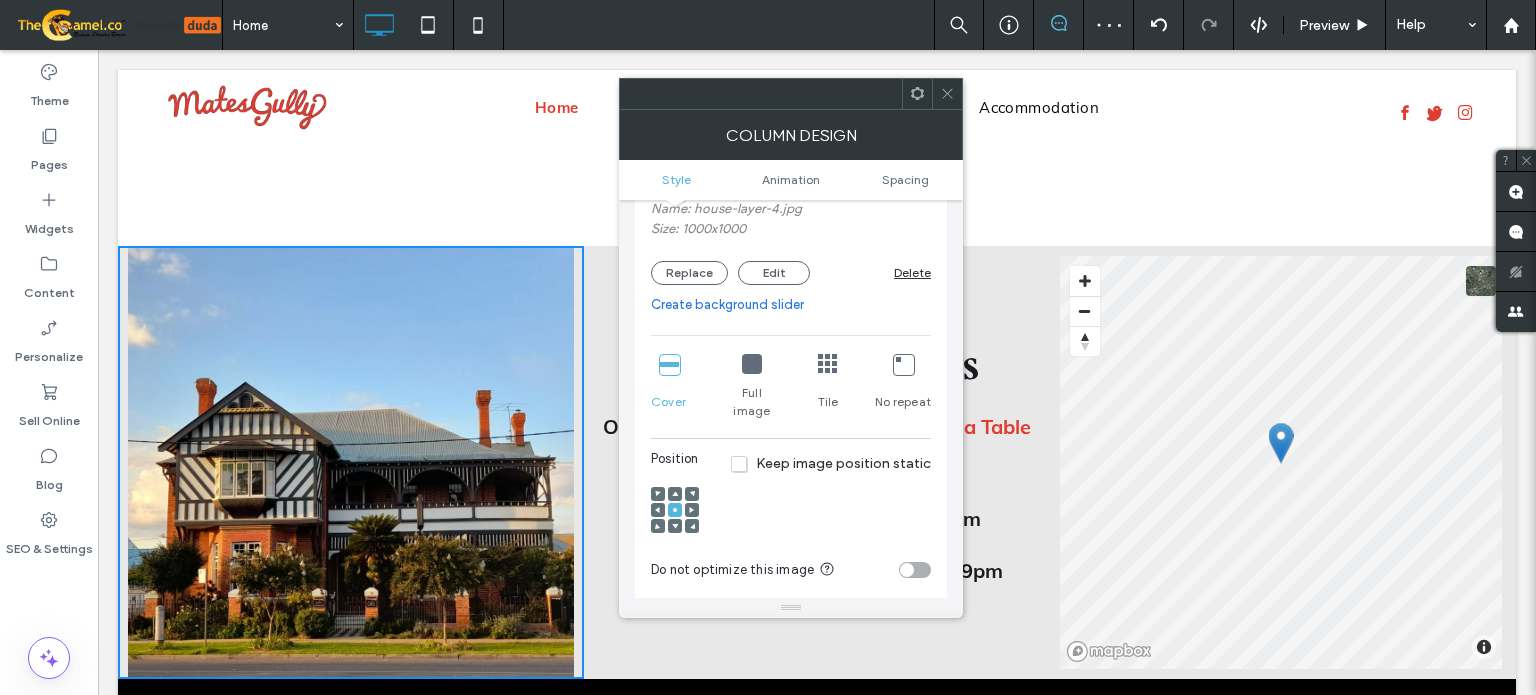 click 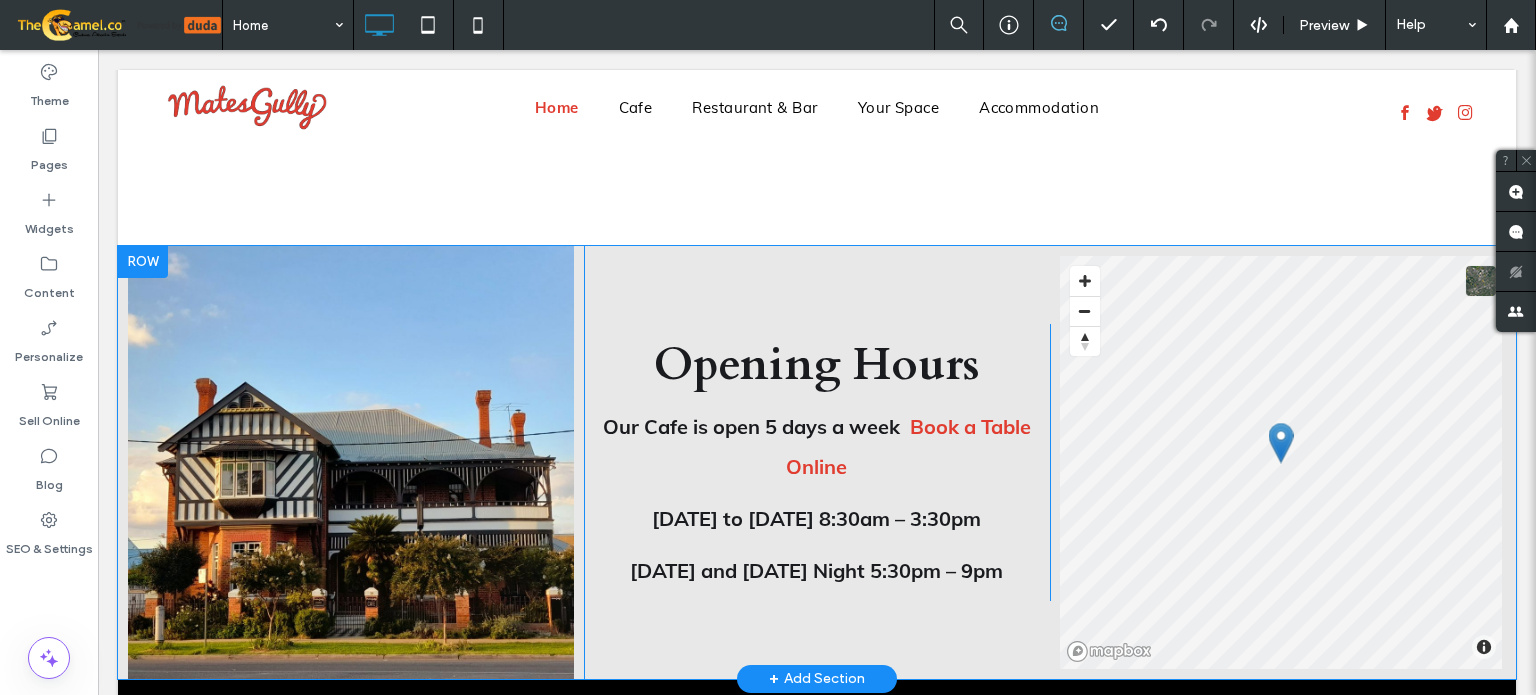 click at bounding box center (143, 262) 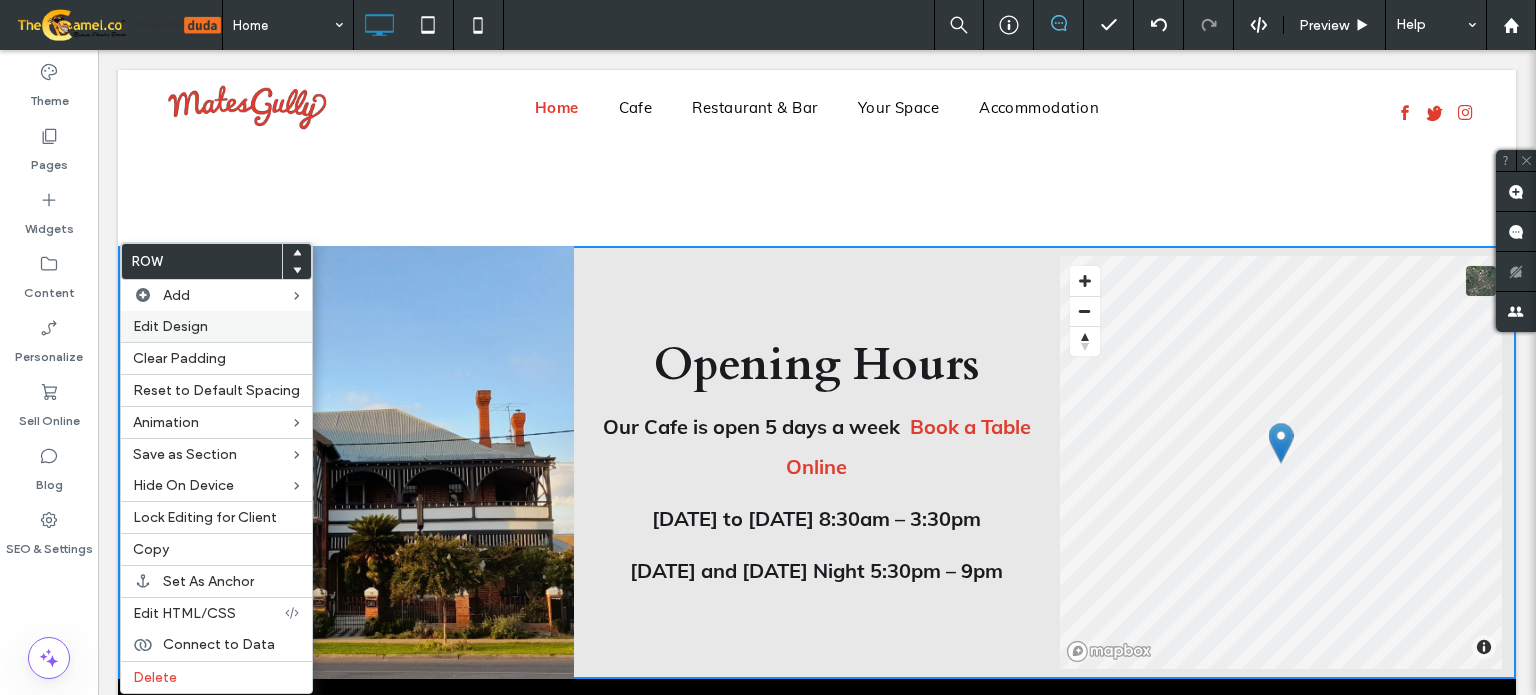 click on "Edit Design" at bounding box center [170, 326] 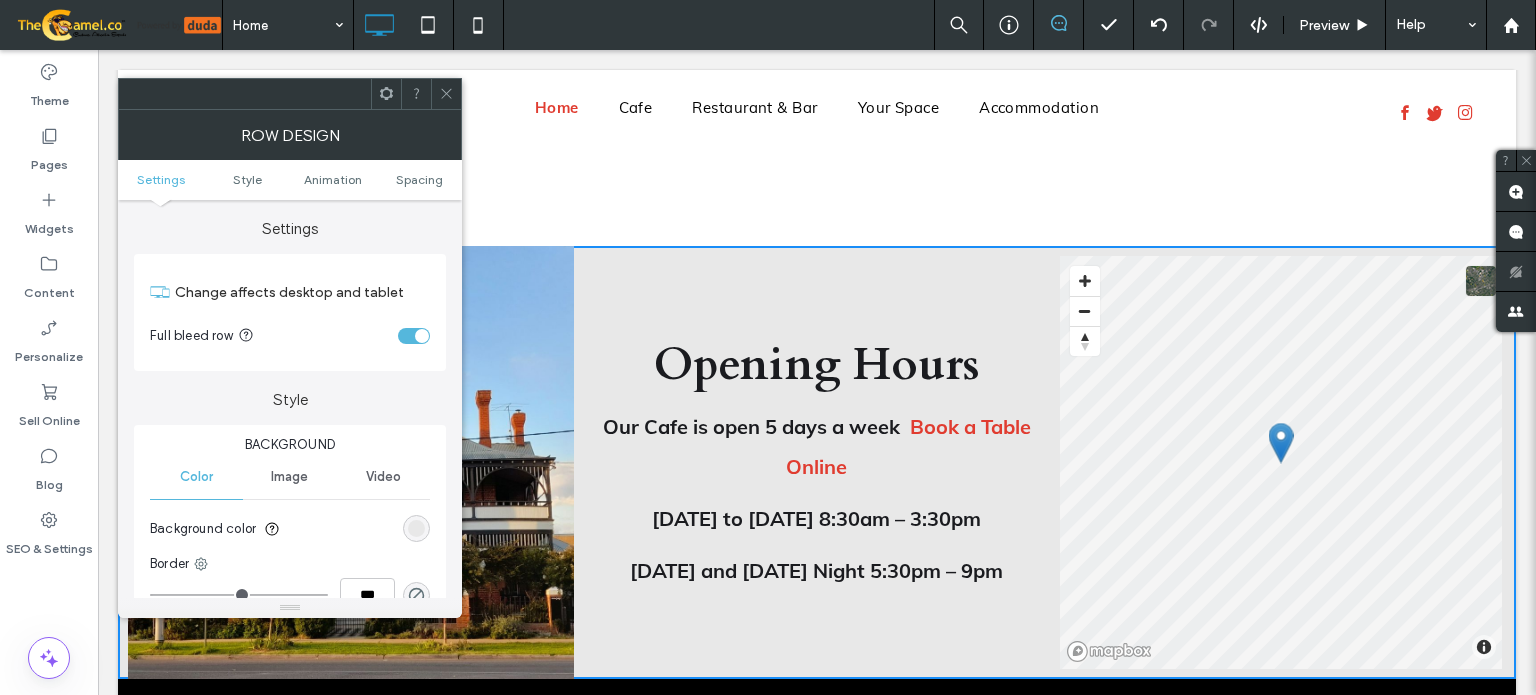 click at bounding box center (446, 94) 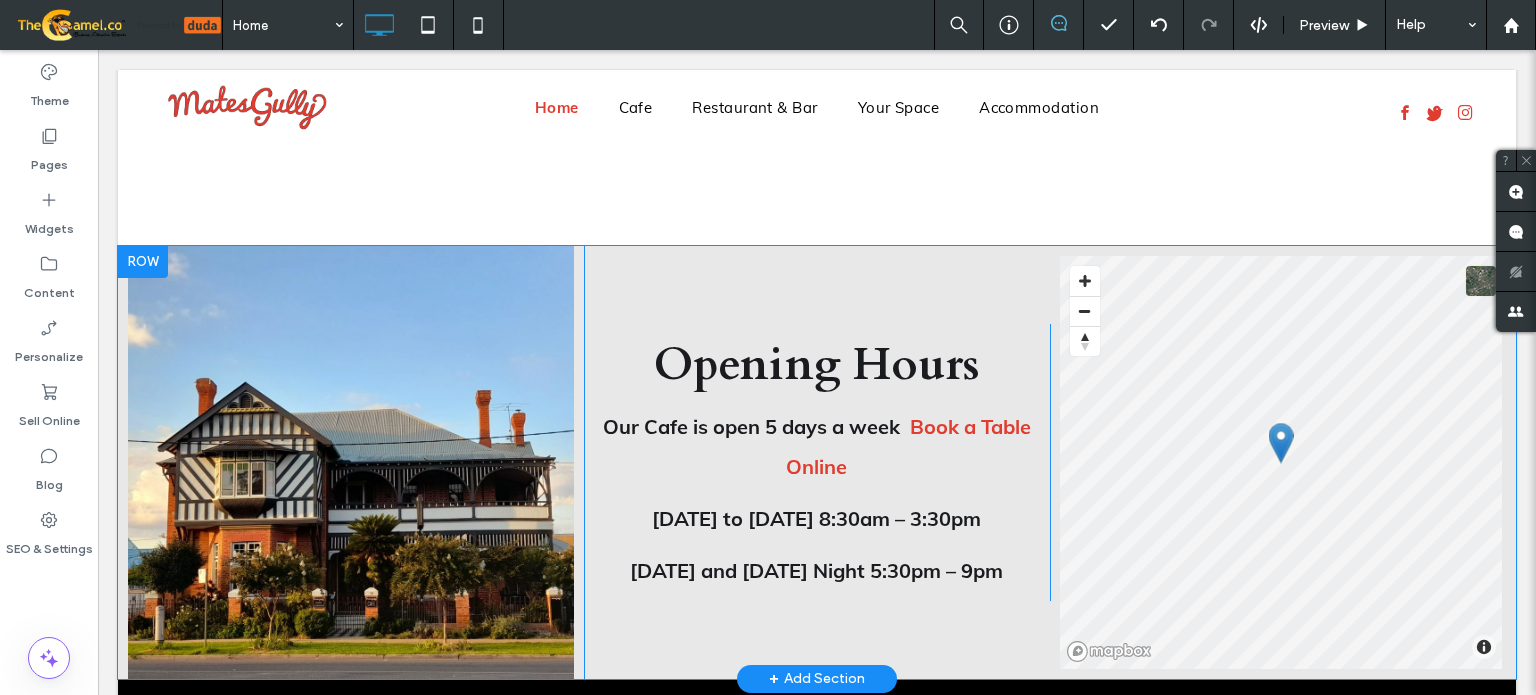 click at bounding box center (143, 262) 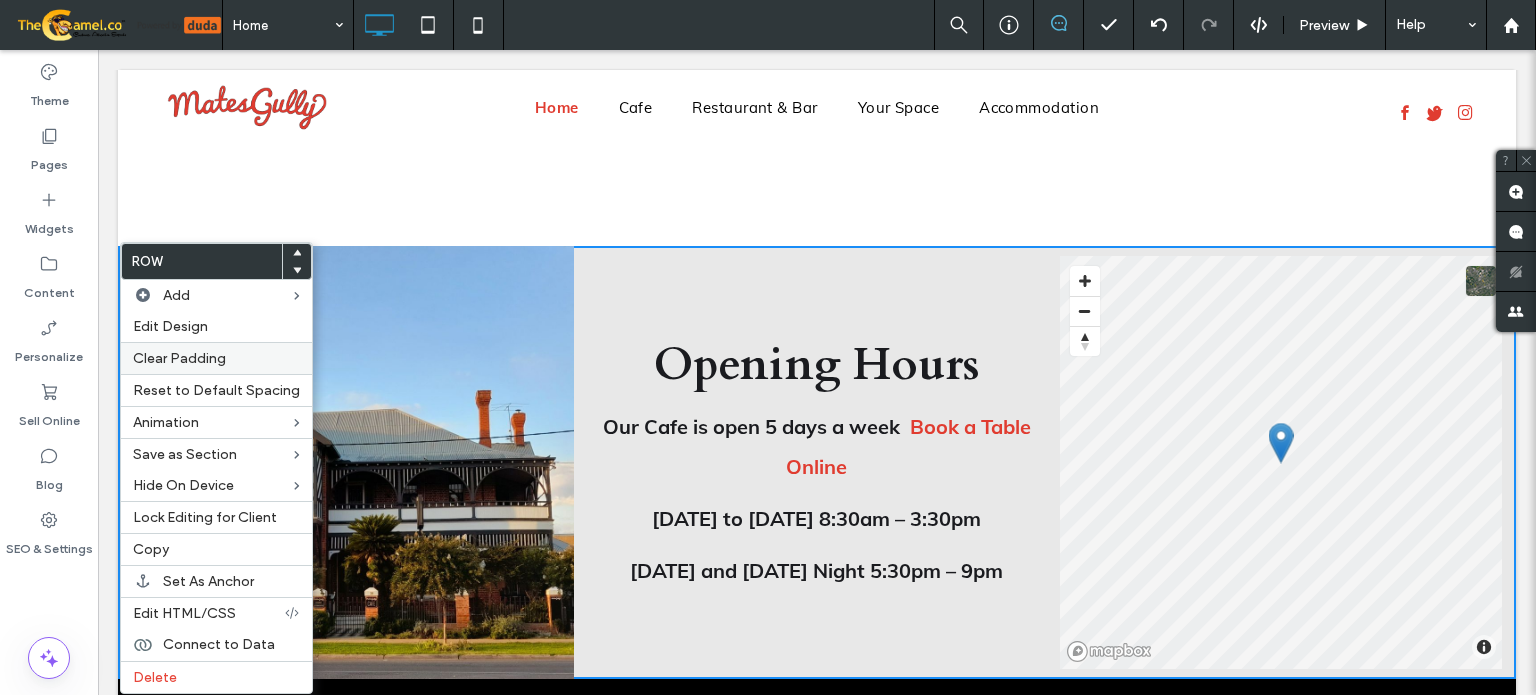 click on "Clear Padding" at bounding box center (179, 358) 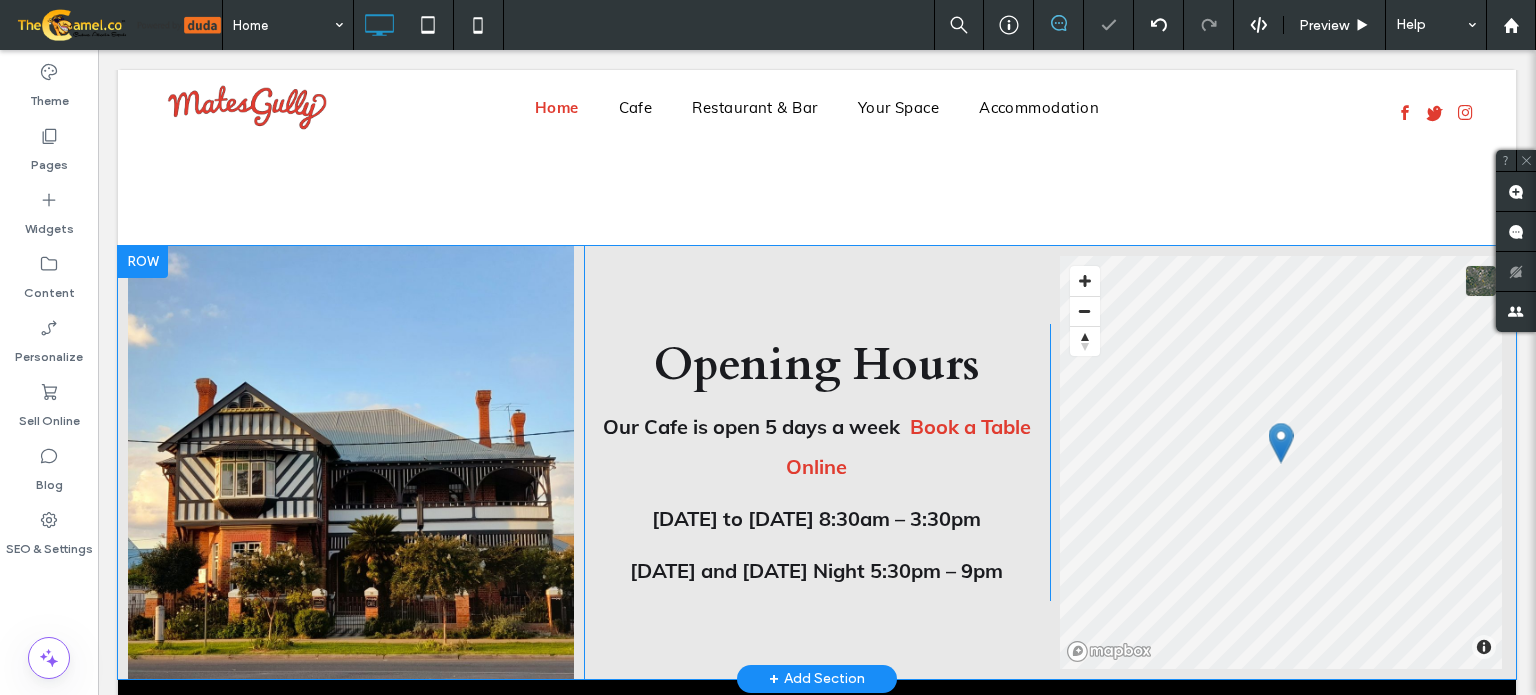 click at bounding box center (143, 262) 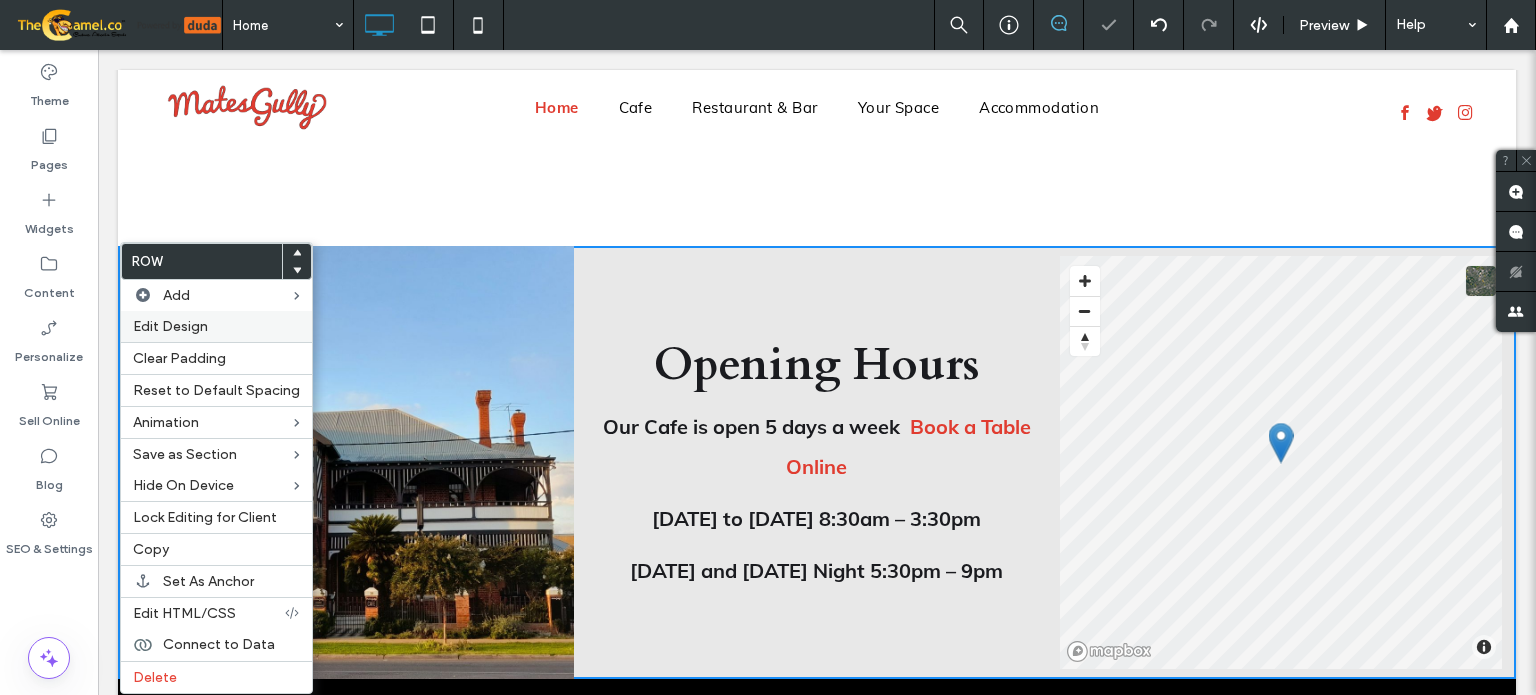 click on "Edit Design" at bounding box center [170, 326] 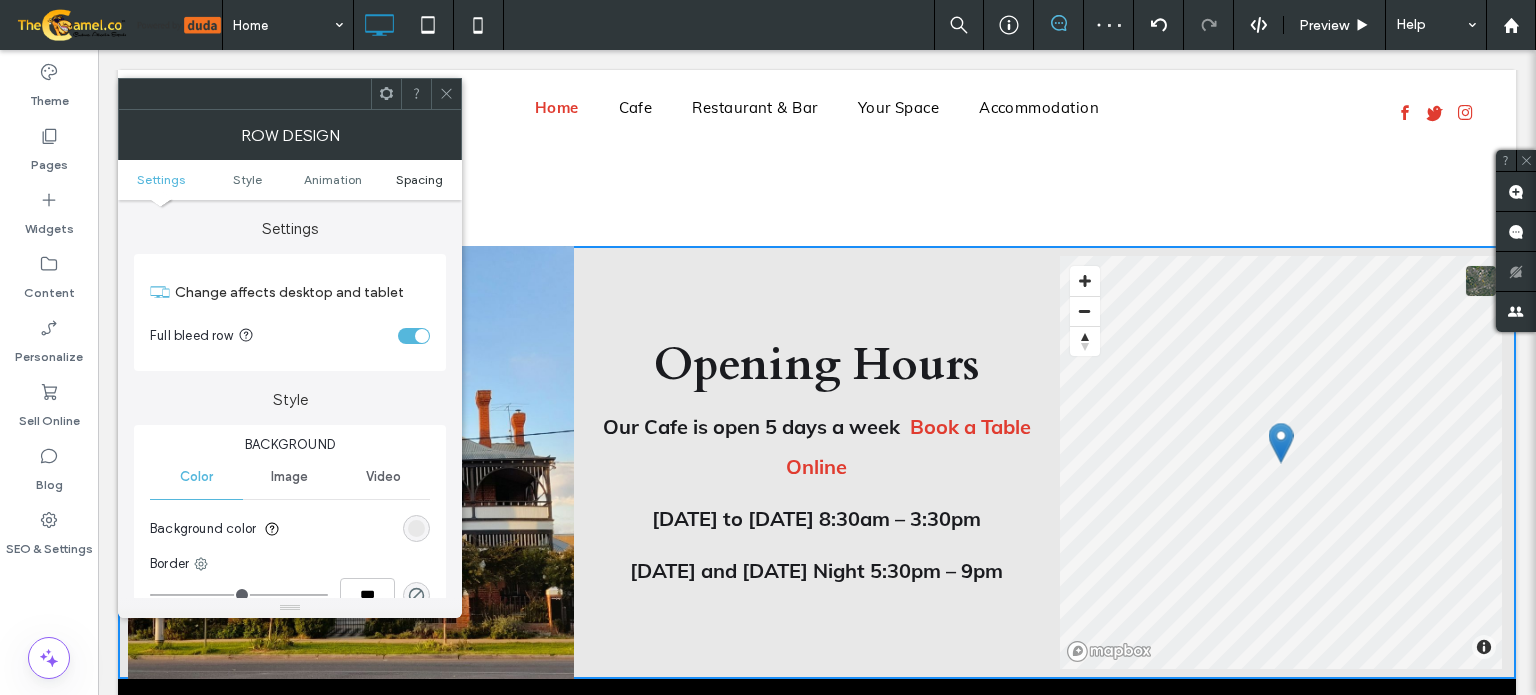 click on "Spacing" at bounding box center [419, 179] 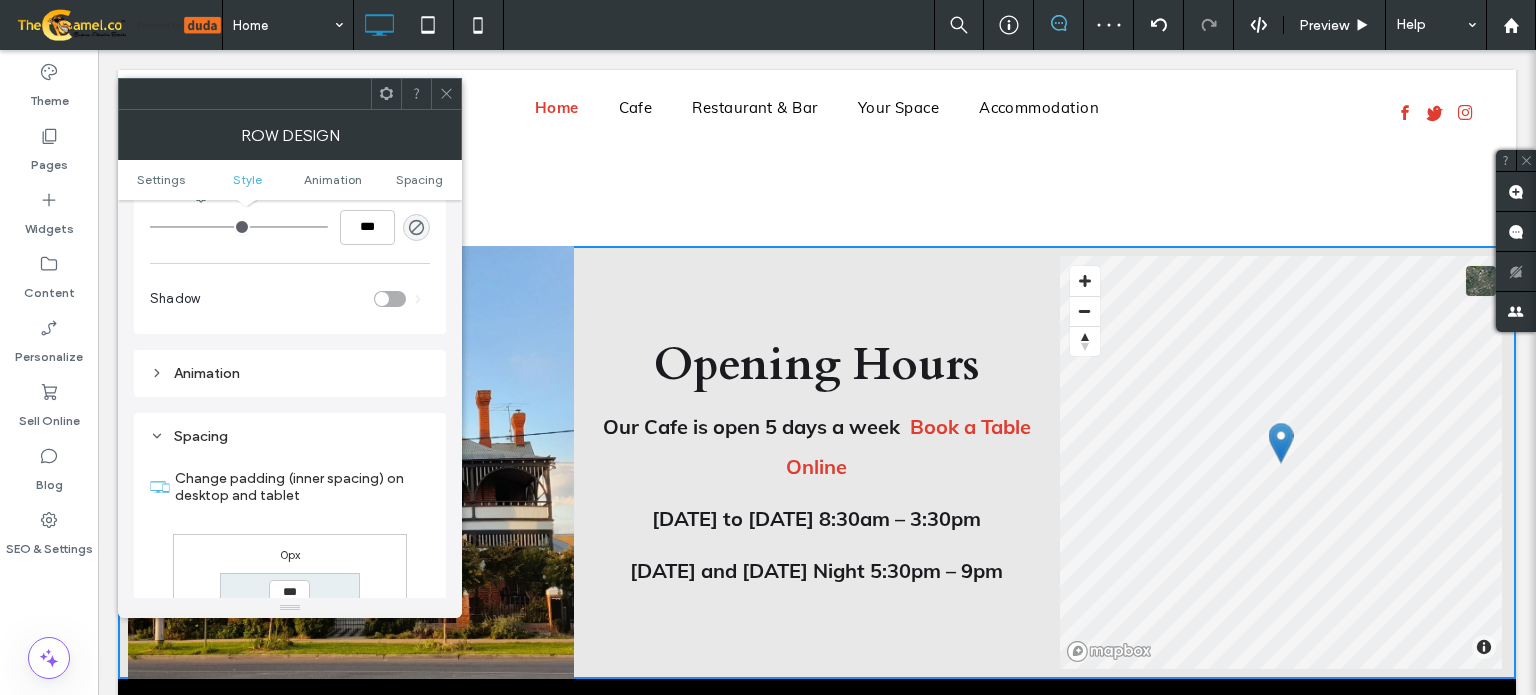 scroll, scrollTop: 564, scrollLeft: 0, axis: vertical 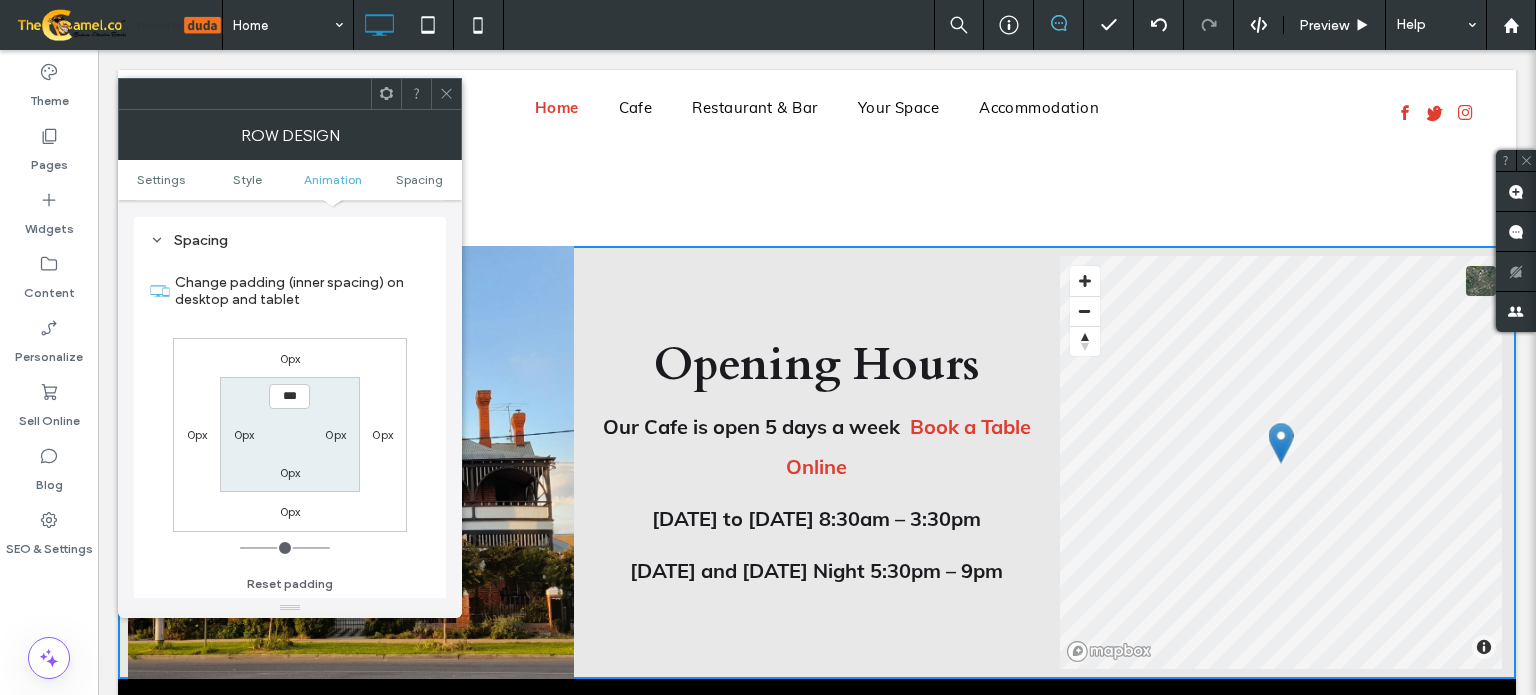 click 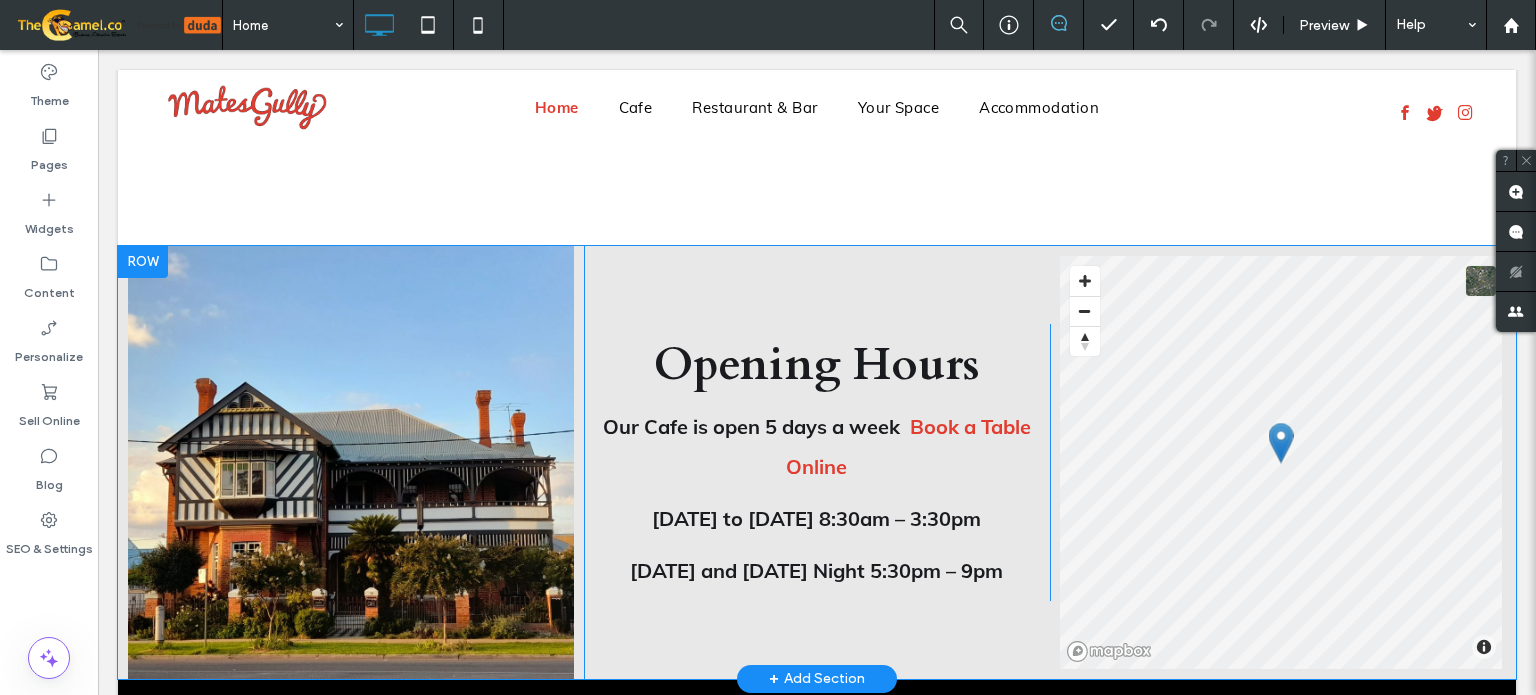 click on "Click To Paste" at bounding box center (351, 462) 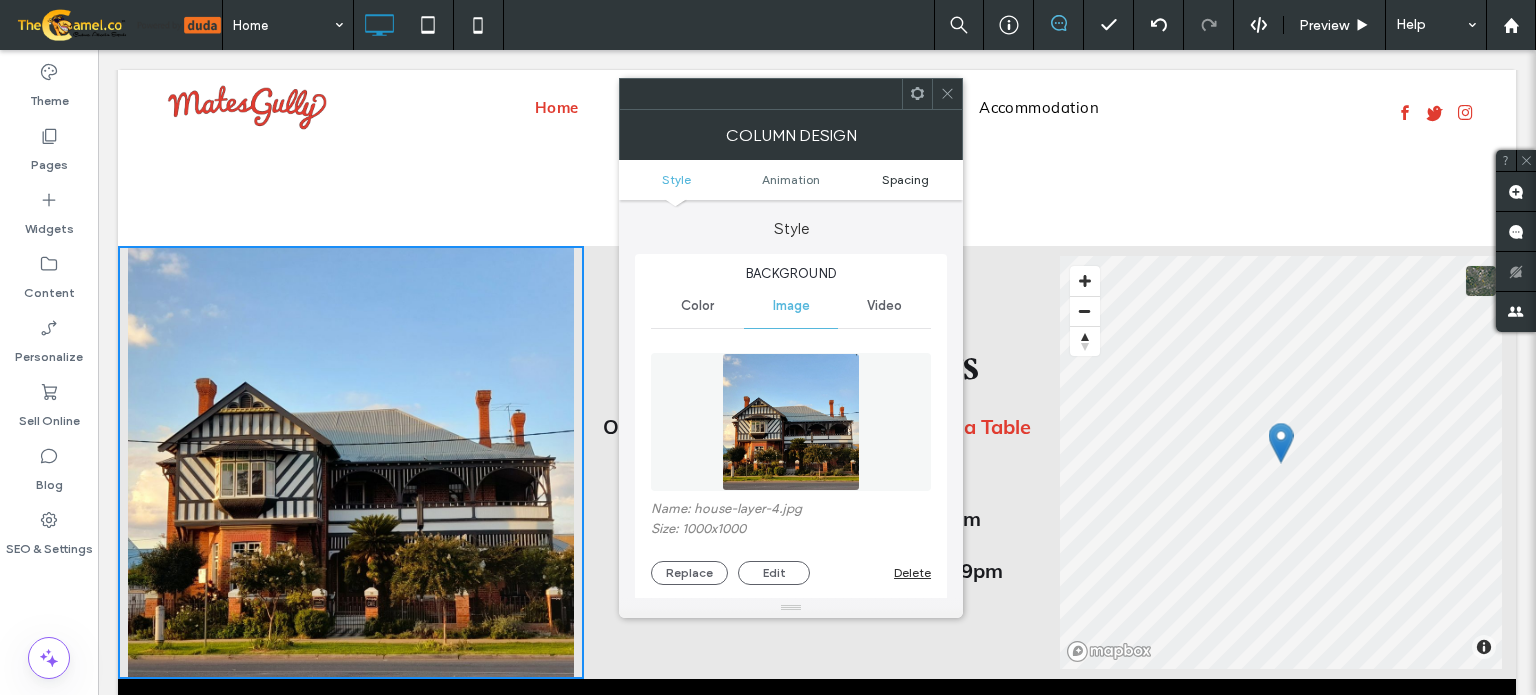 click on "Spacing" at bounding box center [905, 179] 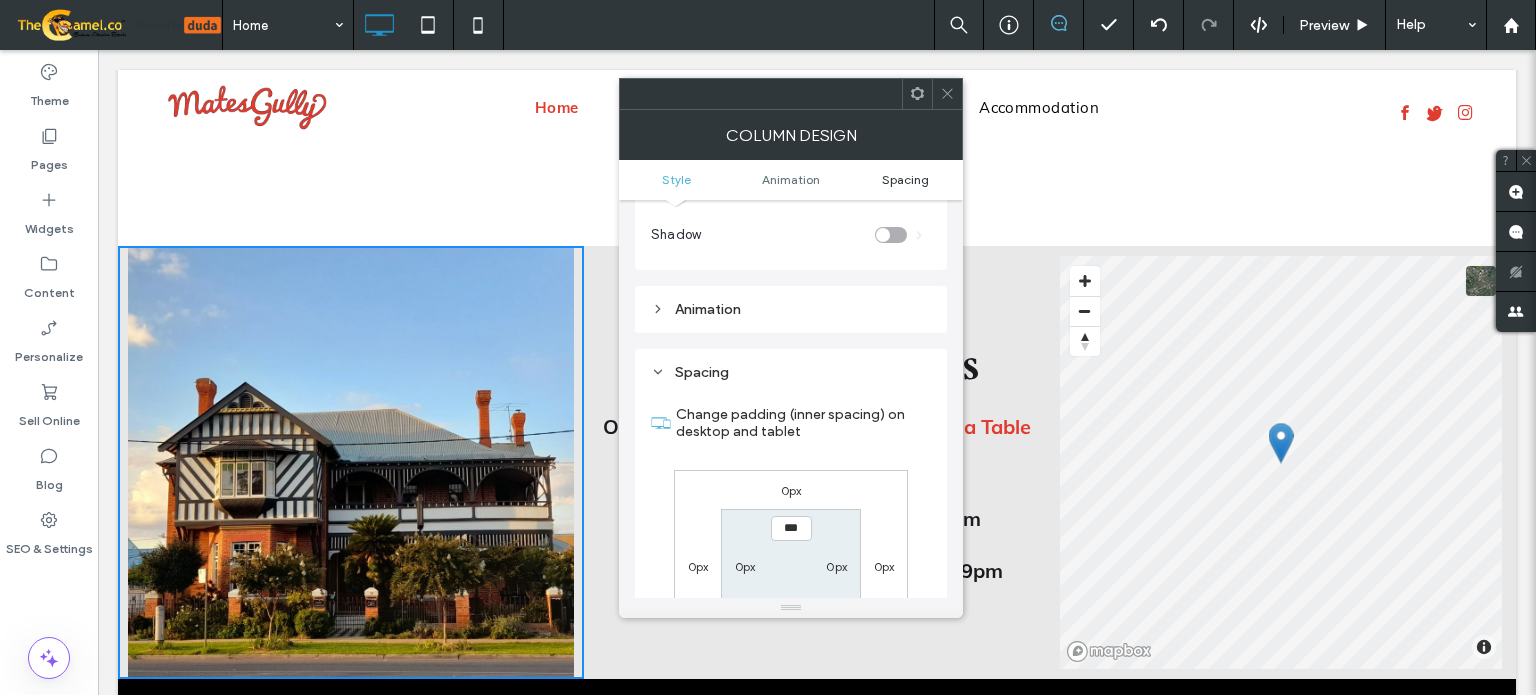 scroll, scrollTop: 1056, scrollLeft: 0, axis: vertical 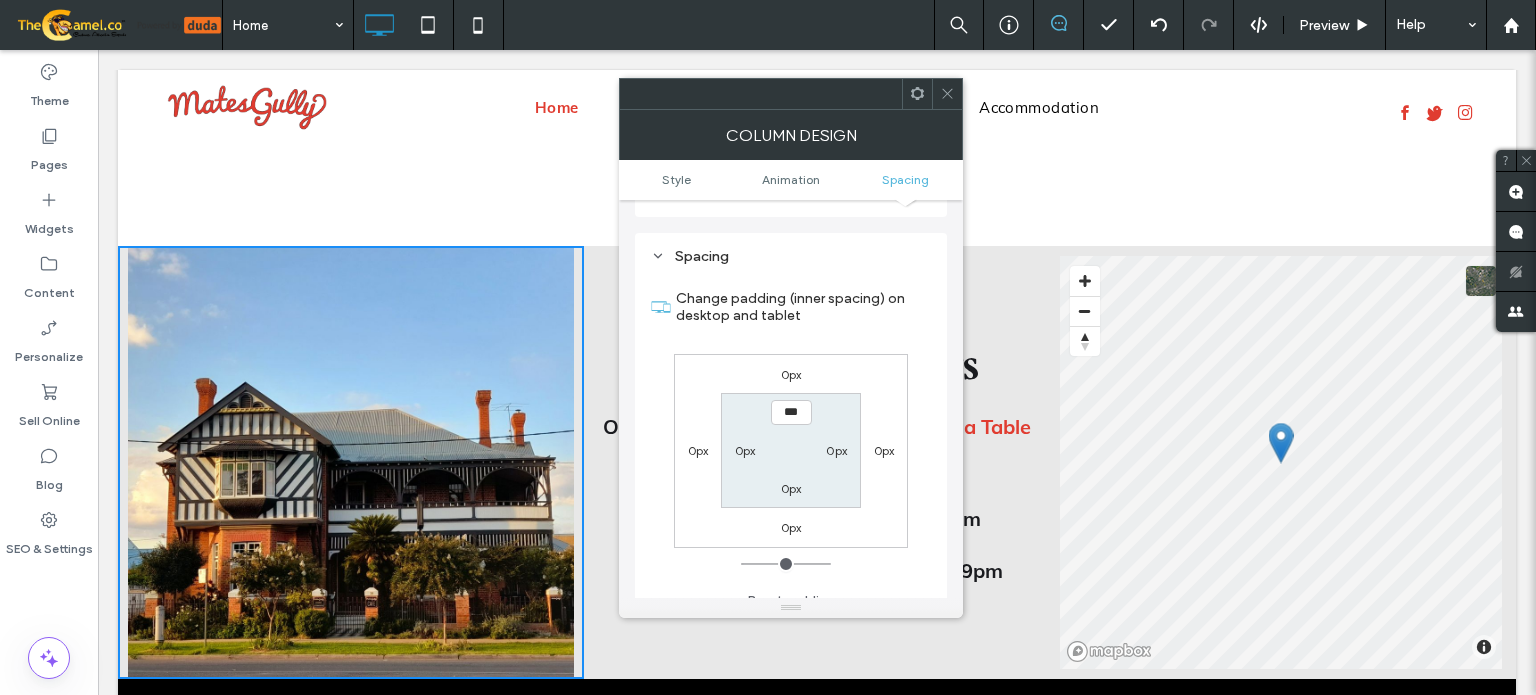 click at bounding box center (947, 94) 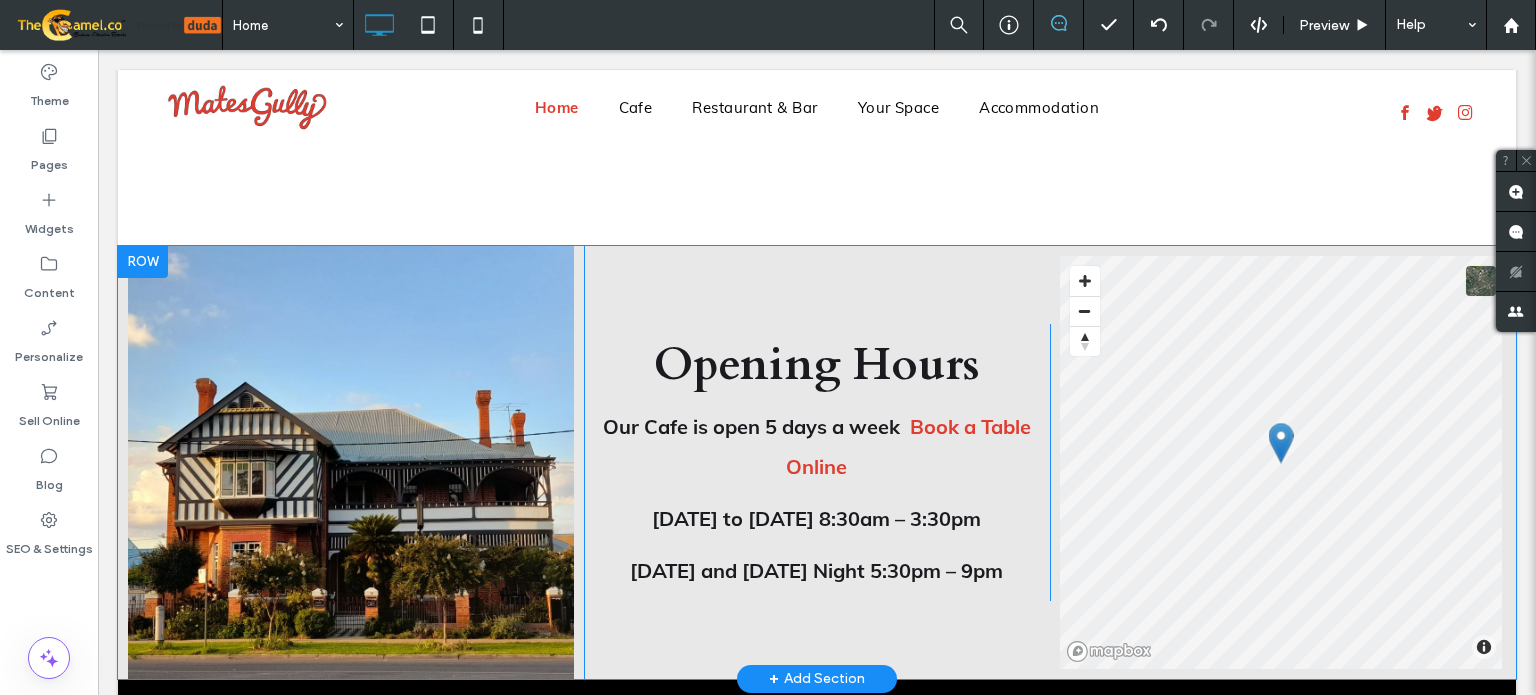 click on "Click To Paste
Opening Hours
Our Cafe is open 5 days a week
Book a Table Online
[DATE] to [DATE] 8:30am – 3:30pm
[DATE] and [DATE] Night 5:30pm – 9pm
Click To Paste
© Mapbox   © OpenStreetMap   Improve this map
Click To Paste" at bounding box center [817, 462] 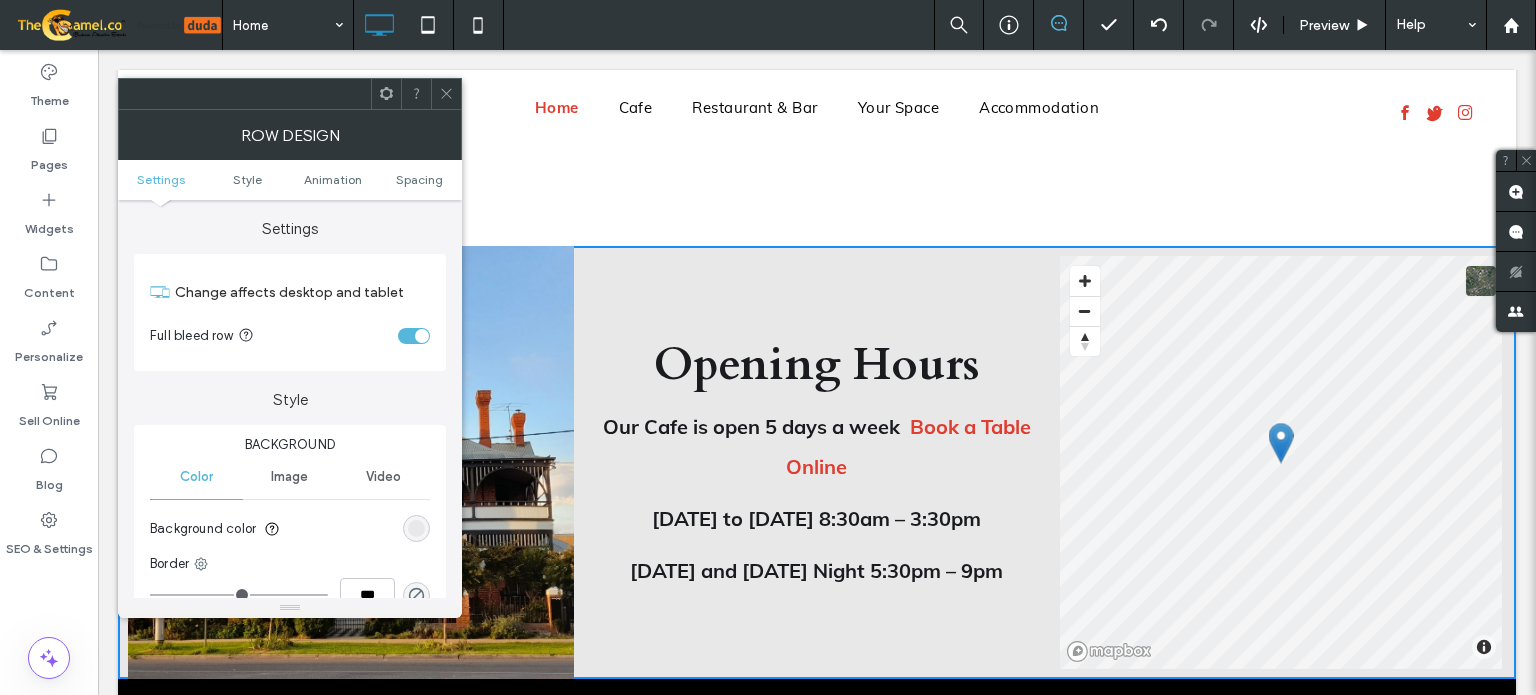 click 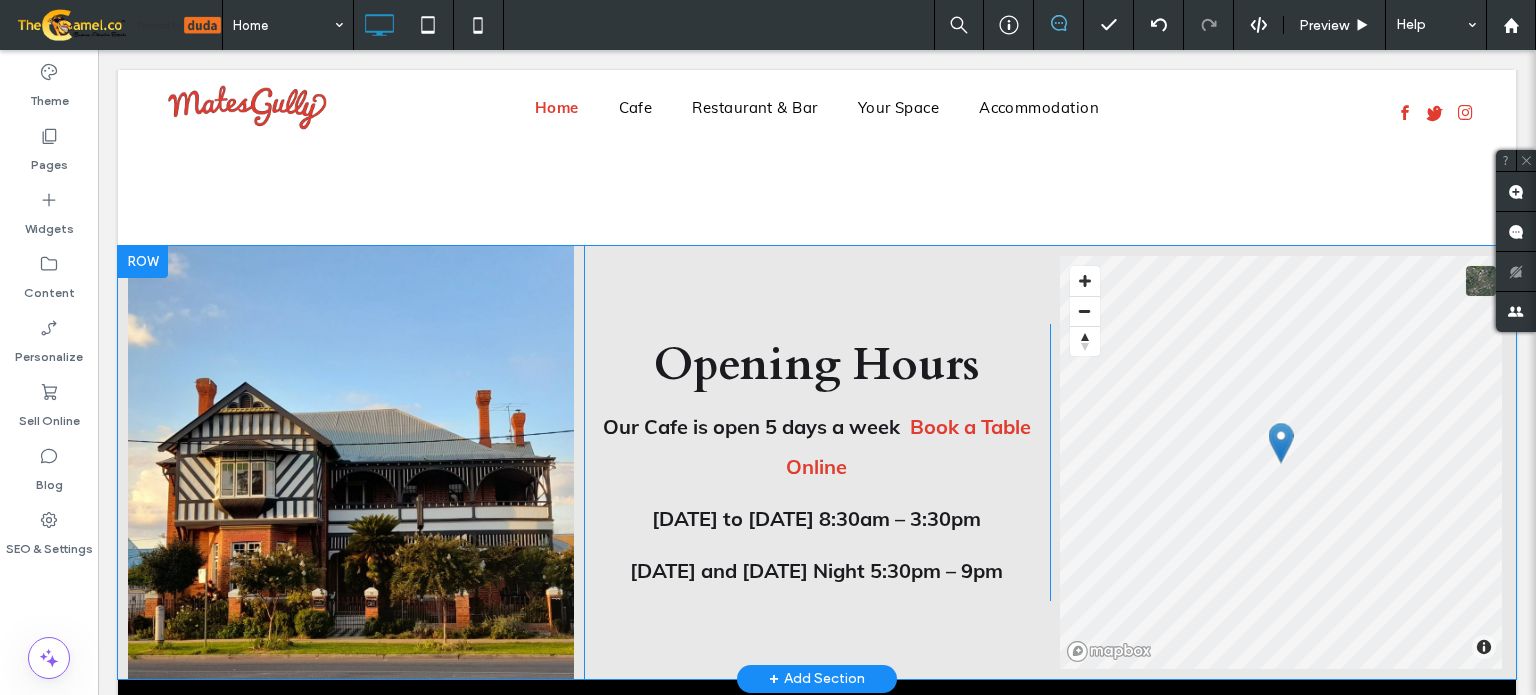click on "Click To Paste
Opening Hours
Our Cafe is open 5 days a week
Book a Table Online
[DATE] to [DATE] 8:30am – 3:30pm
[DATE] and [DATE] Night 5:30pm – 9pm
Click To Paste
© Mapbox   © OpenStreetMap   Improve this map
Click To Paste" at bounding box center [817, 462] 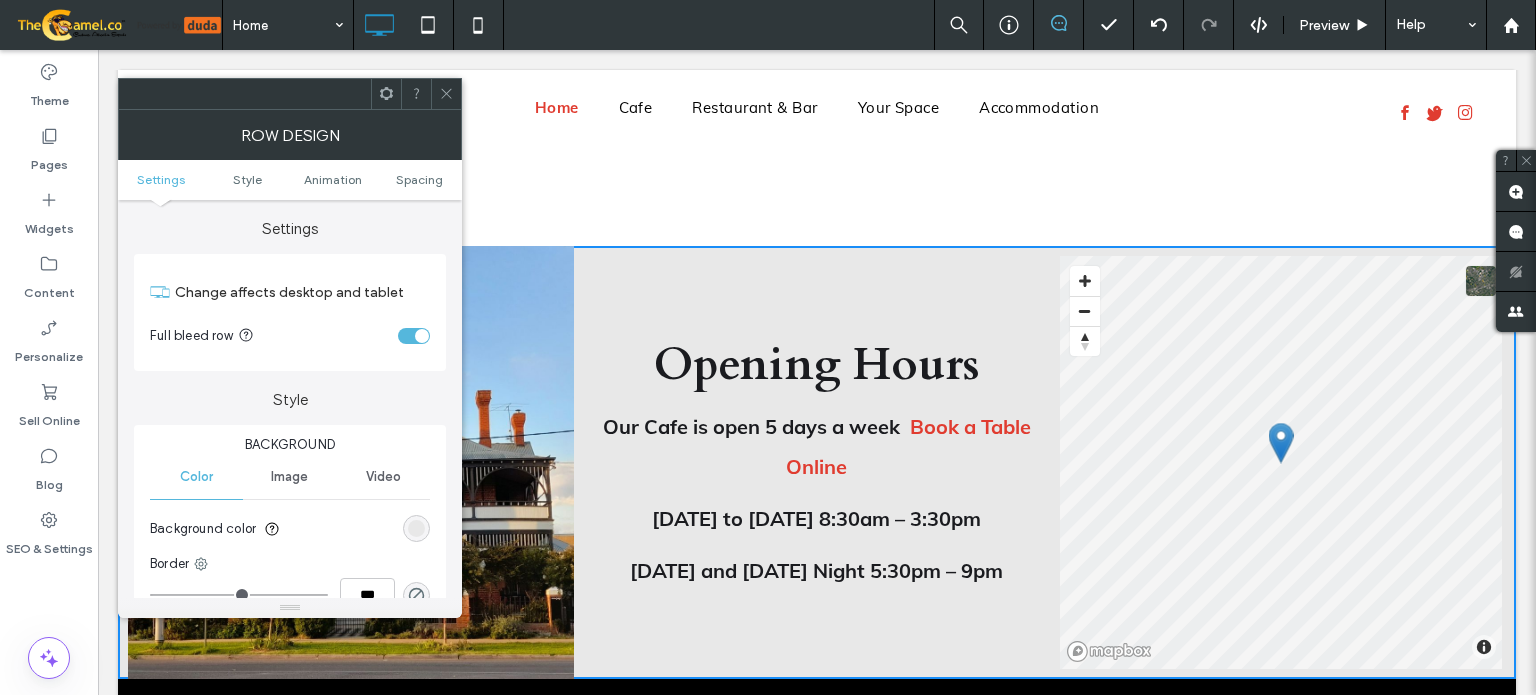 click 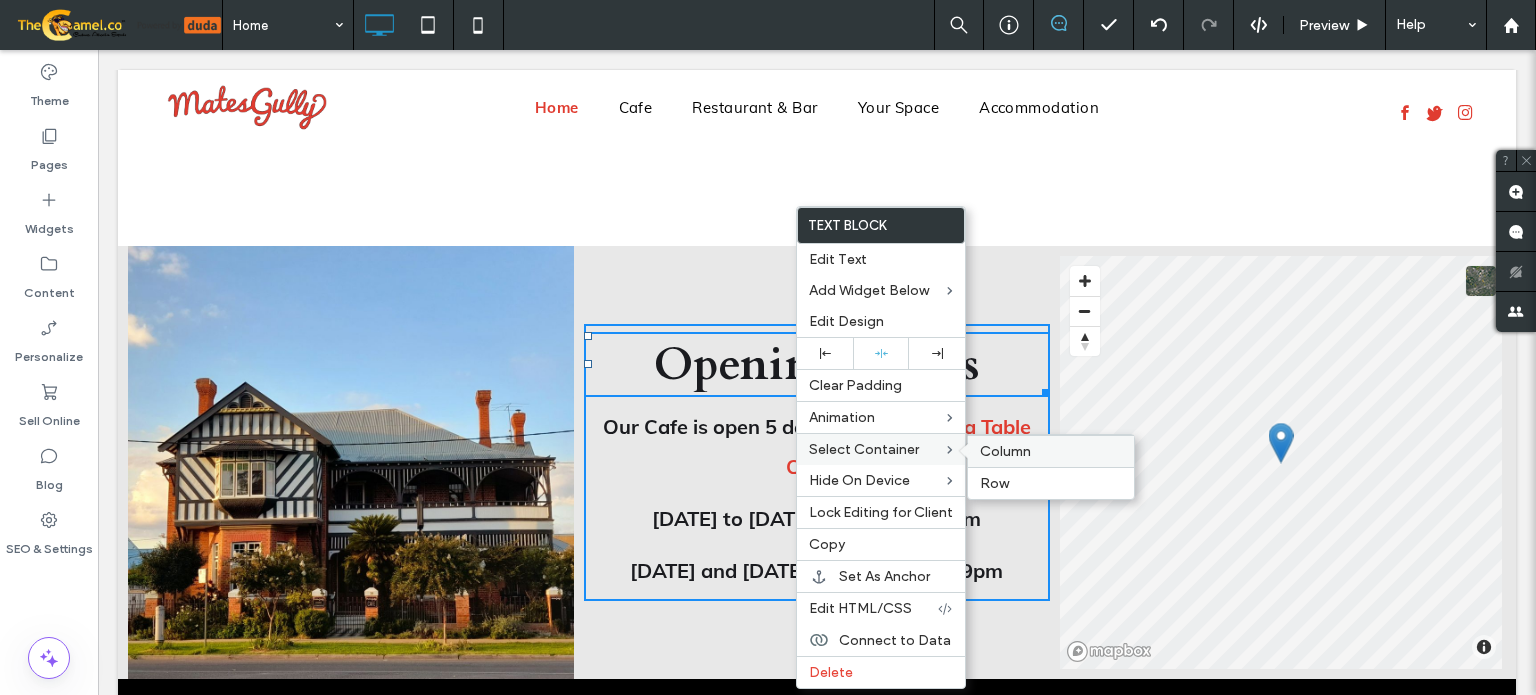 click on "Column" at bounding box center [1051, 451] 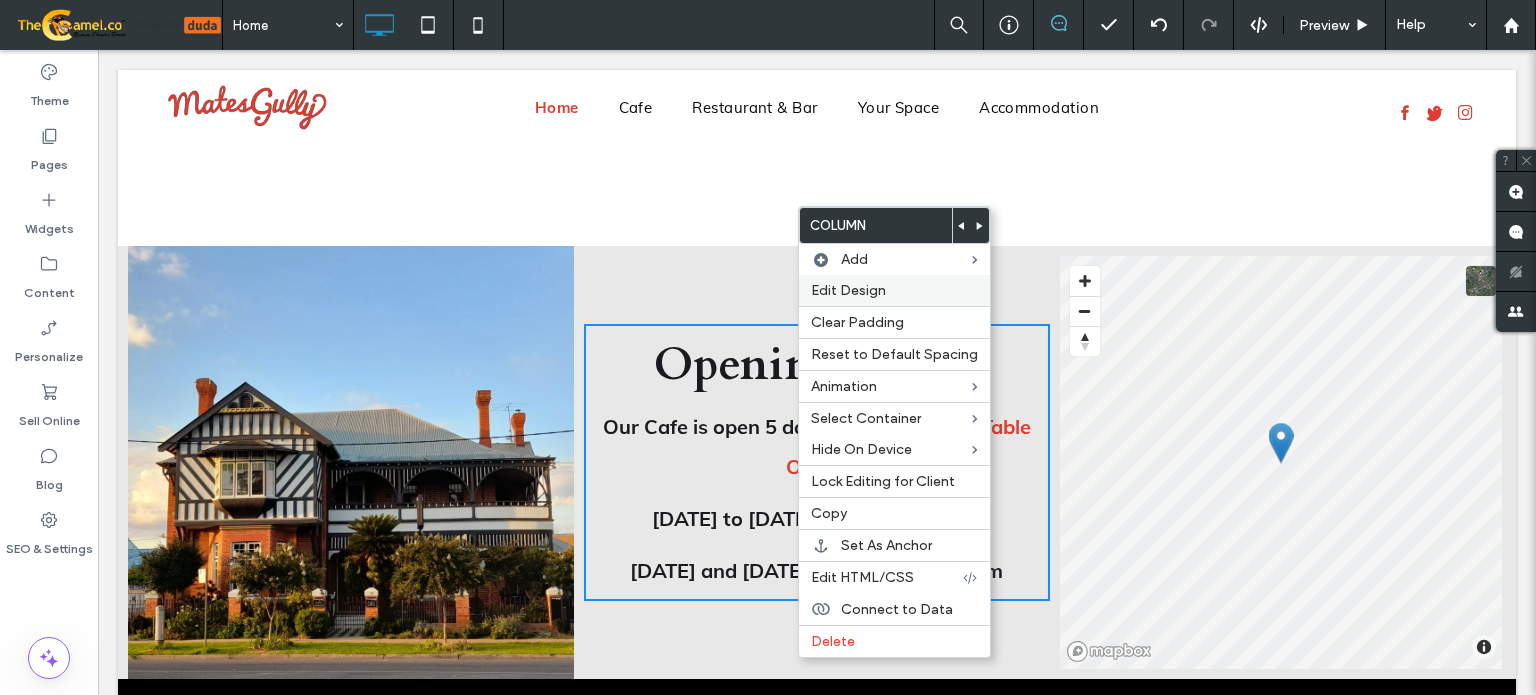 click on "Edit Design" at bounding box center (894, 290) 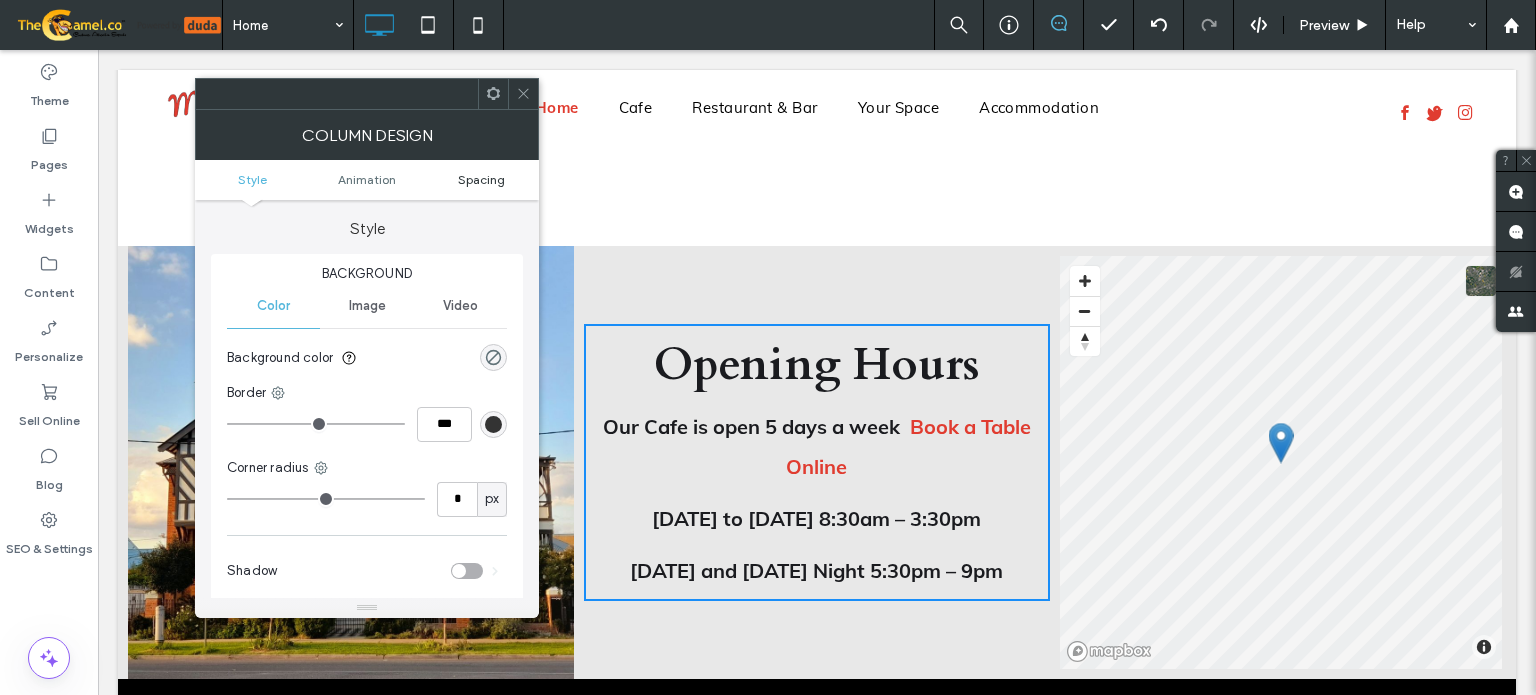 click on "Spacing" at bounding box center [481, 179] 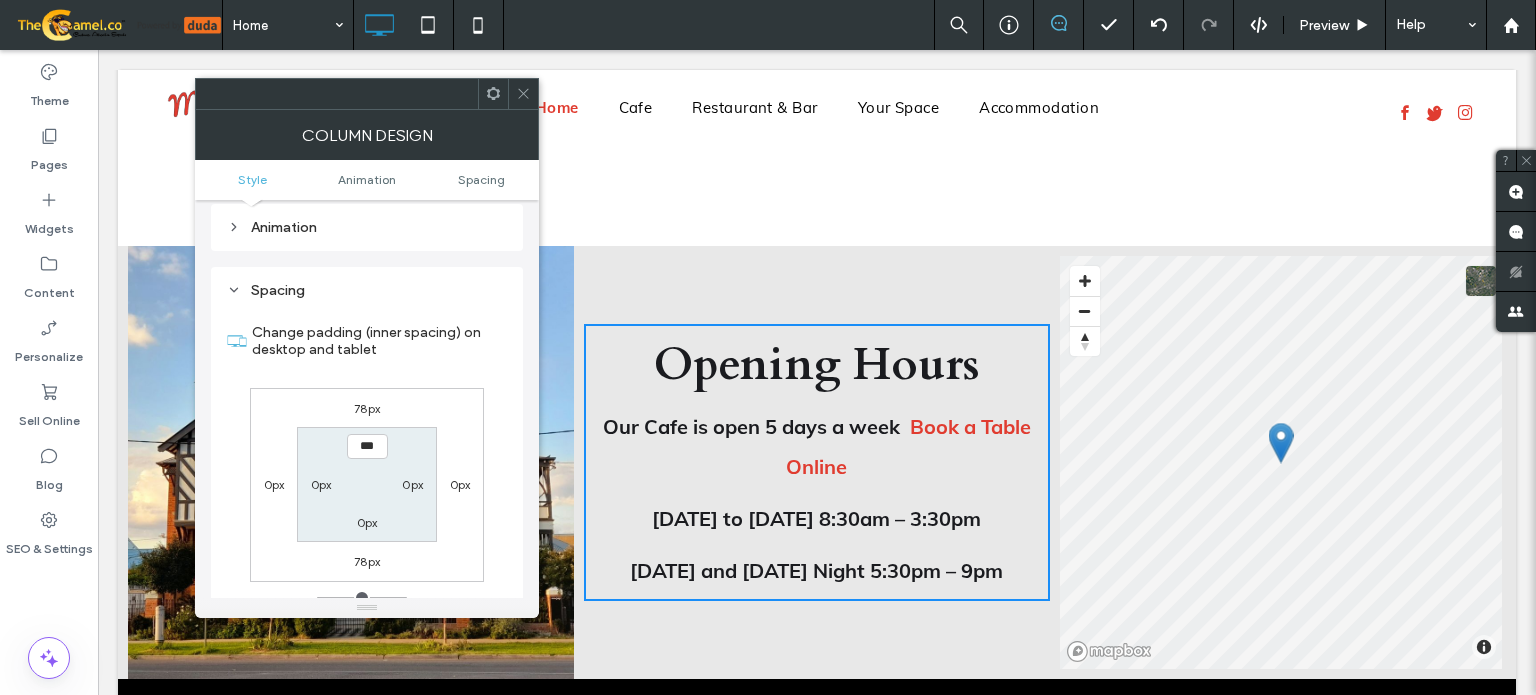 scroll, scrollTop: 468, scrollLeft: 0, axis: vertical 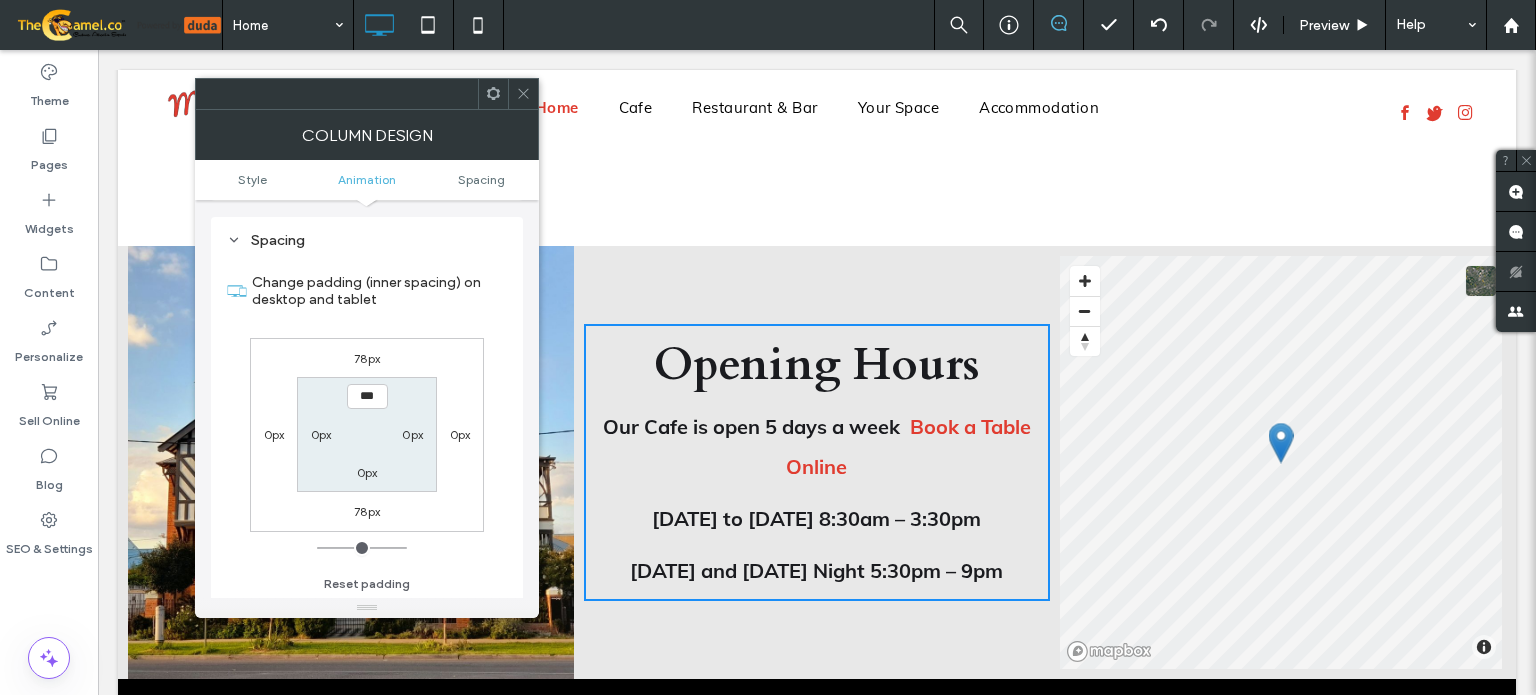 click on "0px" at bounding box center [321, 434] 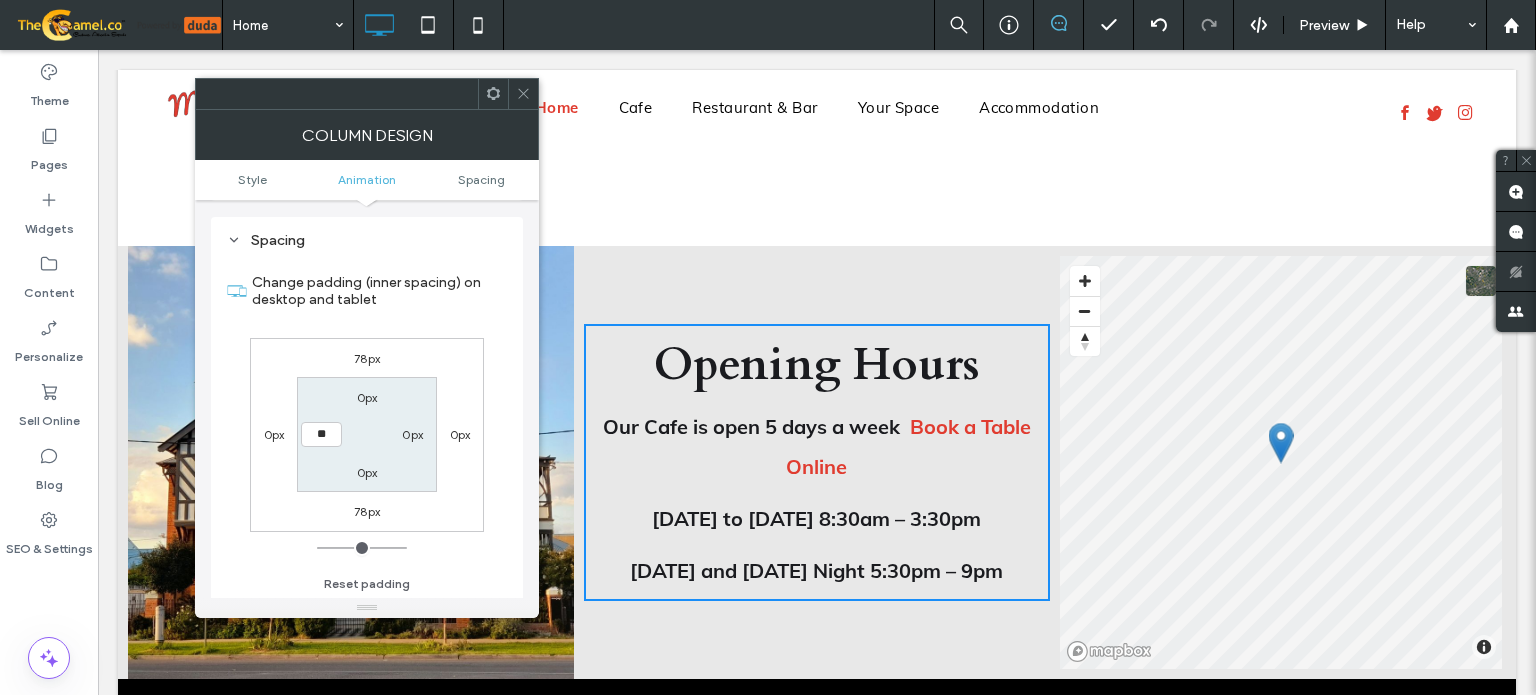 type on "**" 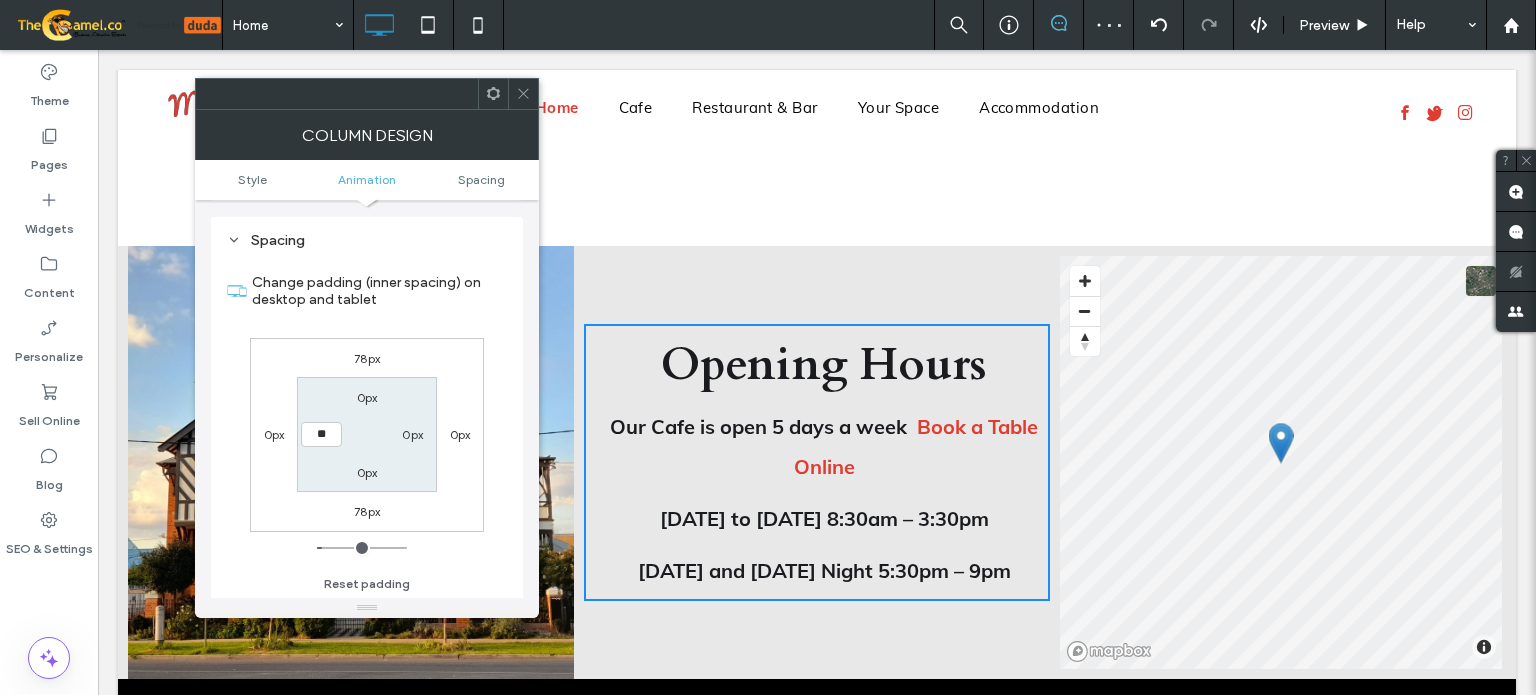 type on "**" 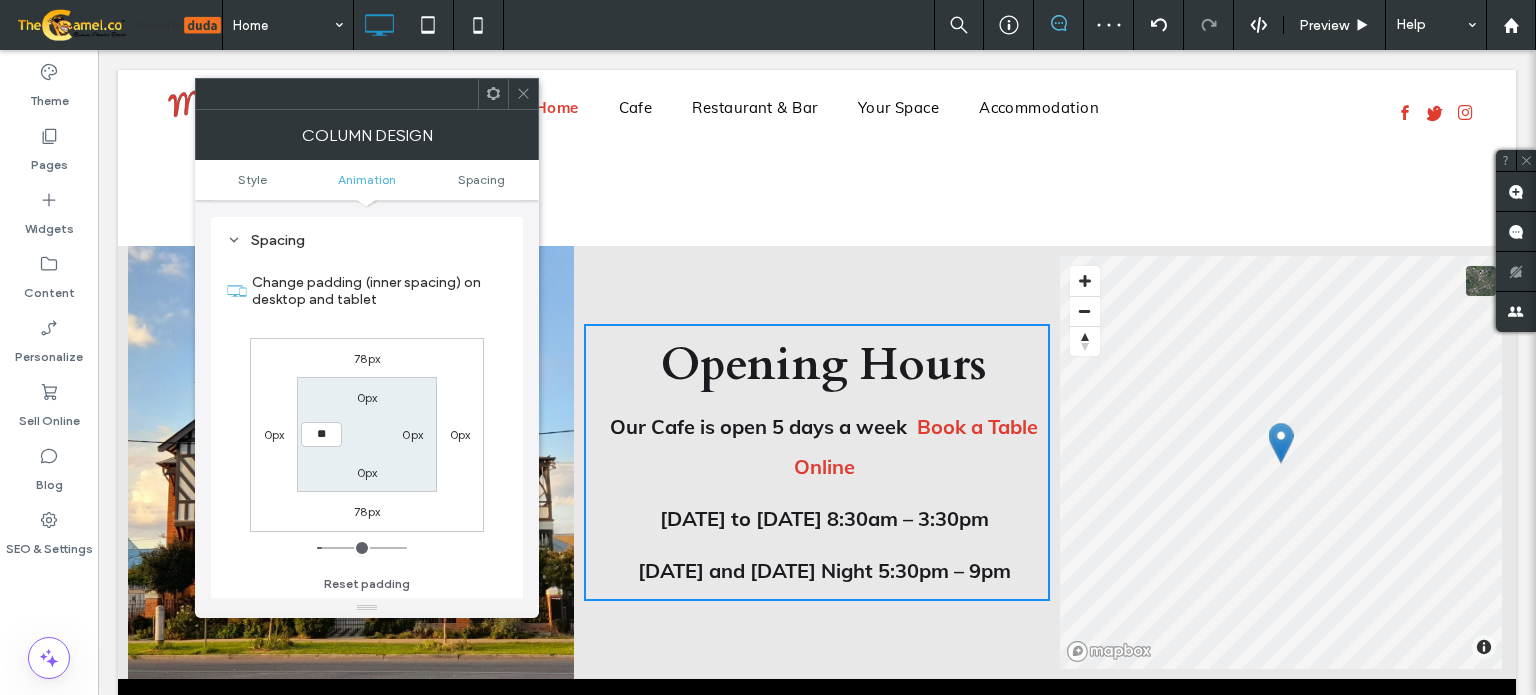 type on "**" 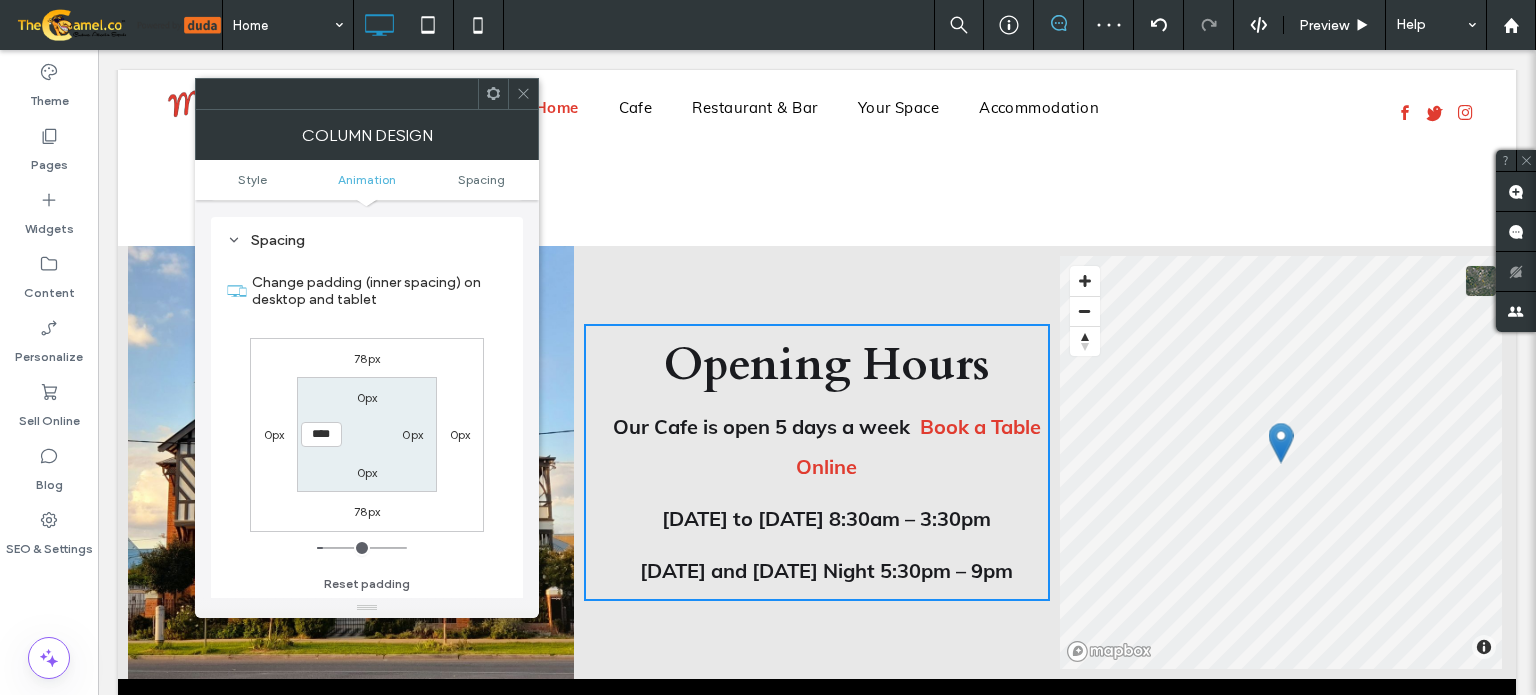 click on "0px" at bounding box center [412, 434] 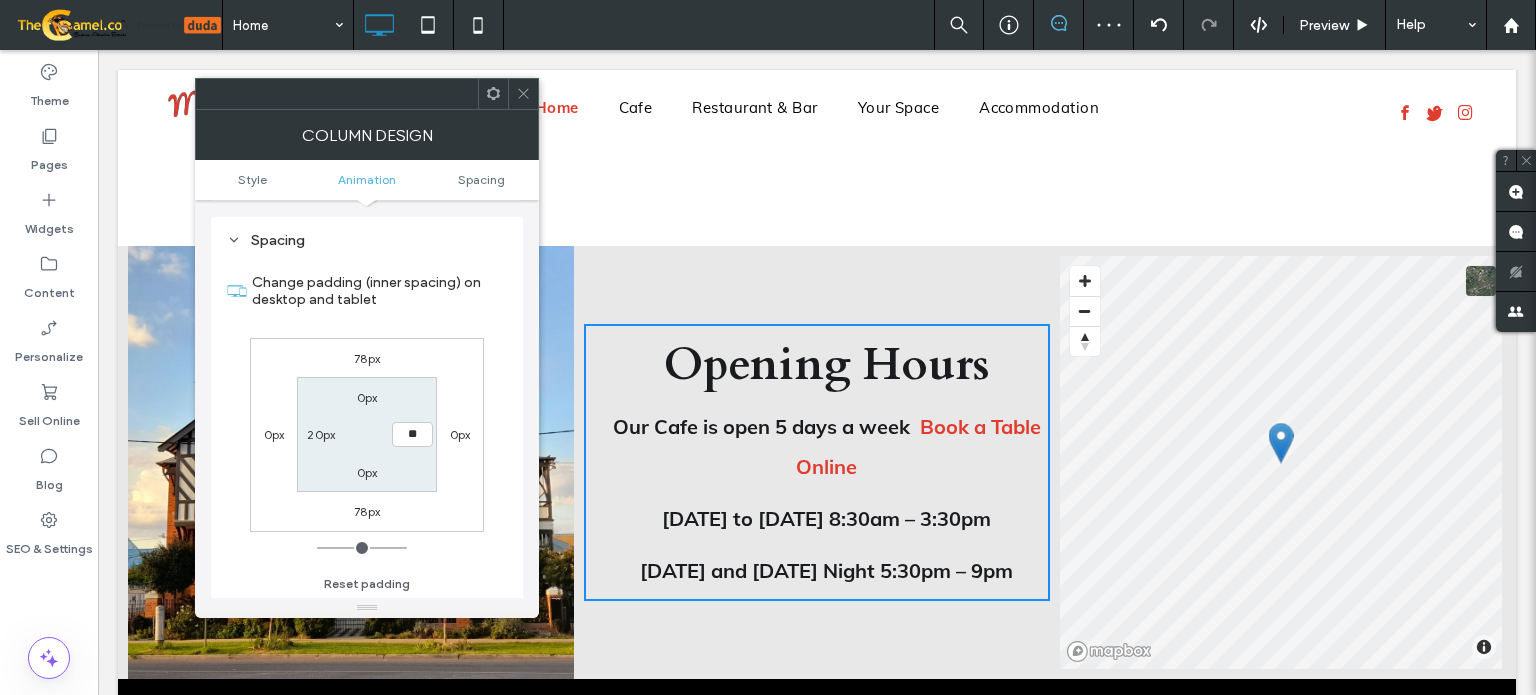 type on "**" 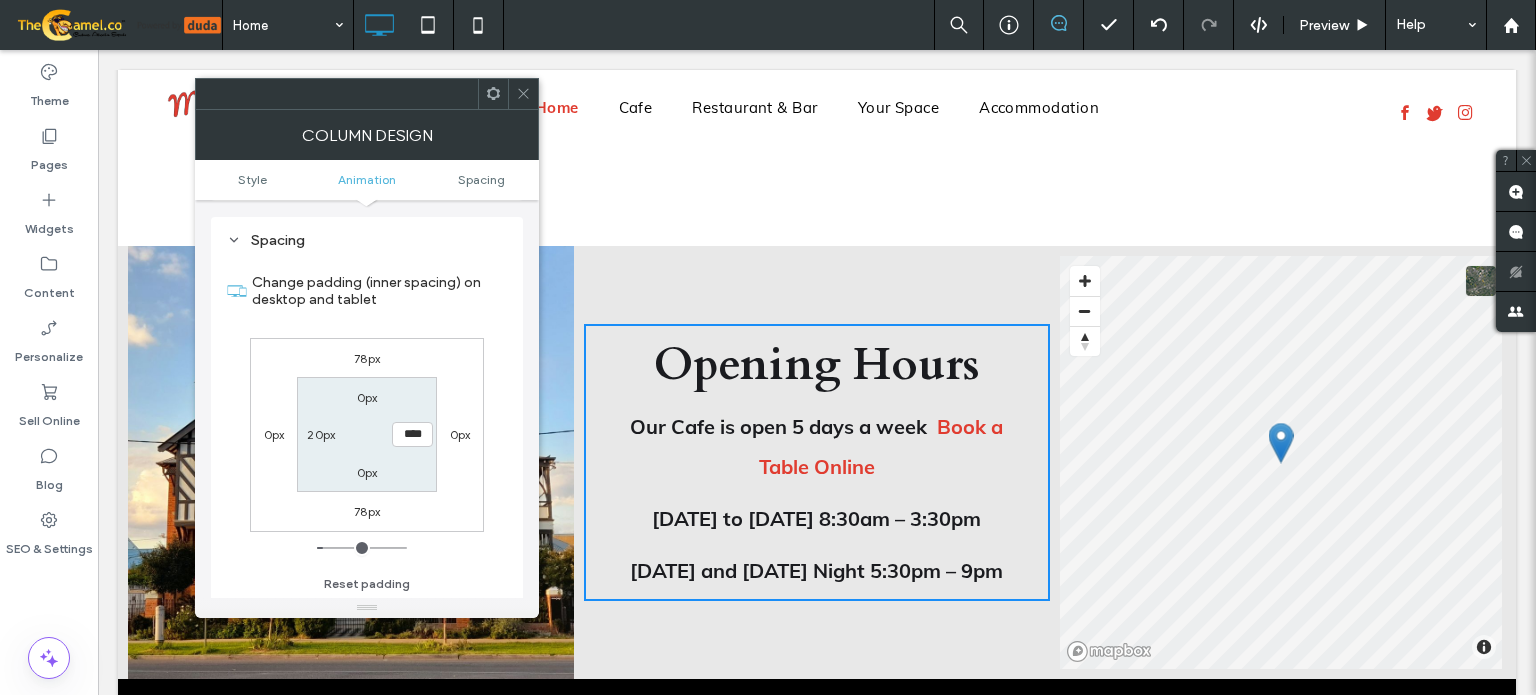 click 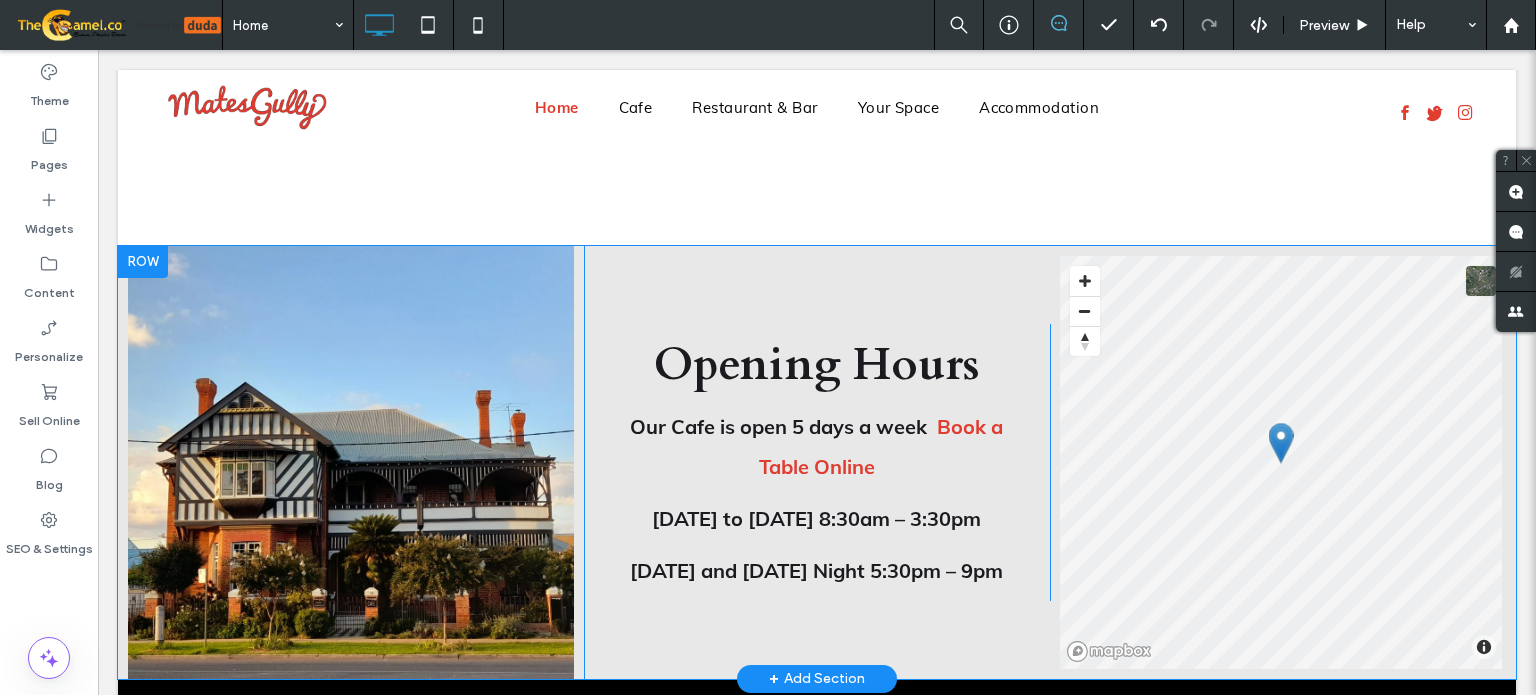 click on "Click To Paste" at bounding box center [351, 462] 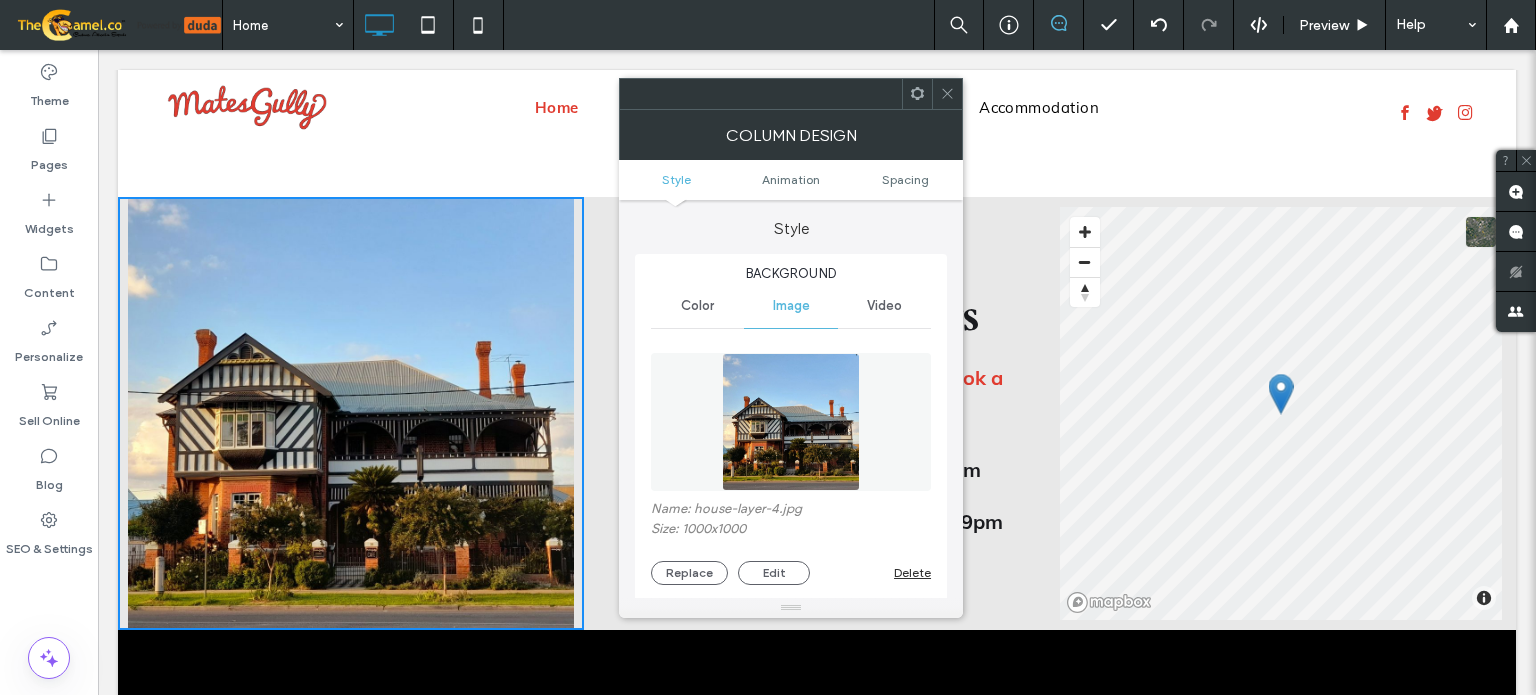 scroll, scrollTop: 3627, scrollLeft: 0, axis: vertical 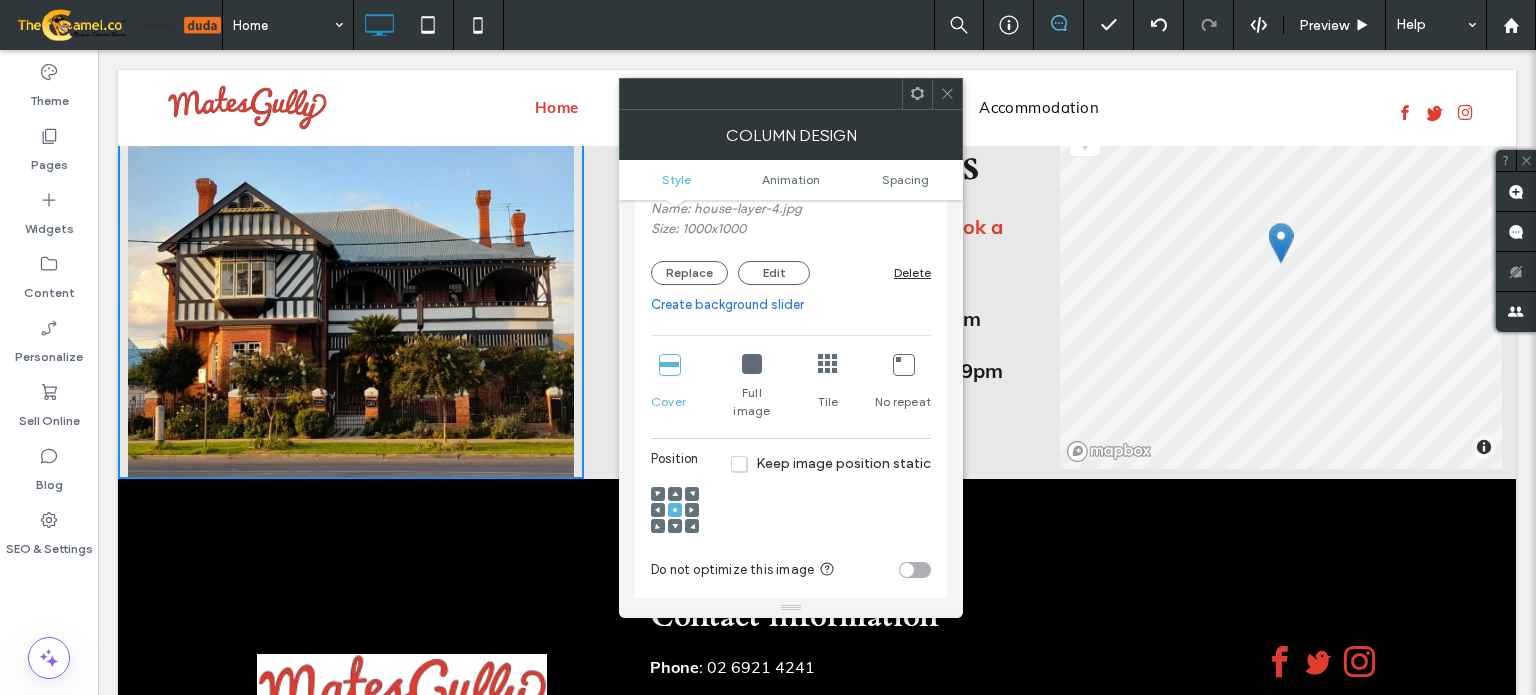 click 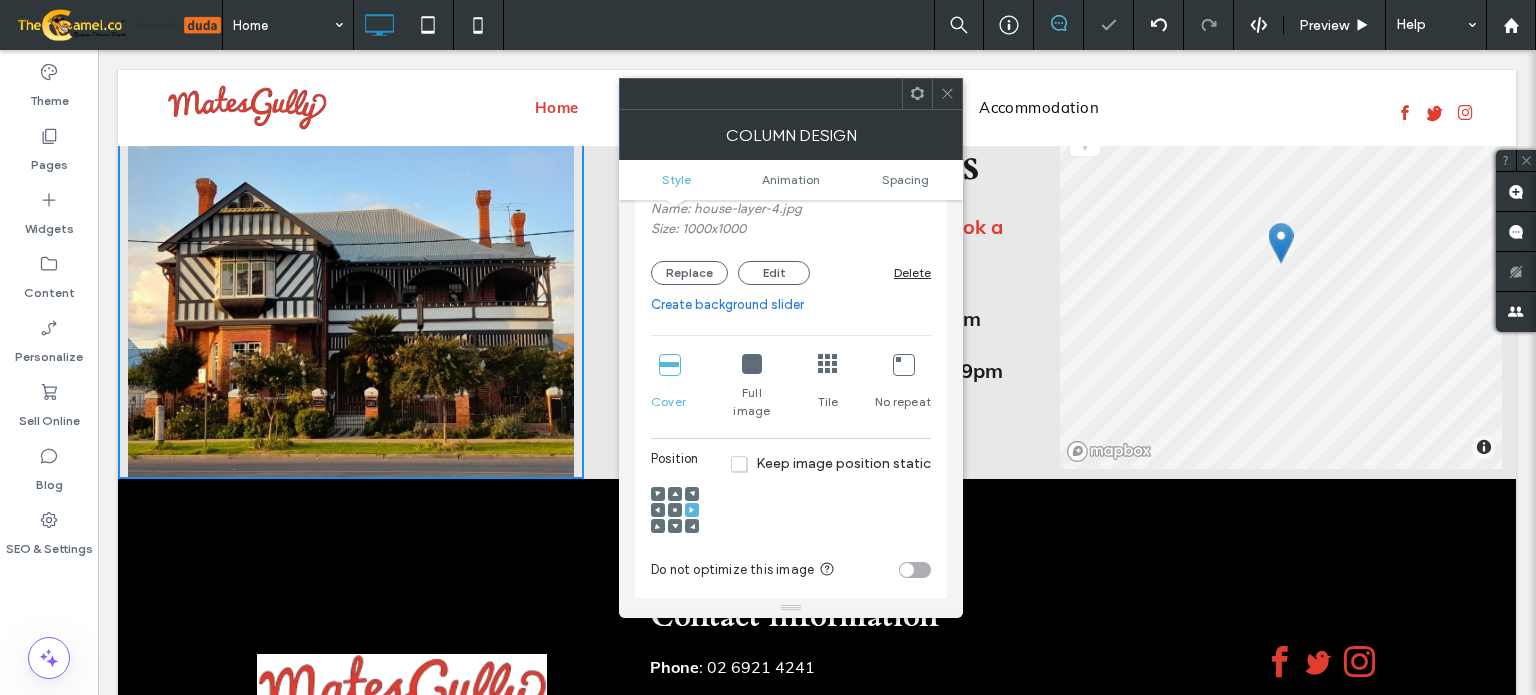 click at bounding box center [658, 510] 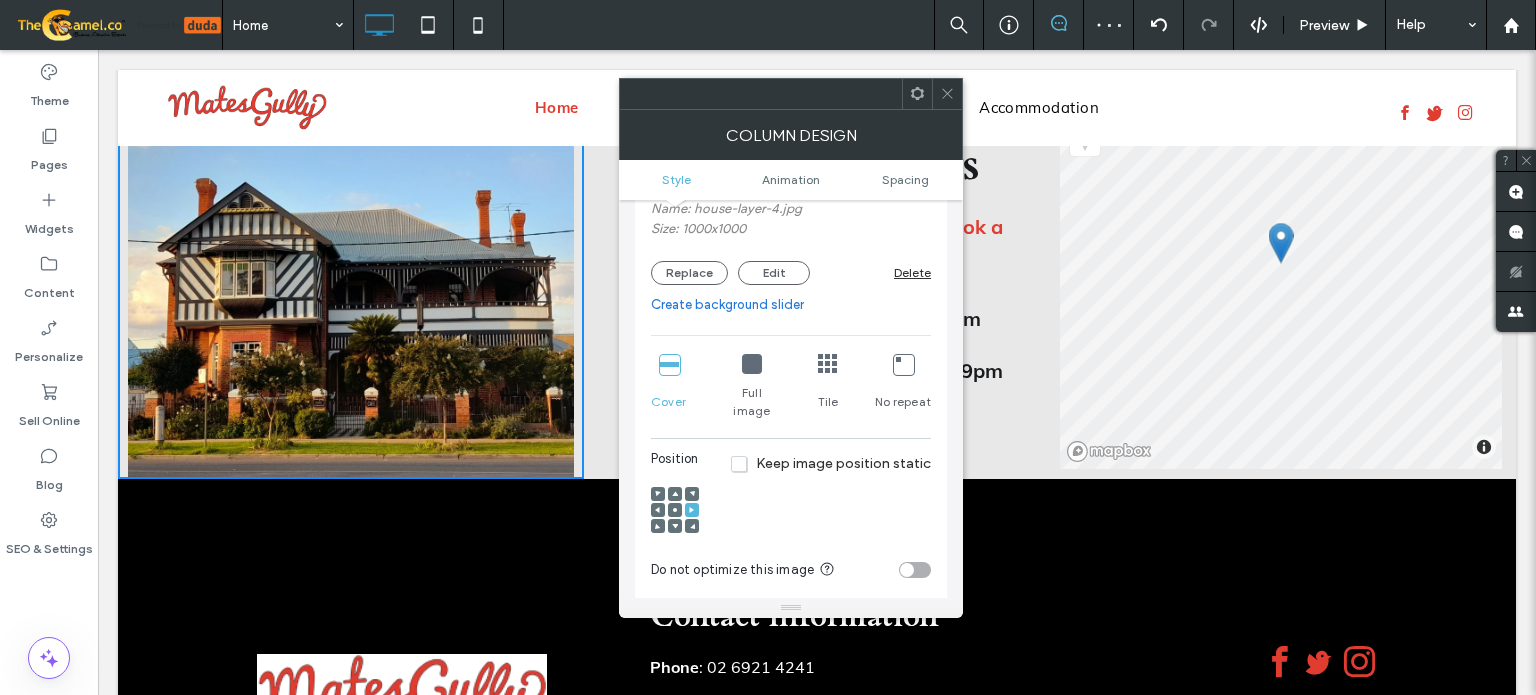 click 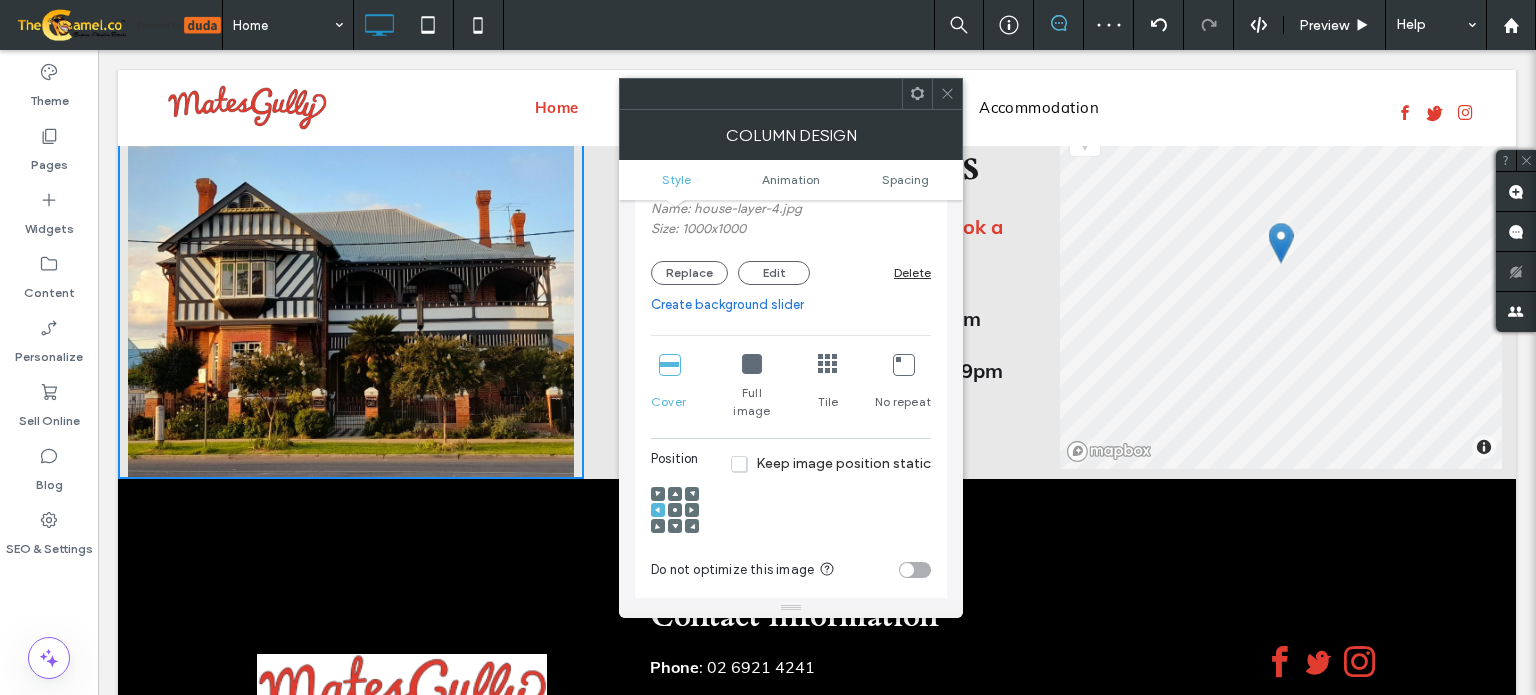click 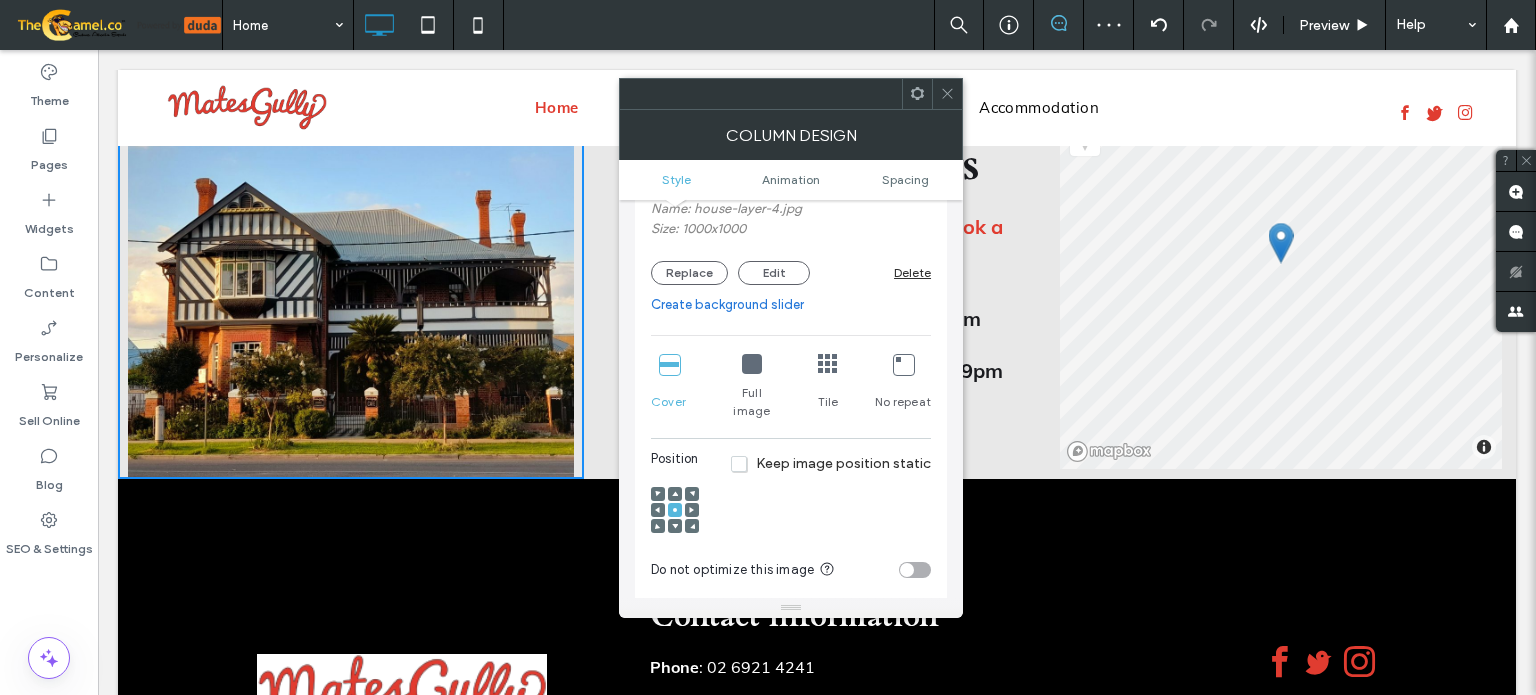 click at bounding box center (752, 364) 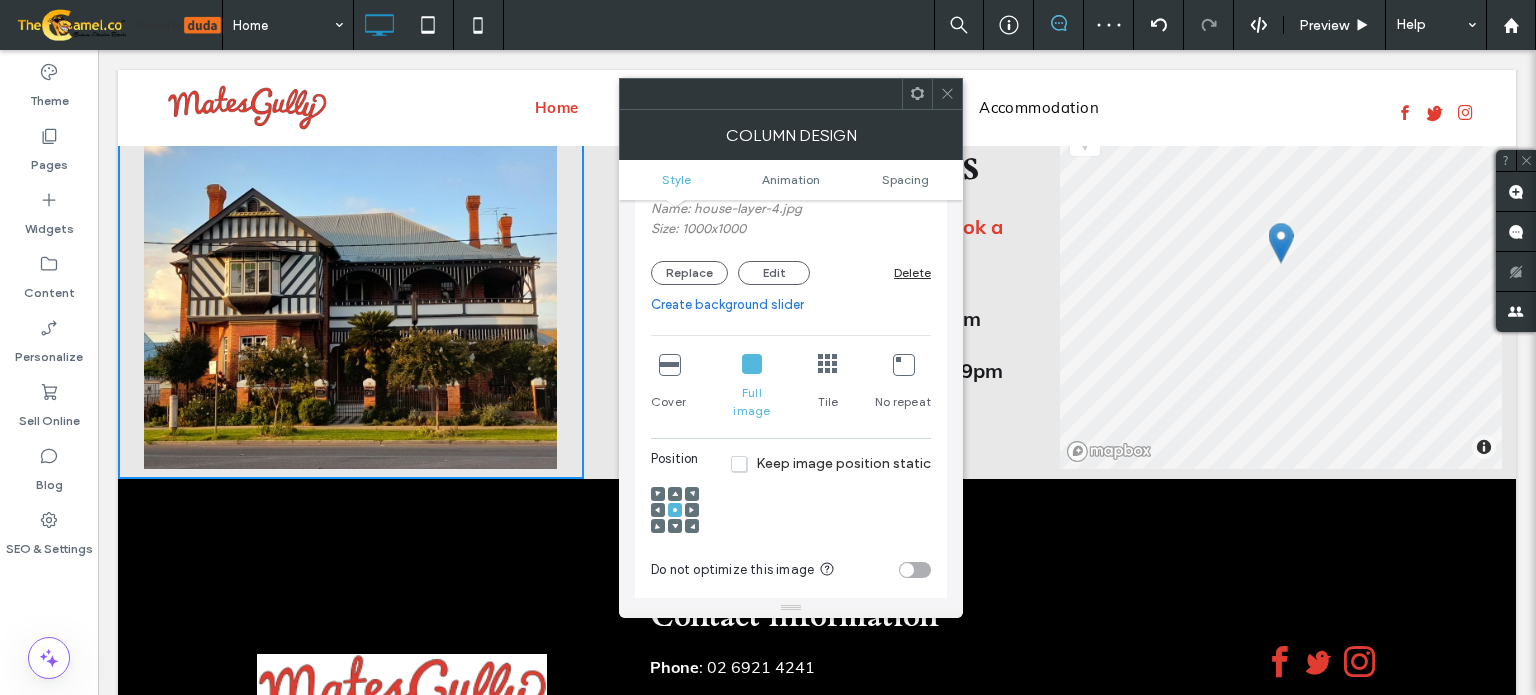 click at bounding box center (669, 364) 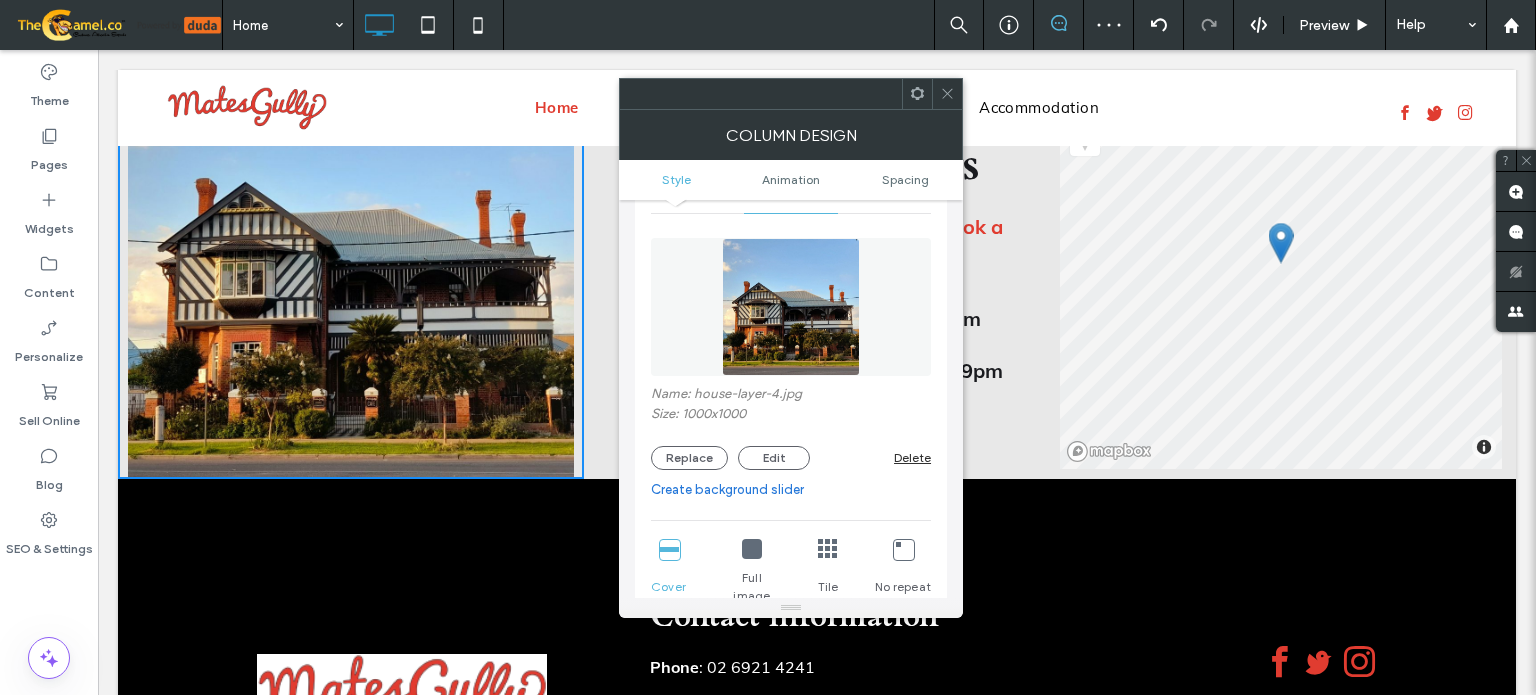scroll, scrollTop: 100, scrollLeft: 0, axis: vertical 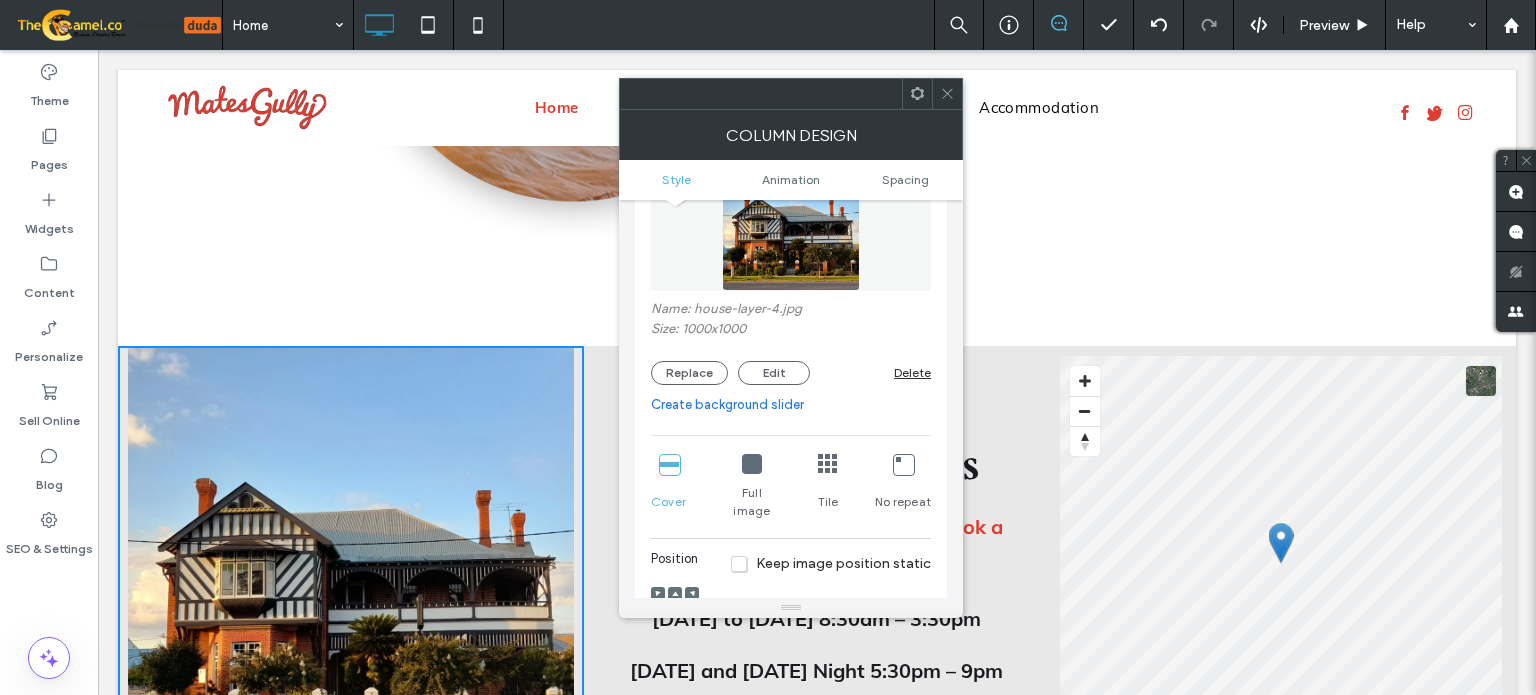 click on "Delete" at bounding box center [912, 372] 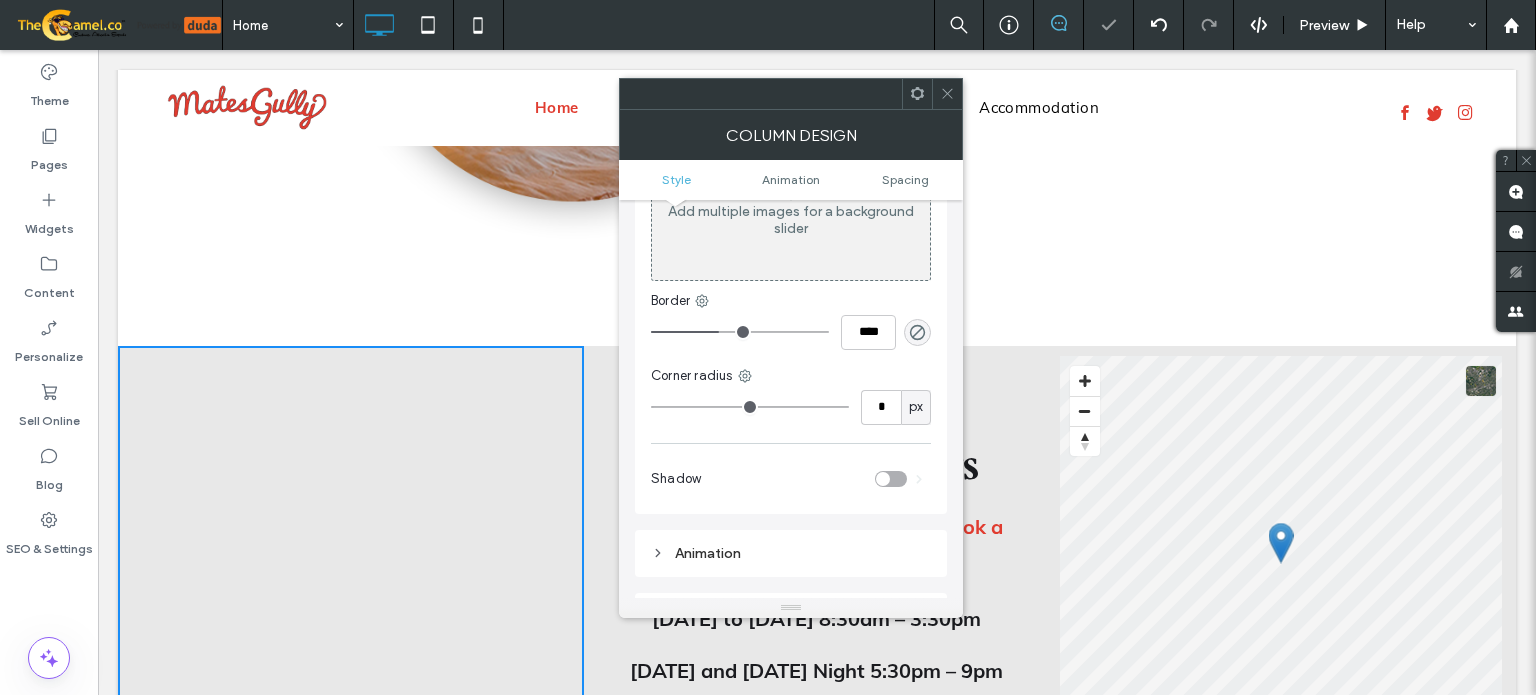 click on "Add multiple images for a background slider" at bounding box center (791, 212) 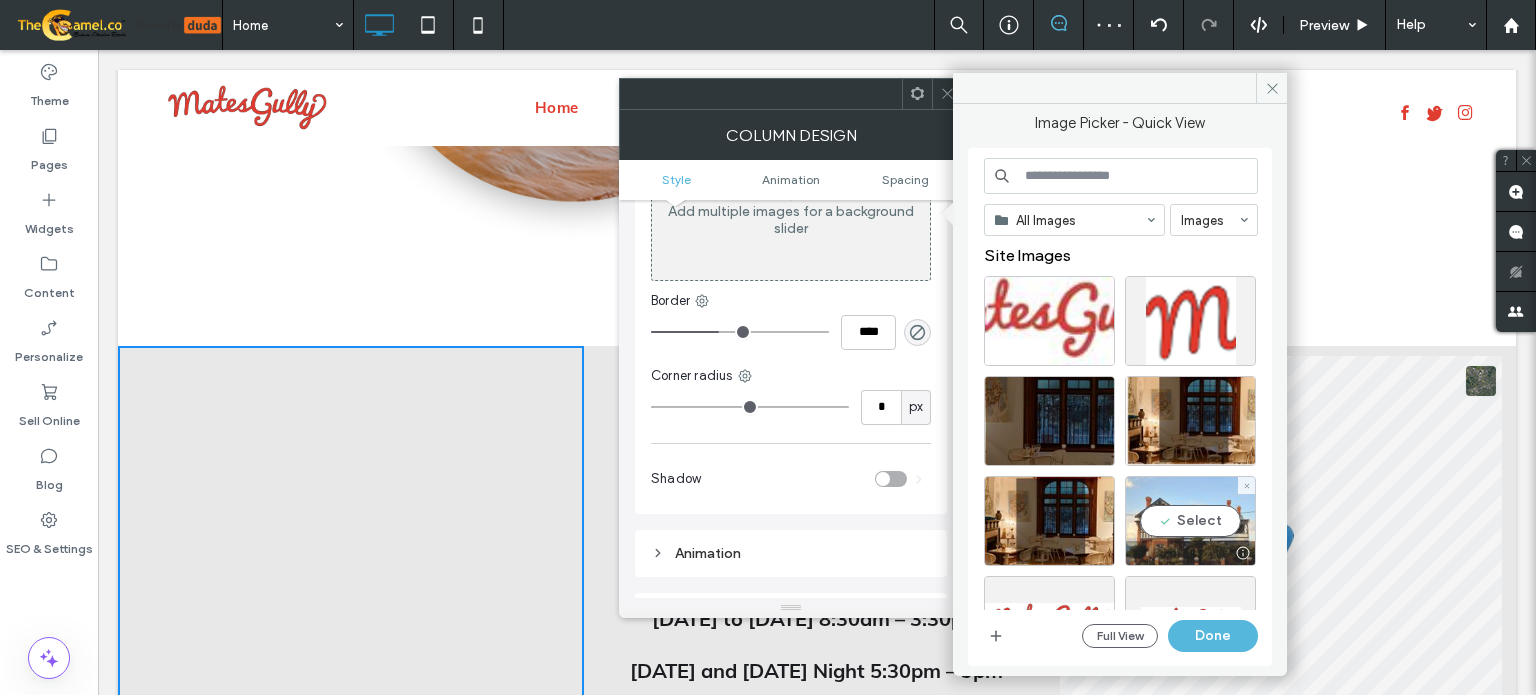 click on "Select" at bounding box center (1190, 521) 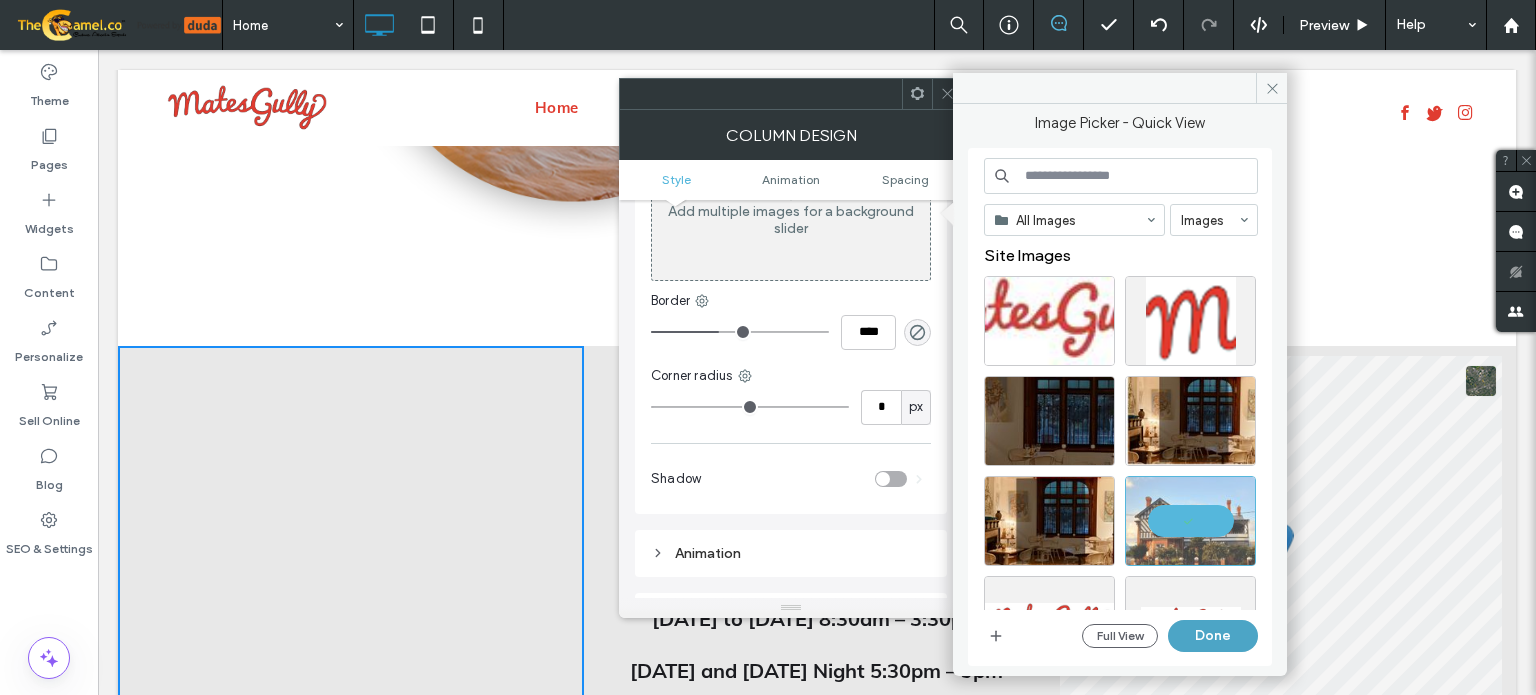 click on "Done" at bounding box center [1213, 636] 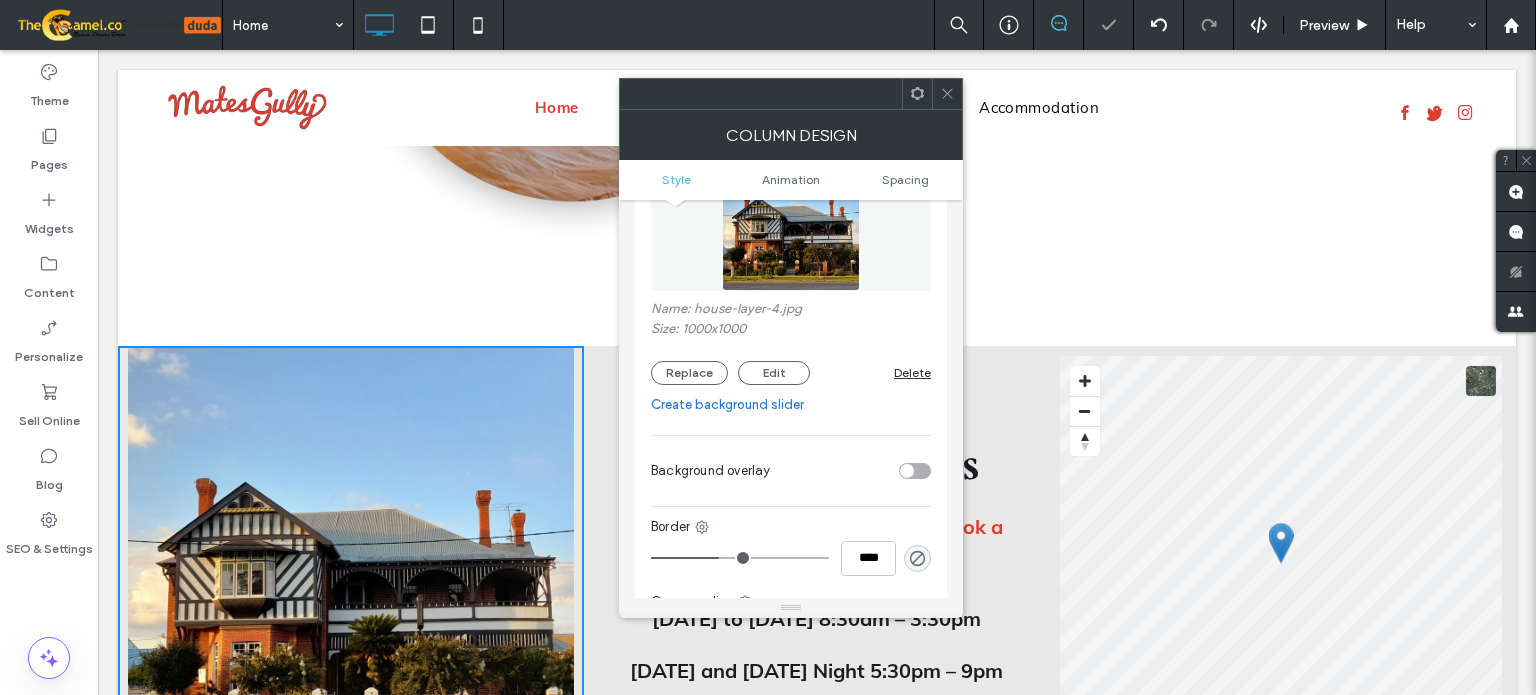 type on "**" 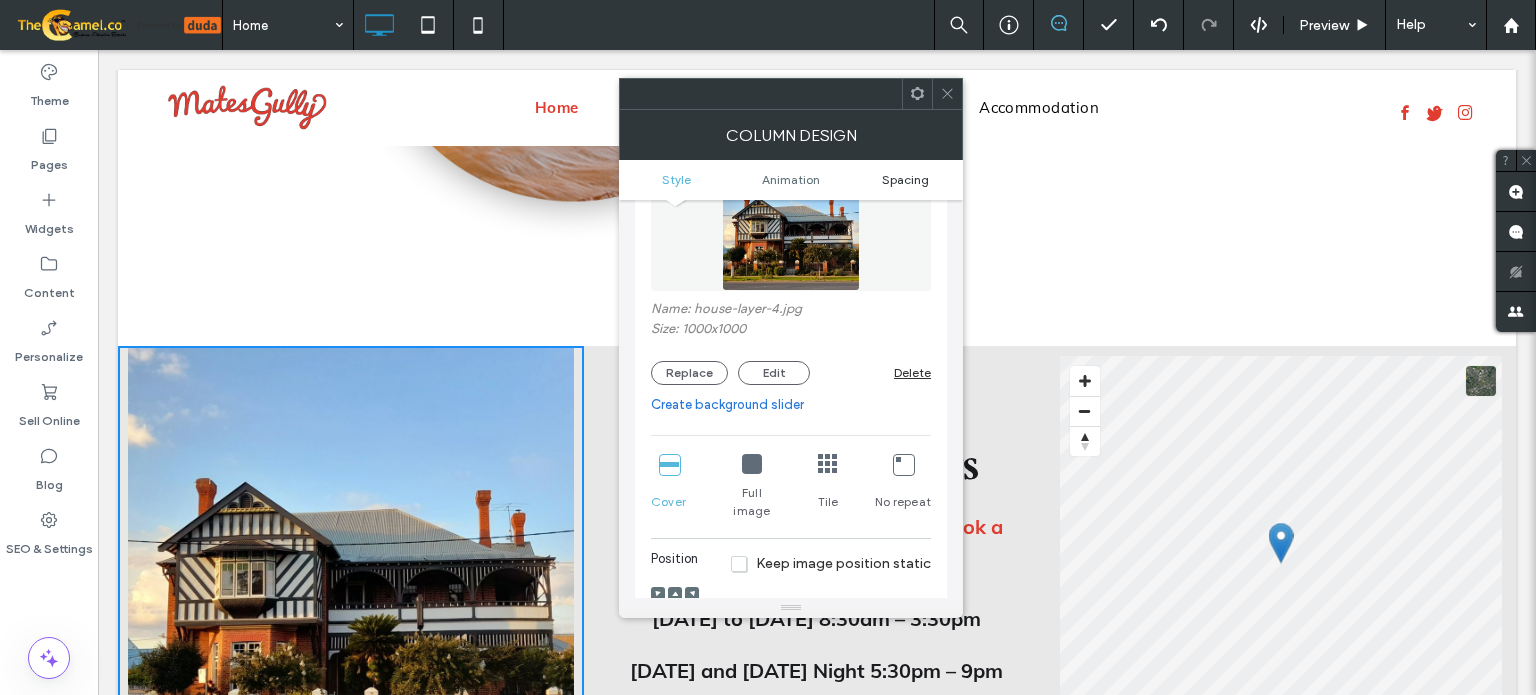click on "Spacing" at bounding box center (905, 179) 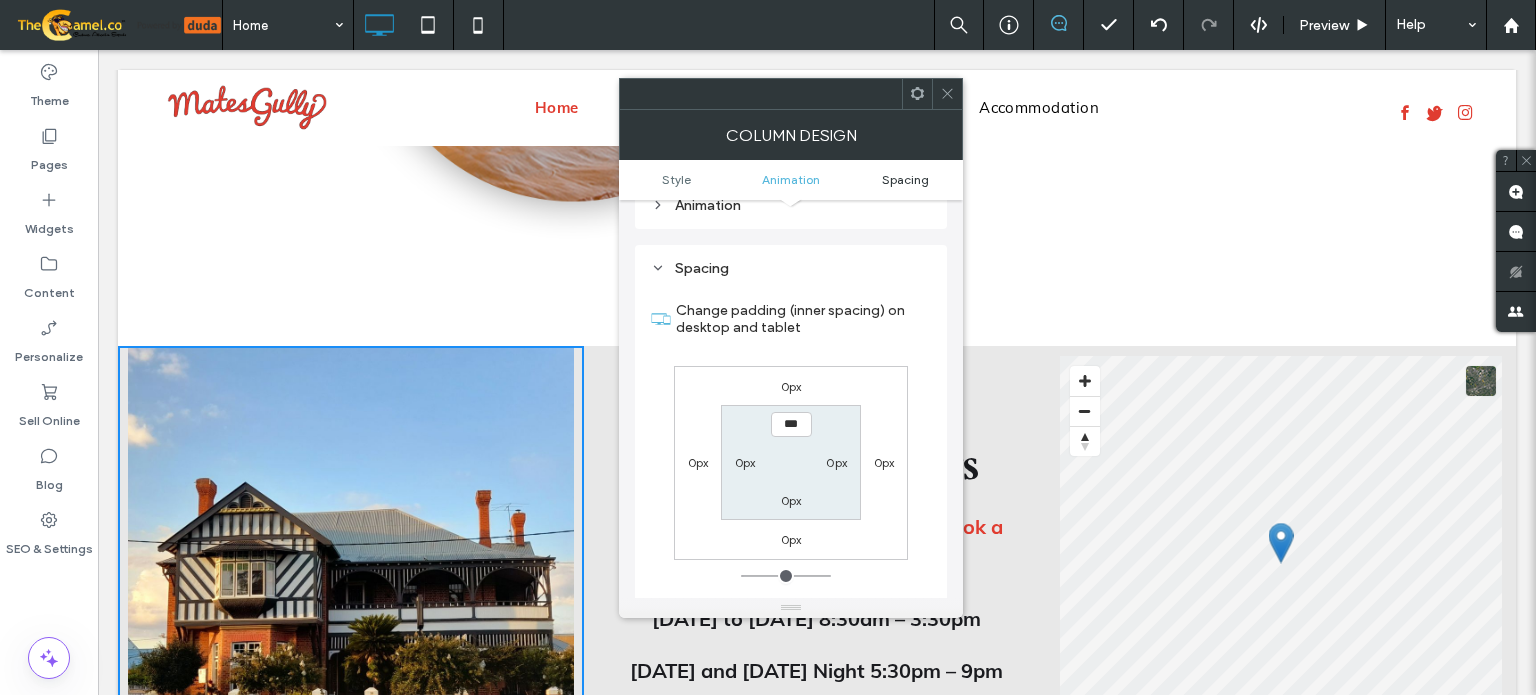 scroll, scrollTop: 1056, scrollLeft: 0, axis: vertical 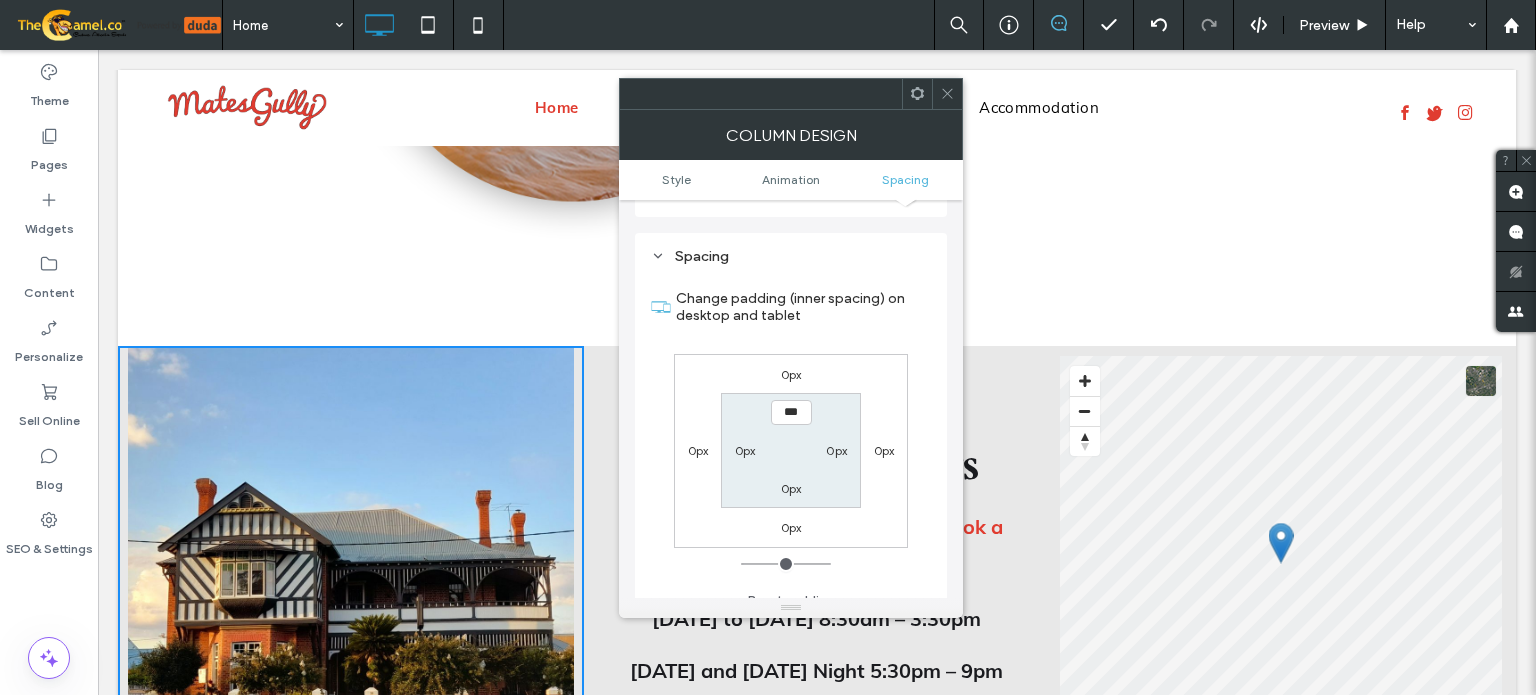 click 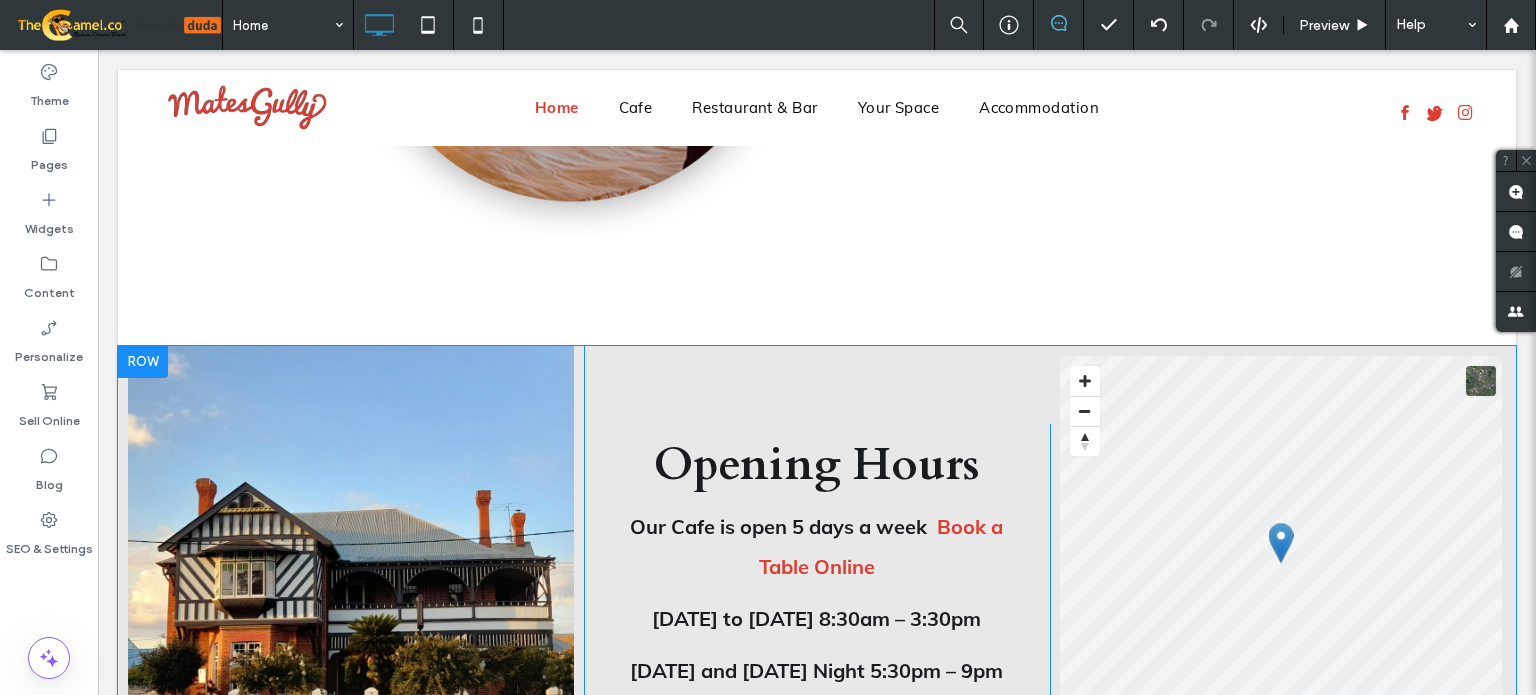 click on "Click To Paste" at bounding box center (351, 562) 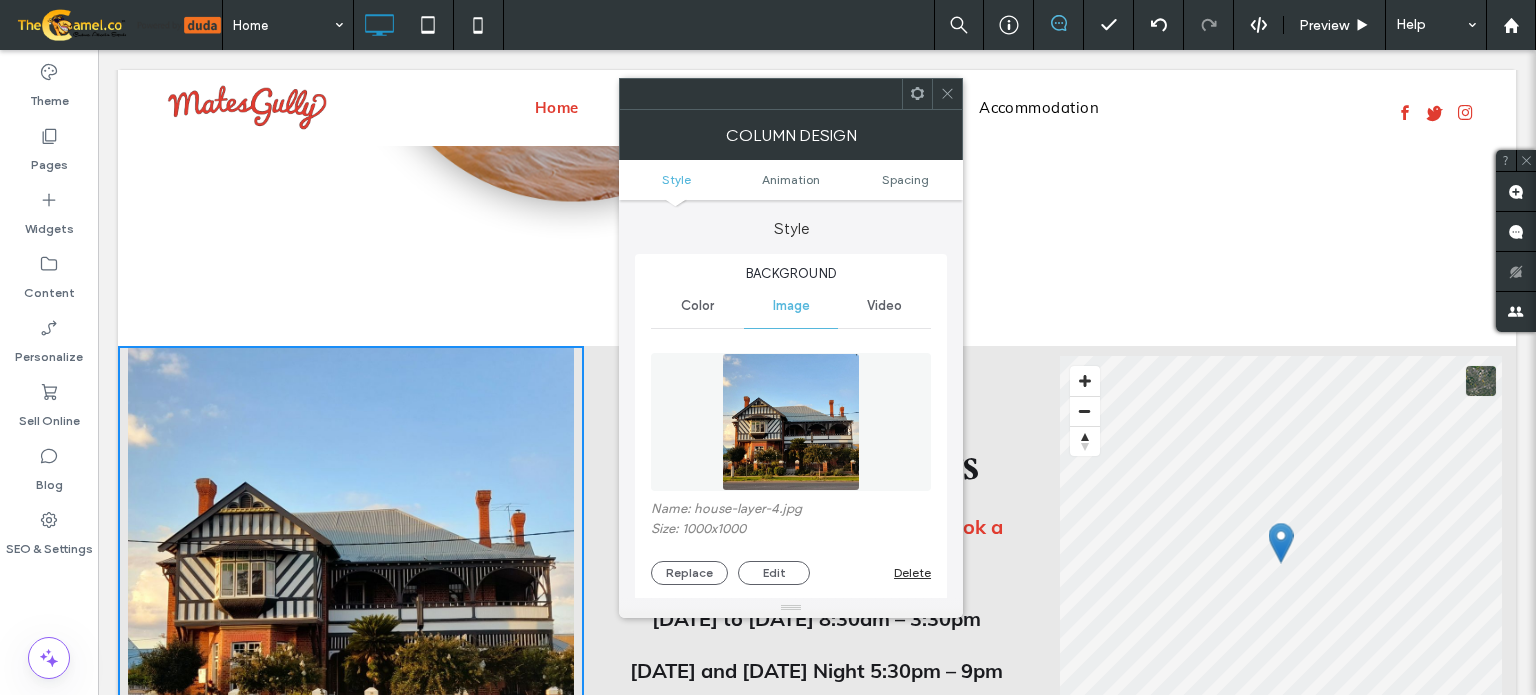 click 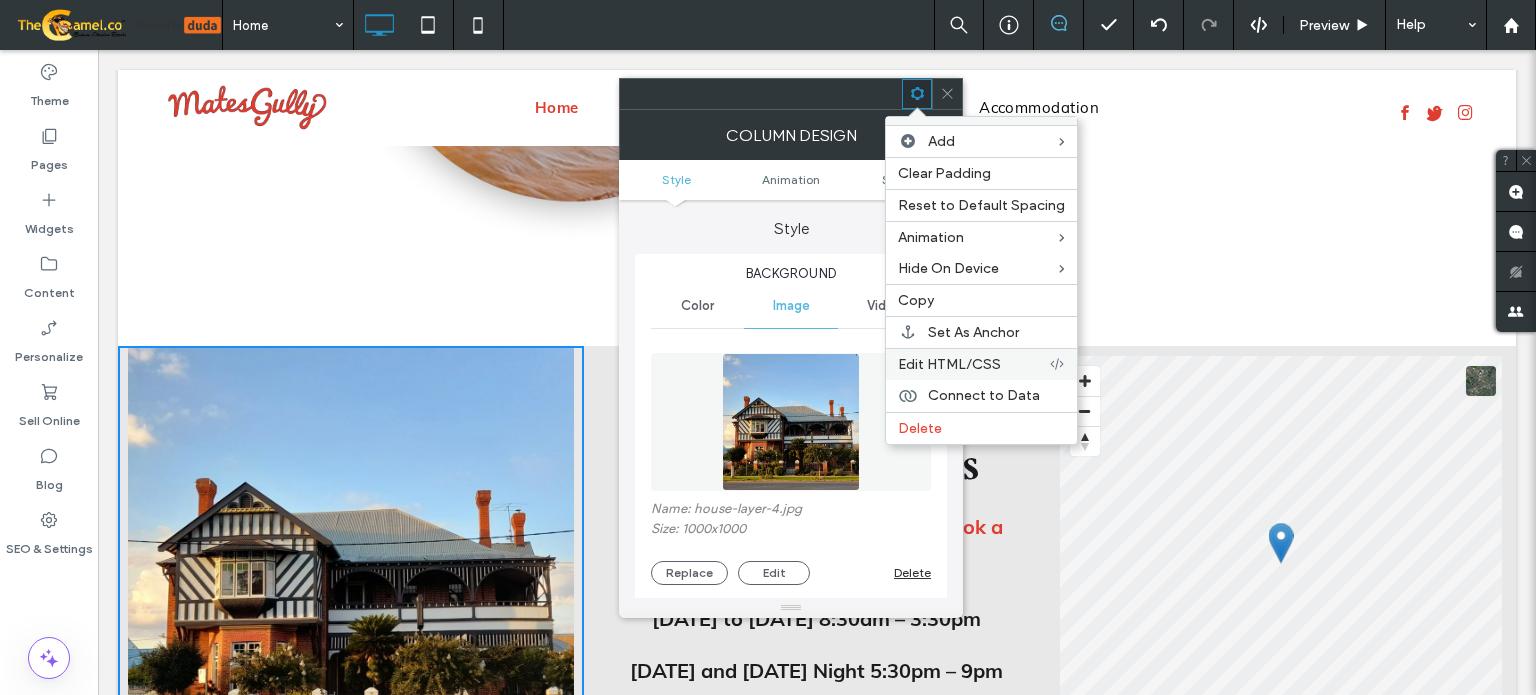 click on "Edit HTML/CSS" at bounding box center [949, 364] 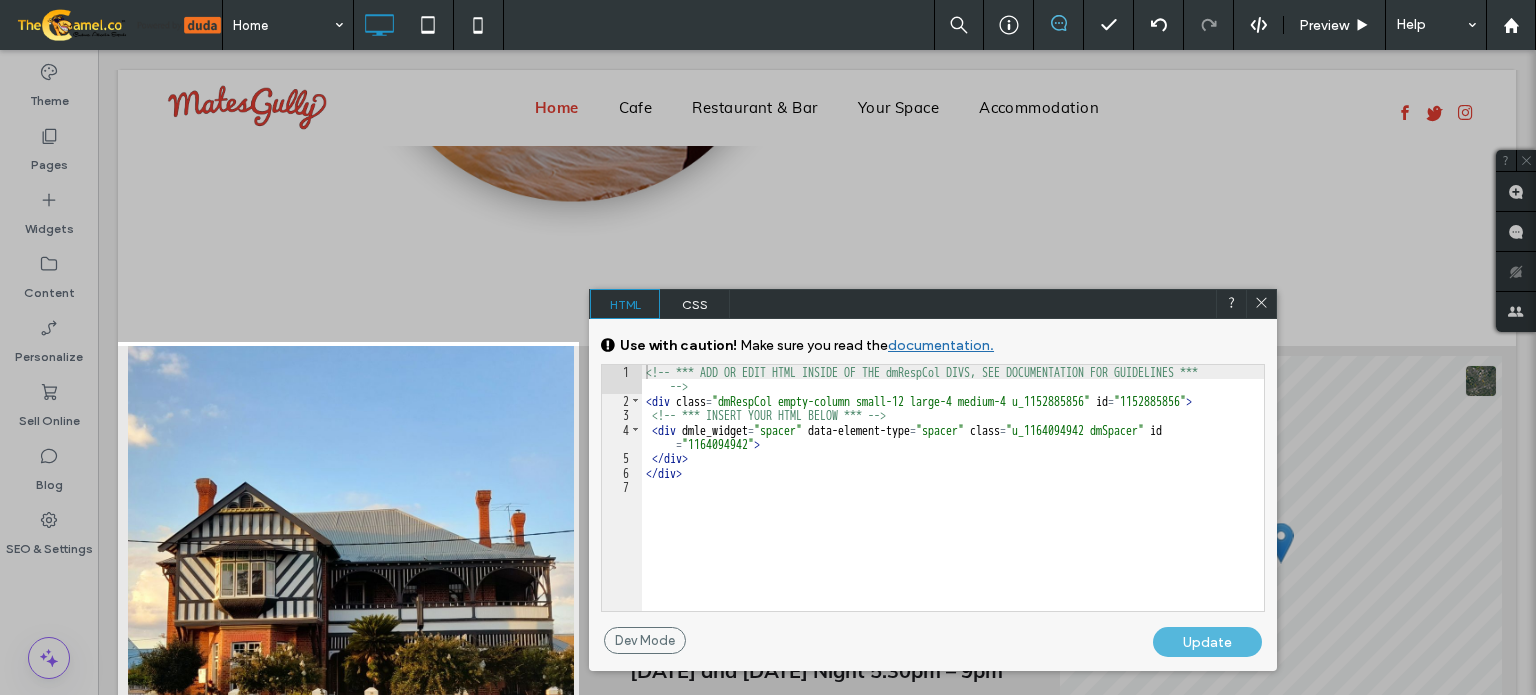 click on "CSS" at bounding box center (695, 304) 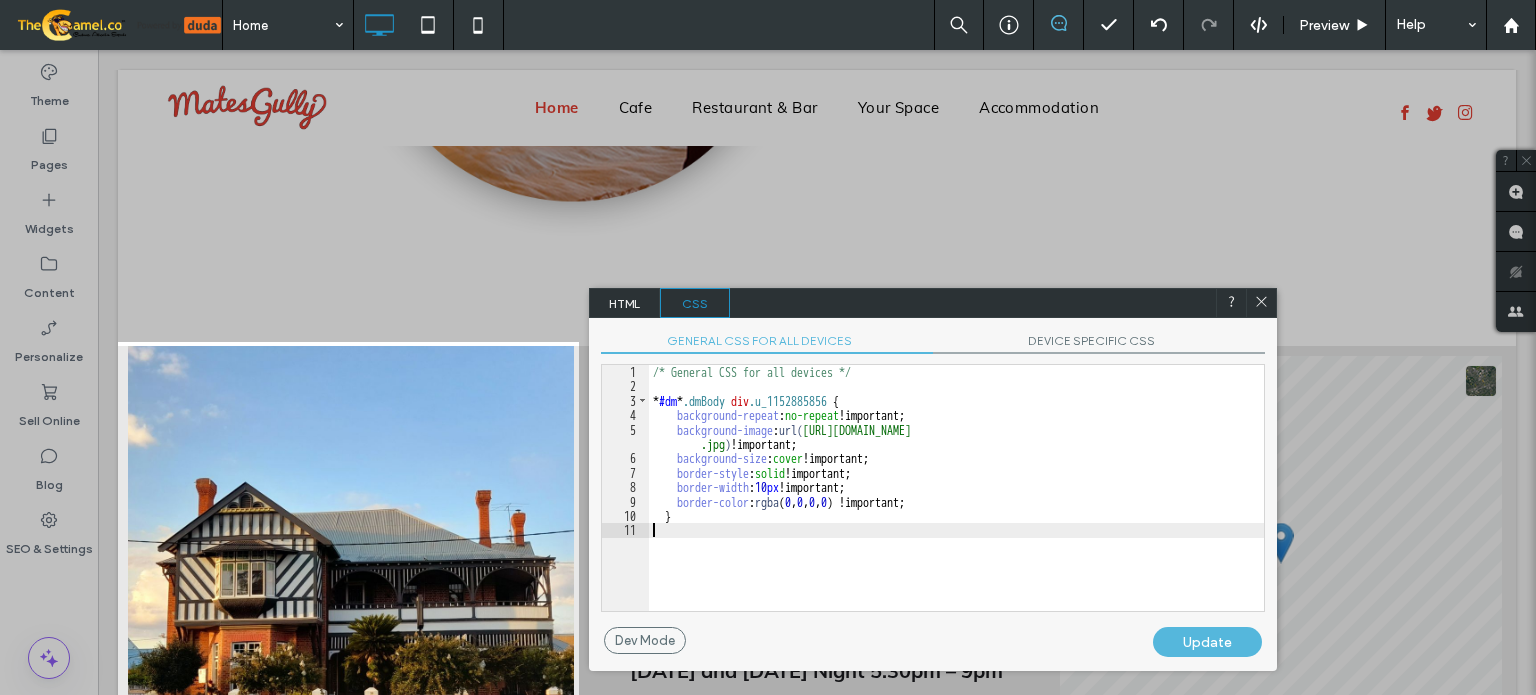 click on "/* General CSS for all devices */ * #dm  * .dmBody   div .u_1152885856   {      background-repeat : no-repeat  !important;      background-image : url( [URL][DOMAIN_NAME]          .jpg )  !important;      background-size : cover  !important;      border-style : solid  !important;      border-width : 10 px  !important;      border-color : rgba ( 0 , 0 , 0 , 0 ) !important;    }" at bounding box center [956, 502] 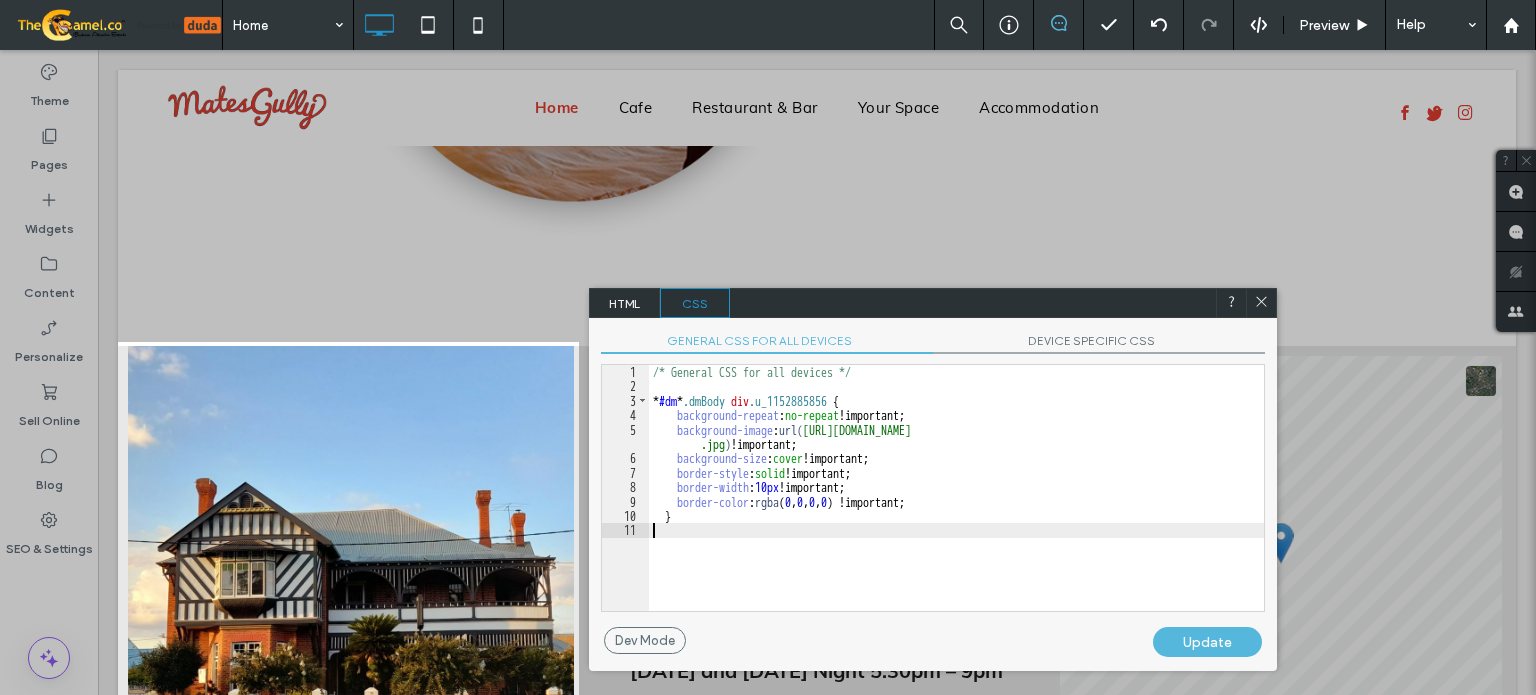 click at bounding box center [1261, 303] 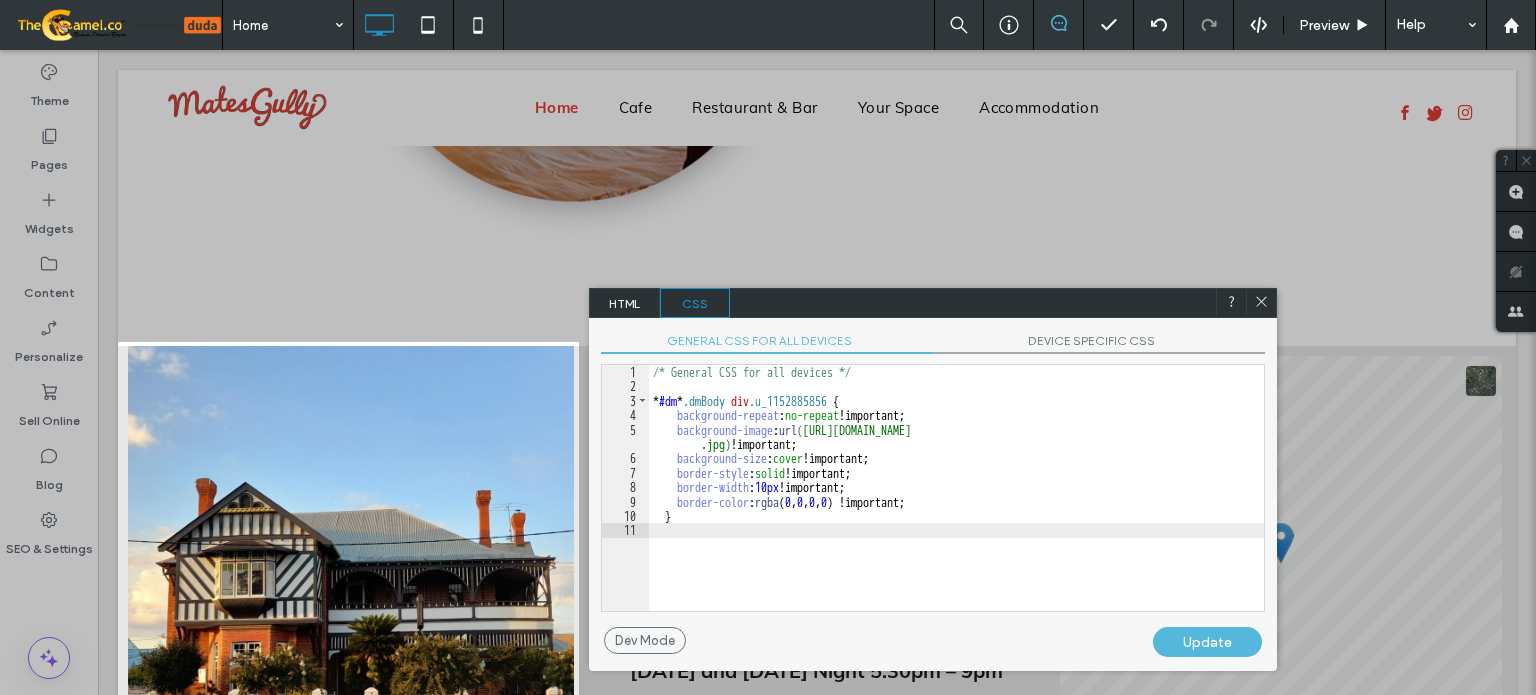 click 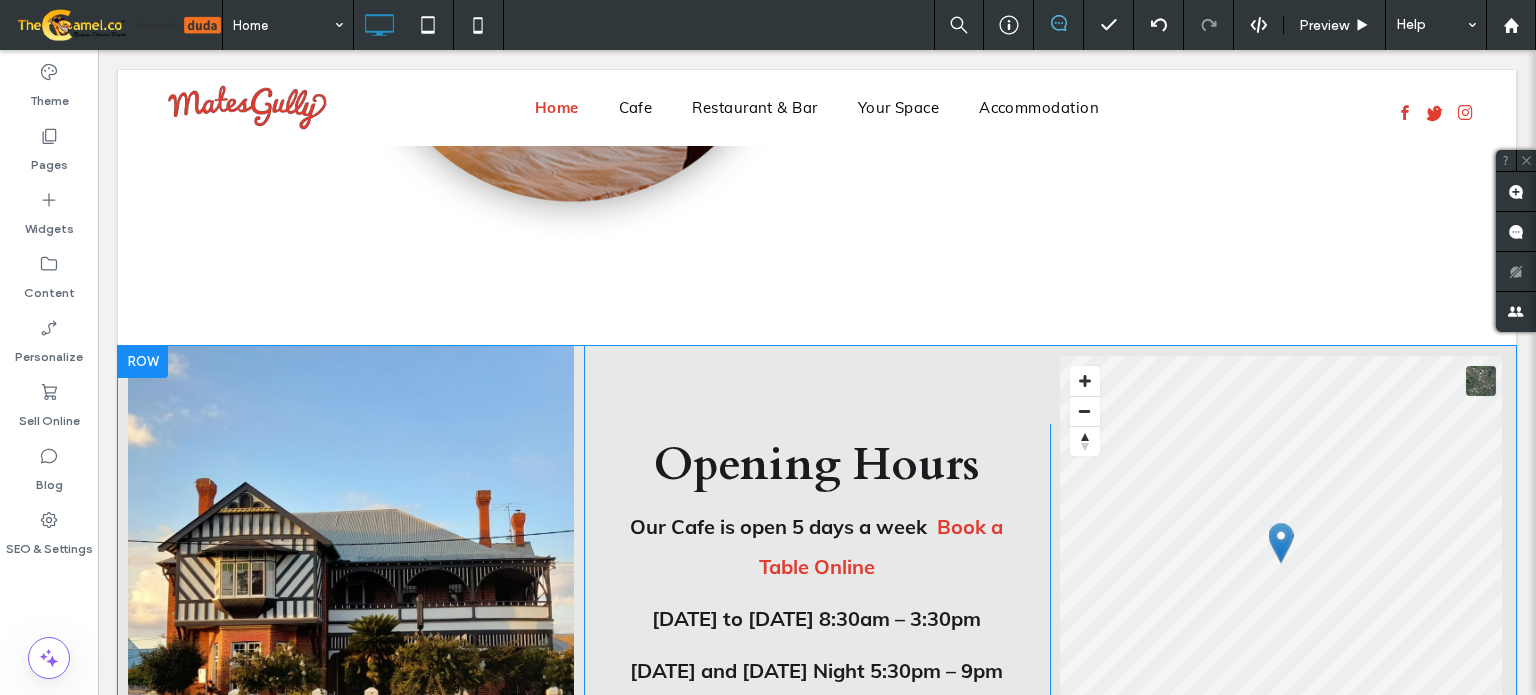 click on "Click To Paste" at bounding box center (351, 562) 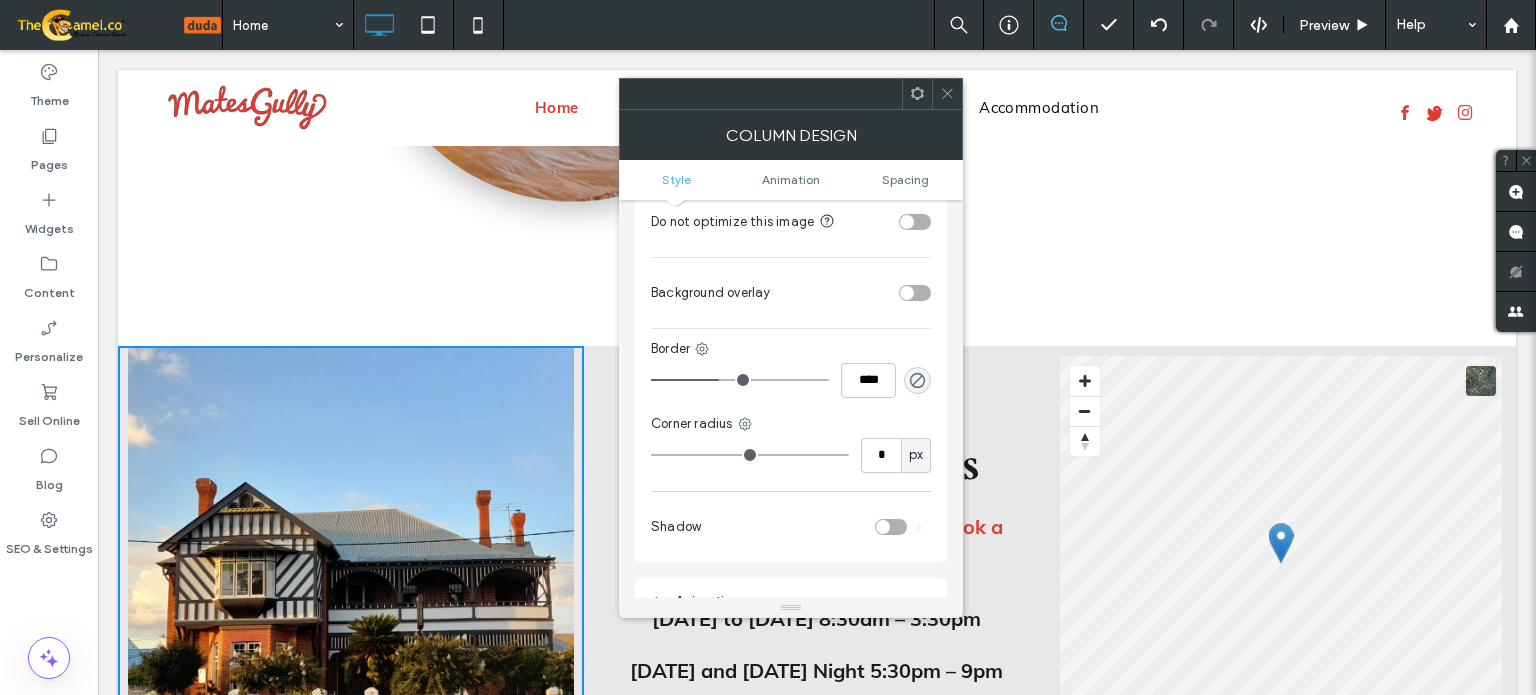 scroll, scrollTop: 700, scrollLeft: 0, axis: vertical 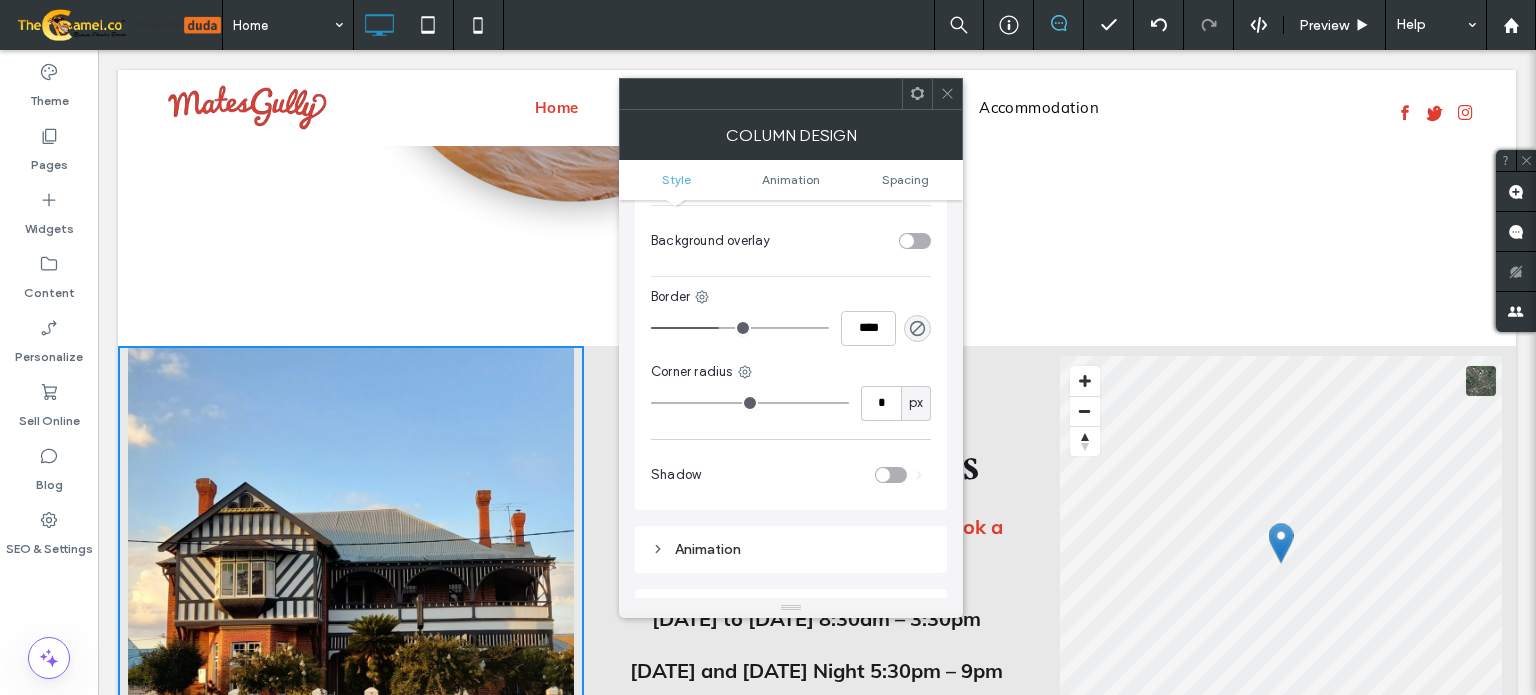 type on "*" 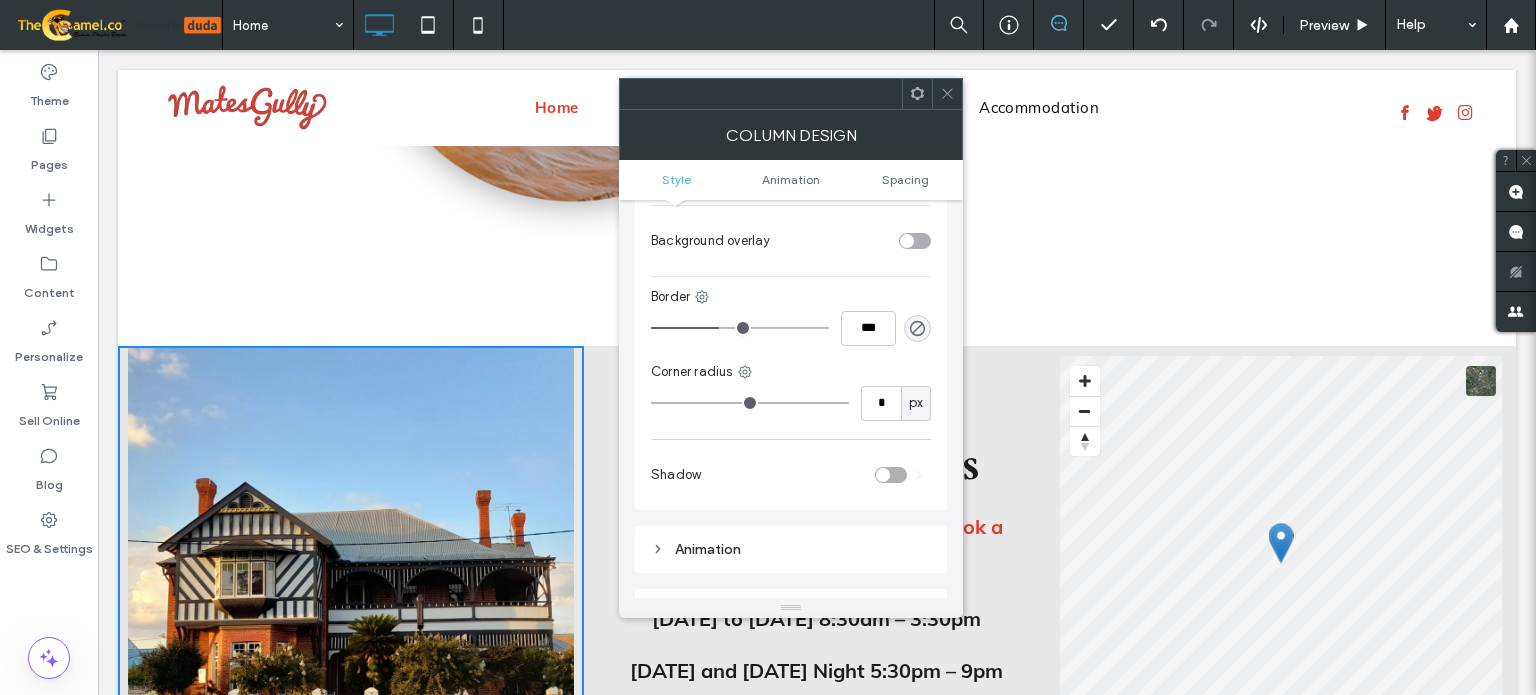 type on "*" 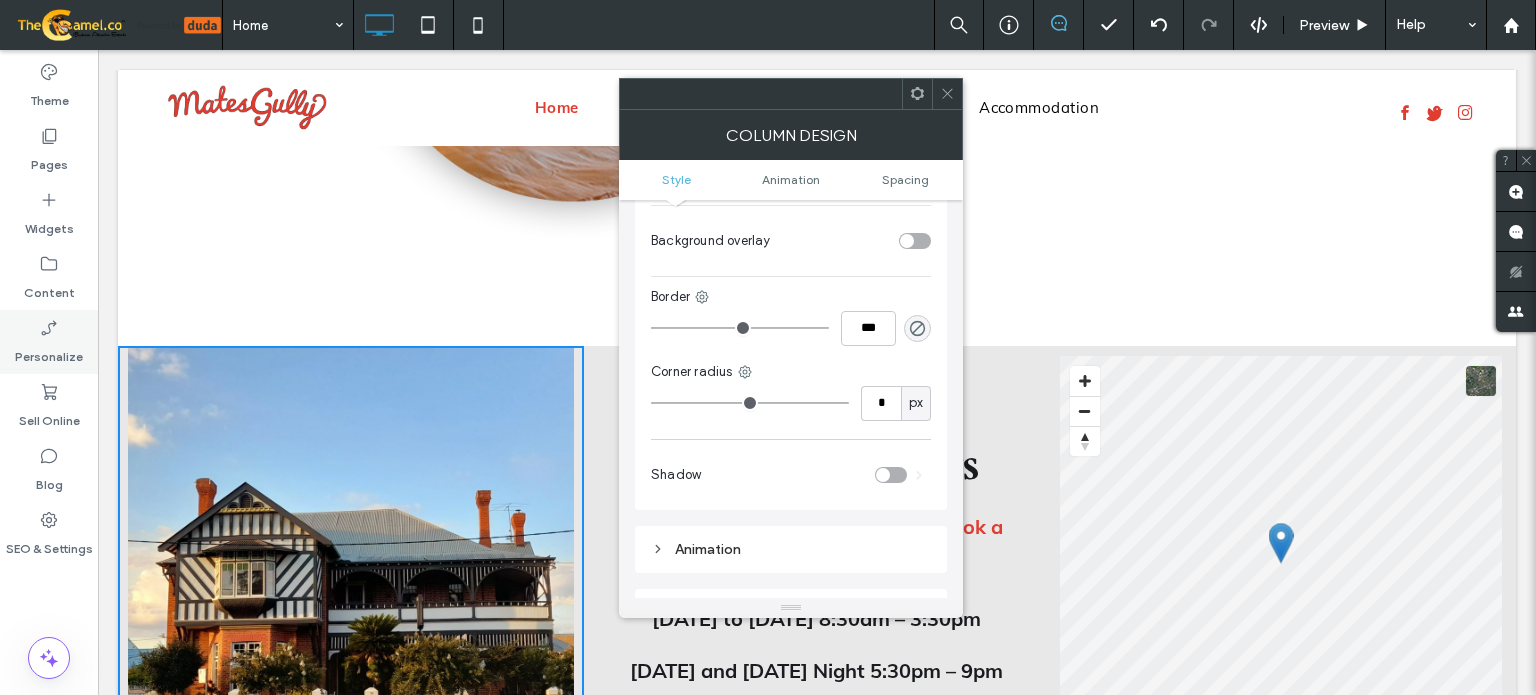 drag, startPoint x: 720, startPoint y: 308, endPoint x: 0, endPoint y: 312, distance: 720.0111 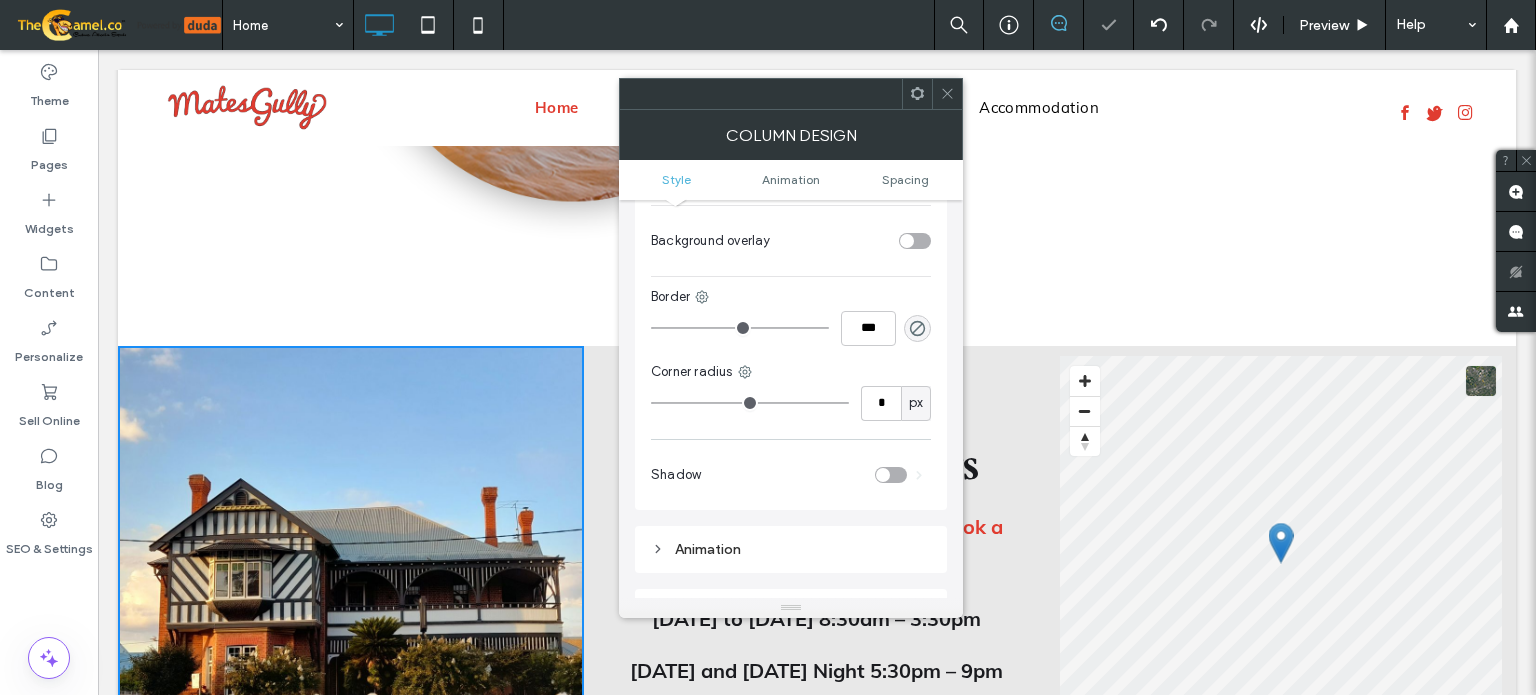 click 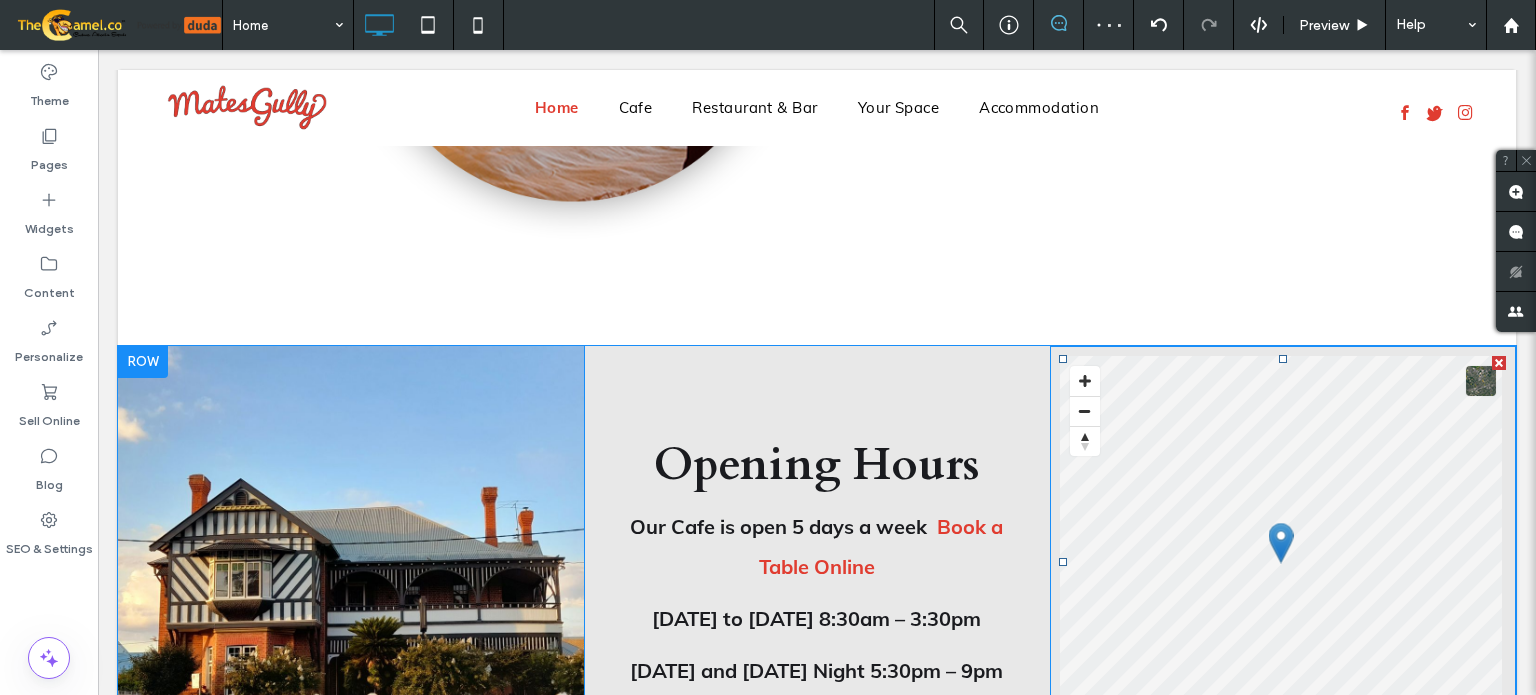 click on "© Mapbox   © OpenStreetMap   Improve this map" at bounding box center [1283, 562] 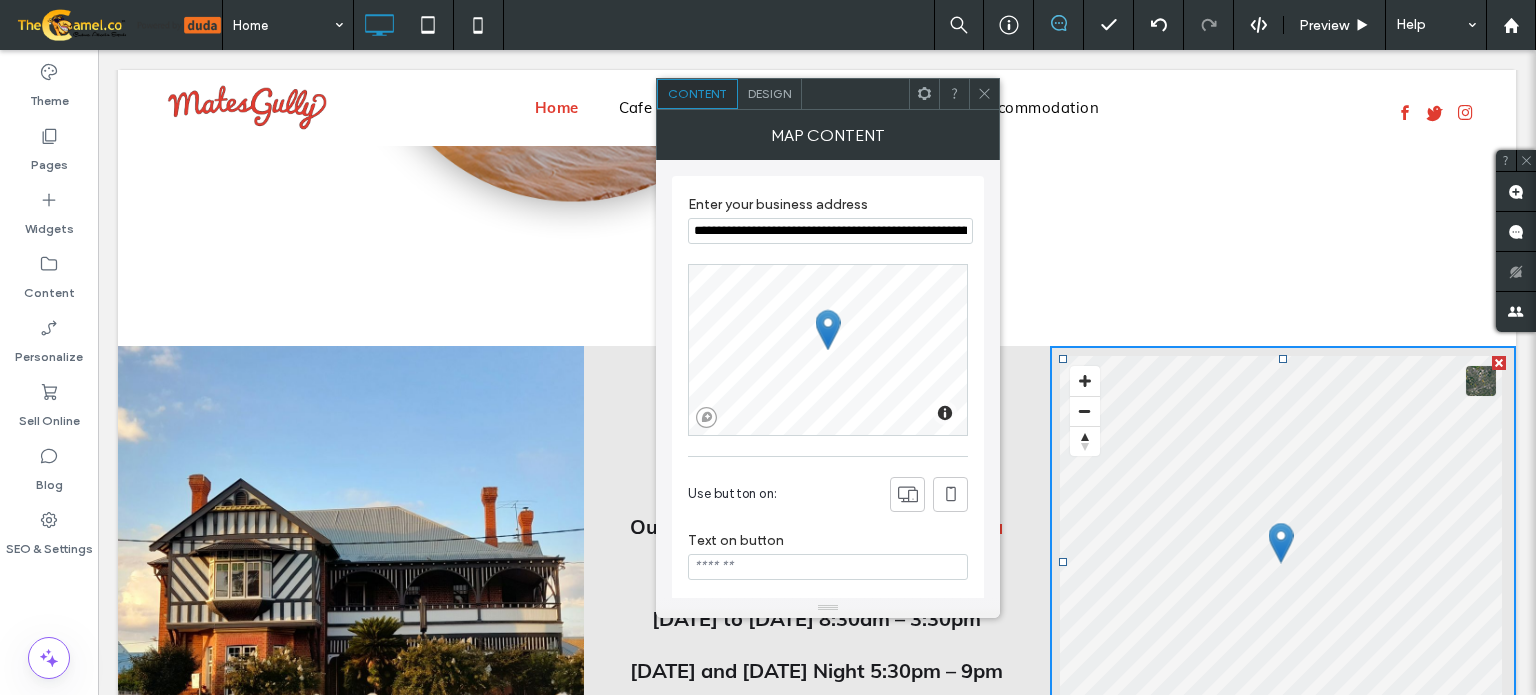 click on "Design" at bounding box center (769, 93) 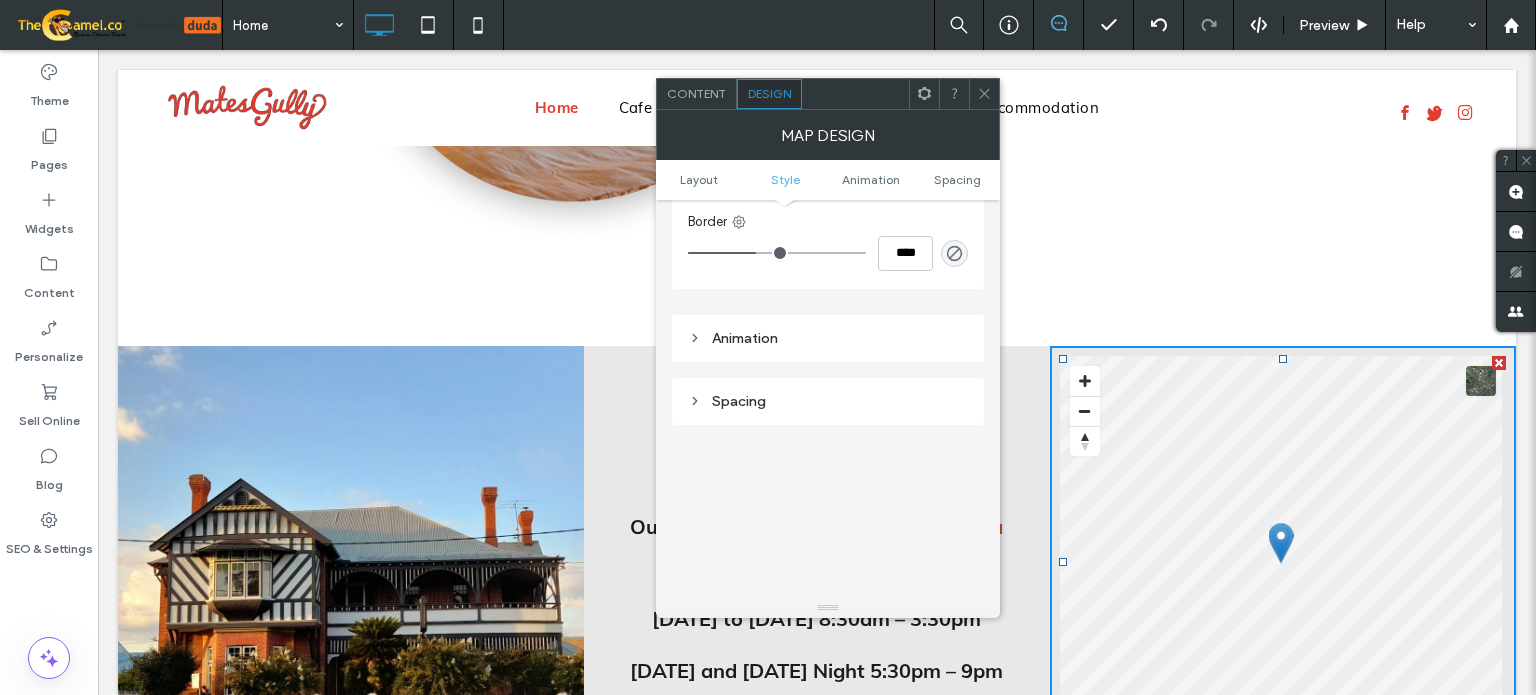 scroll, scrollTop: 500, scrollLeft: 0, axis: vertical 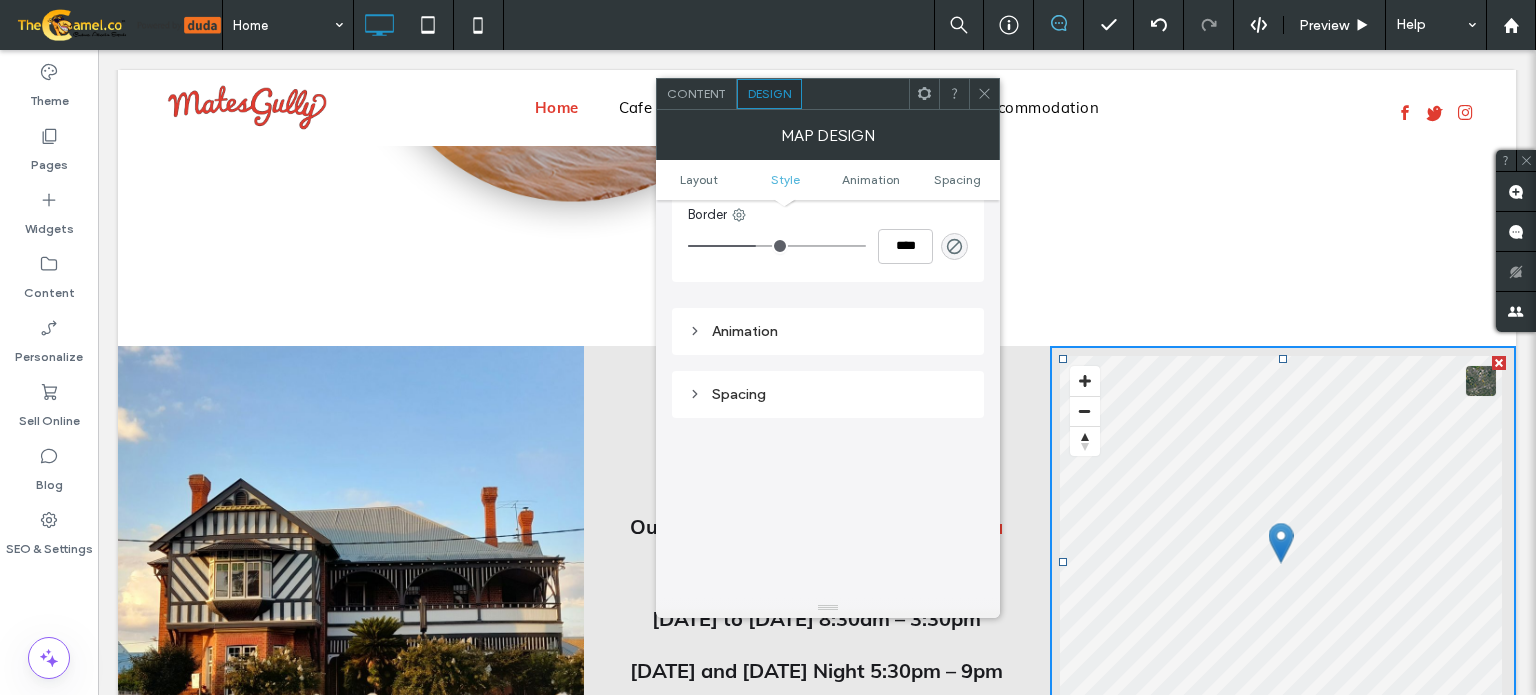 type on "*" 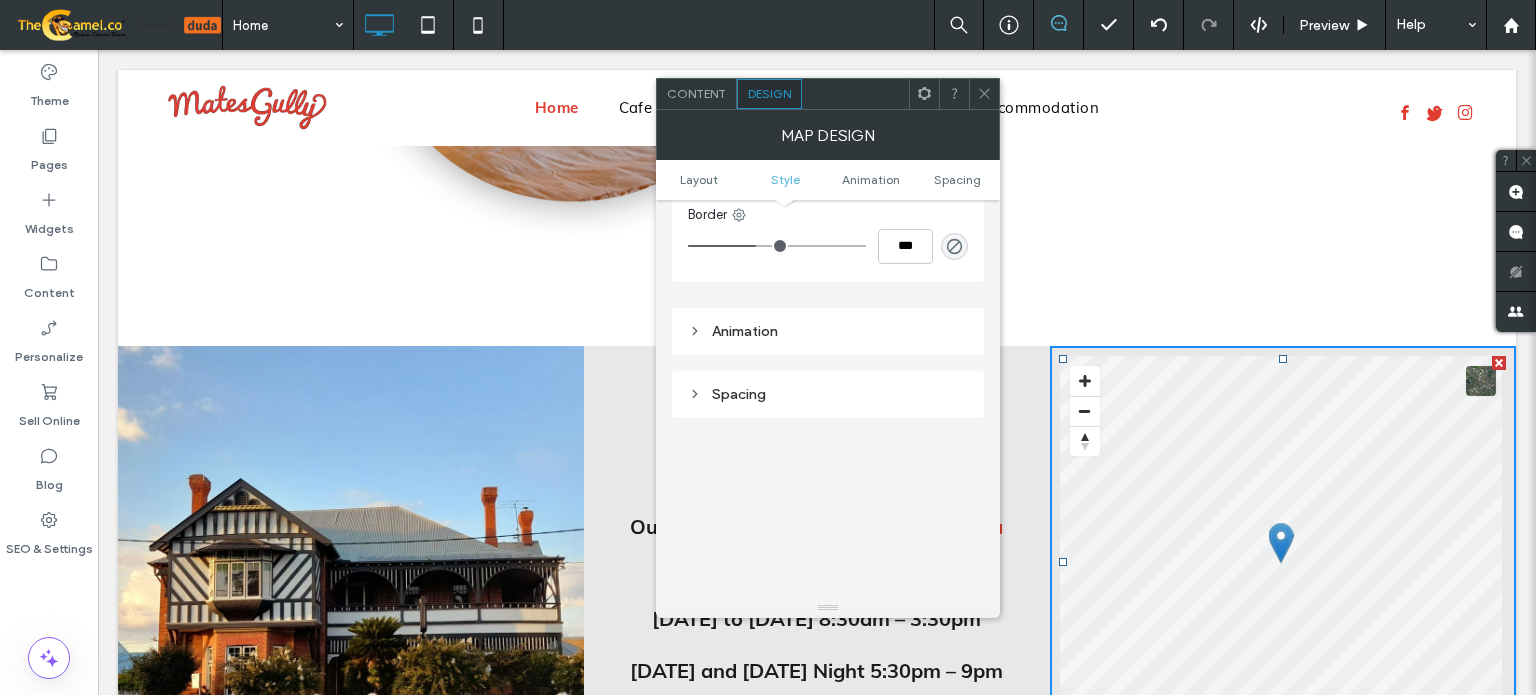 type on "*" 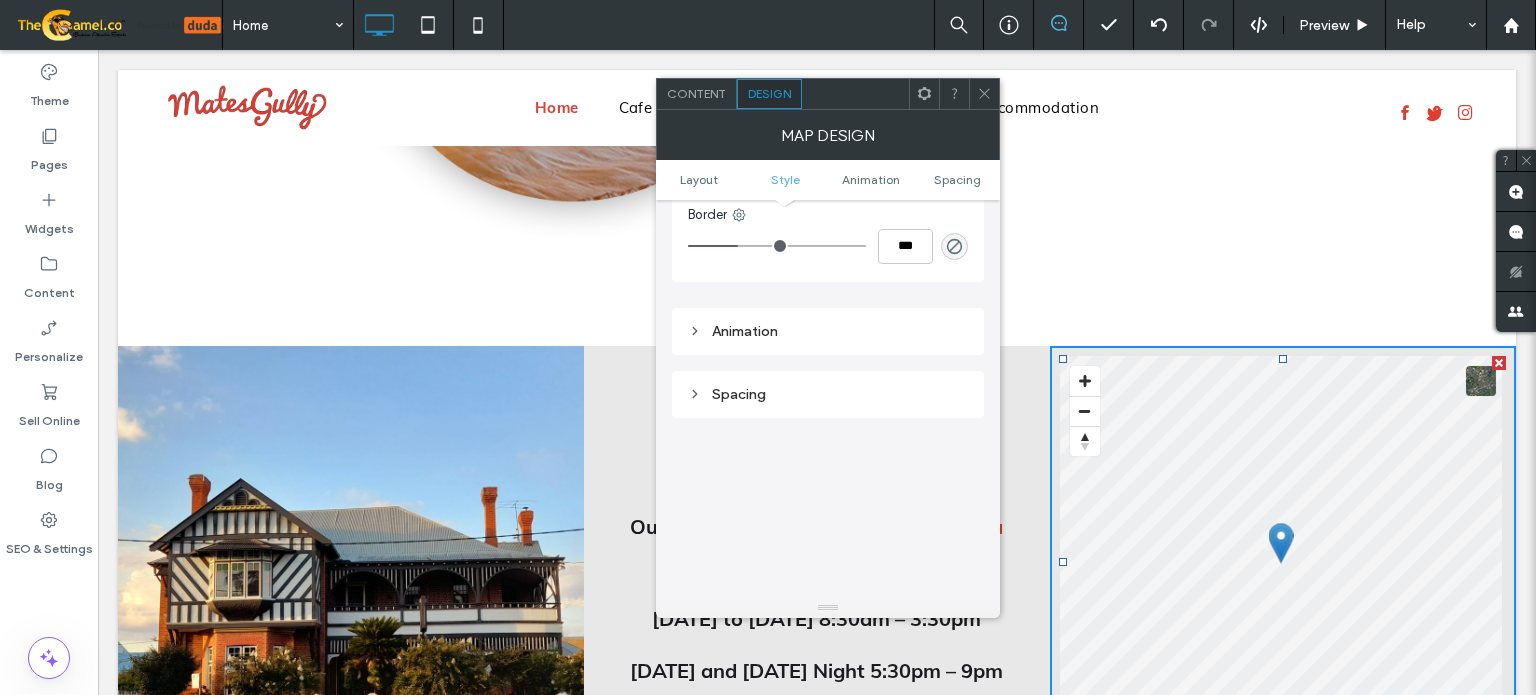type on "***" 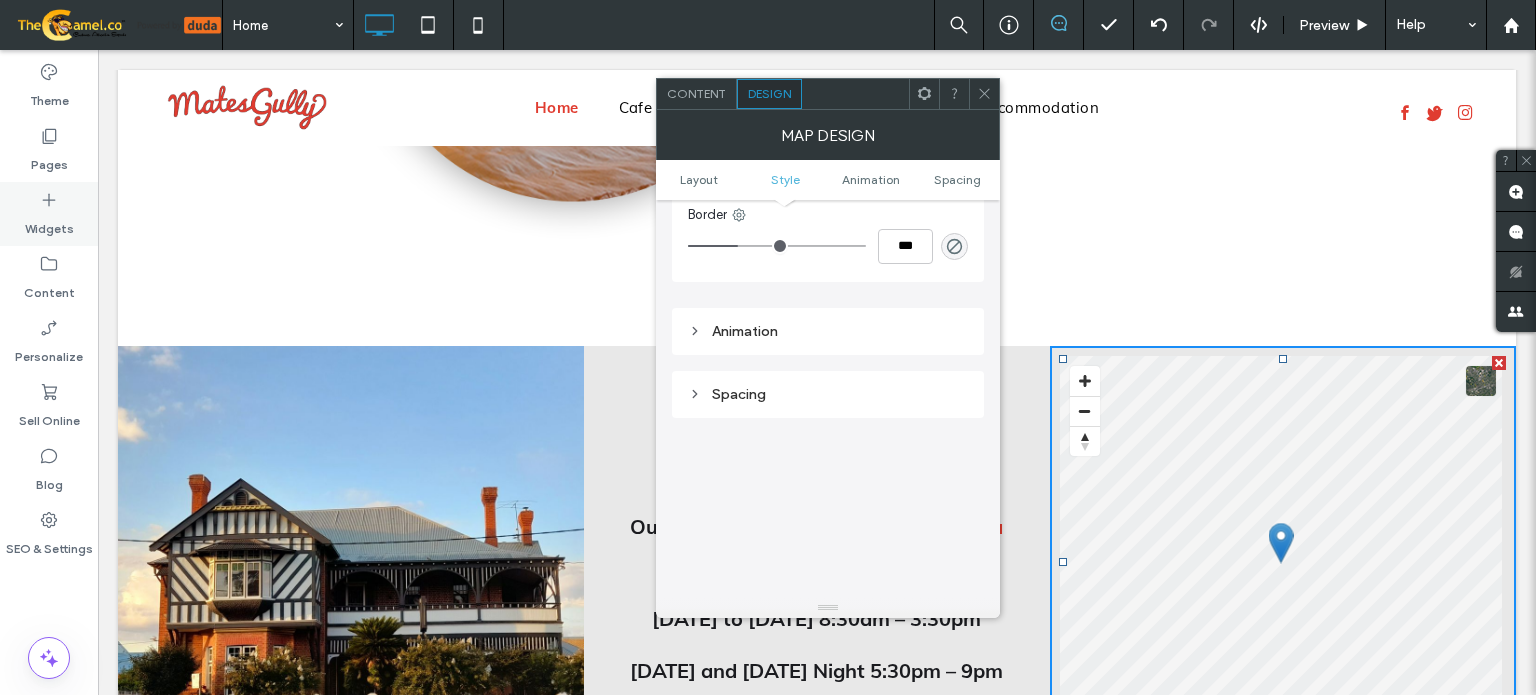 drag, startPoint x: 758, startPoint y: 243, endPoint x: 64, endPoint y: 216, distance: 694.525 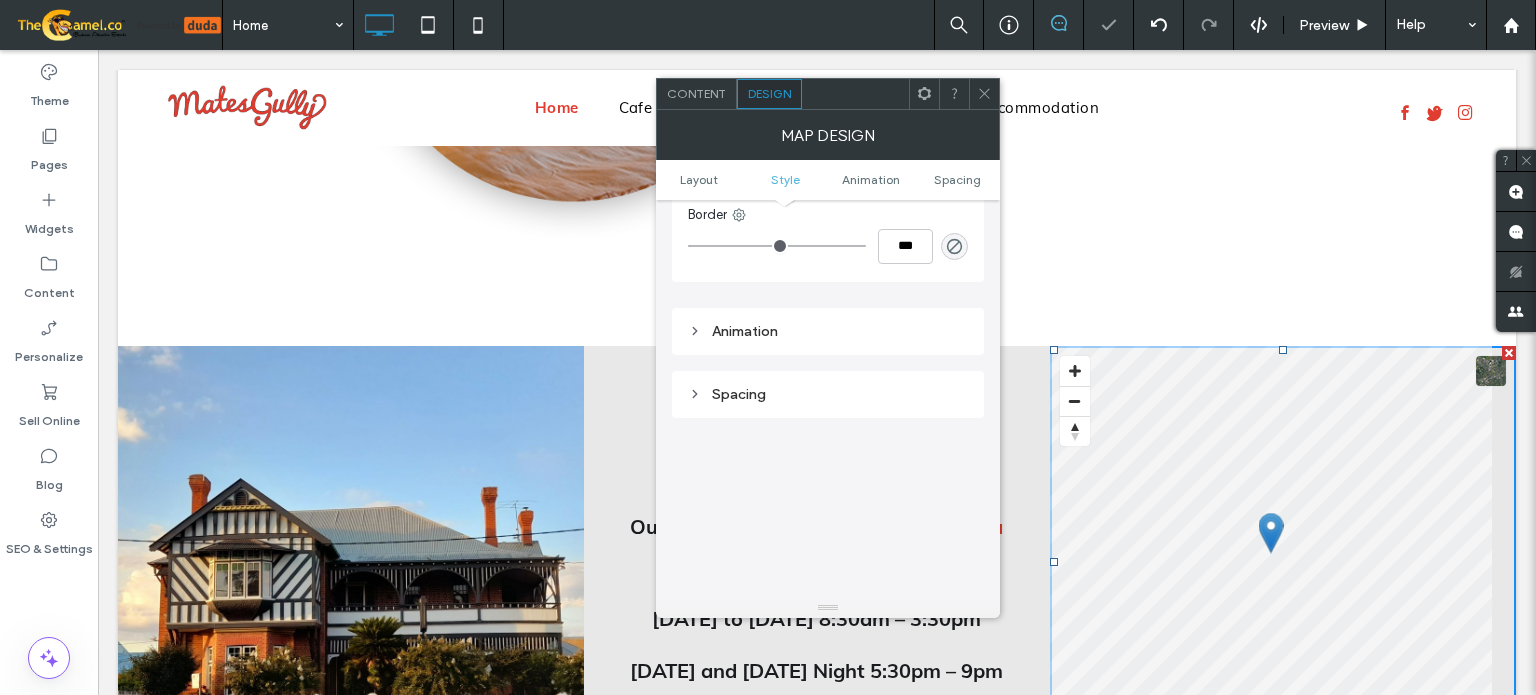 drag, startPoint x: 983, startPoint y: 97, endPoint x: 784, endPoint y: 154, distance: 207.00241 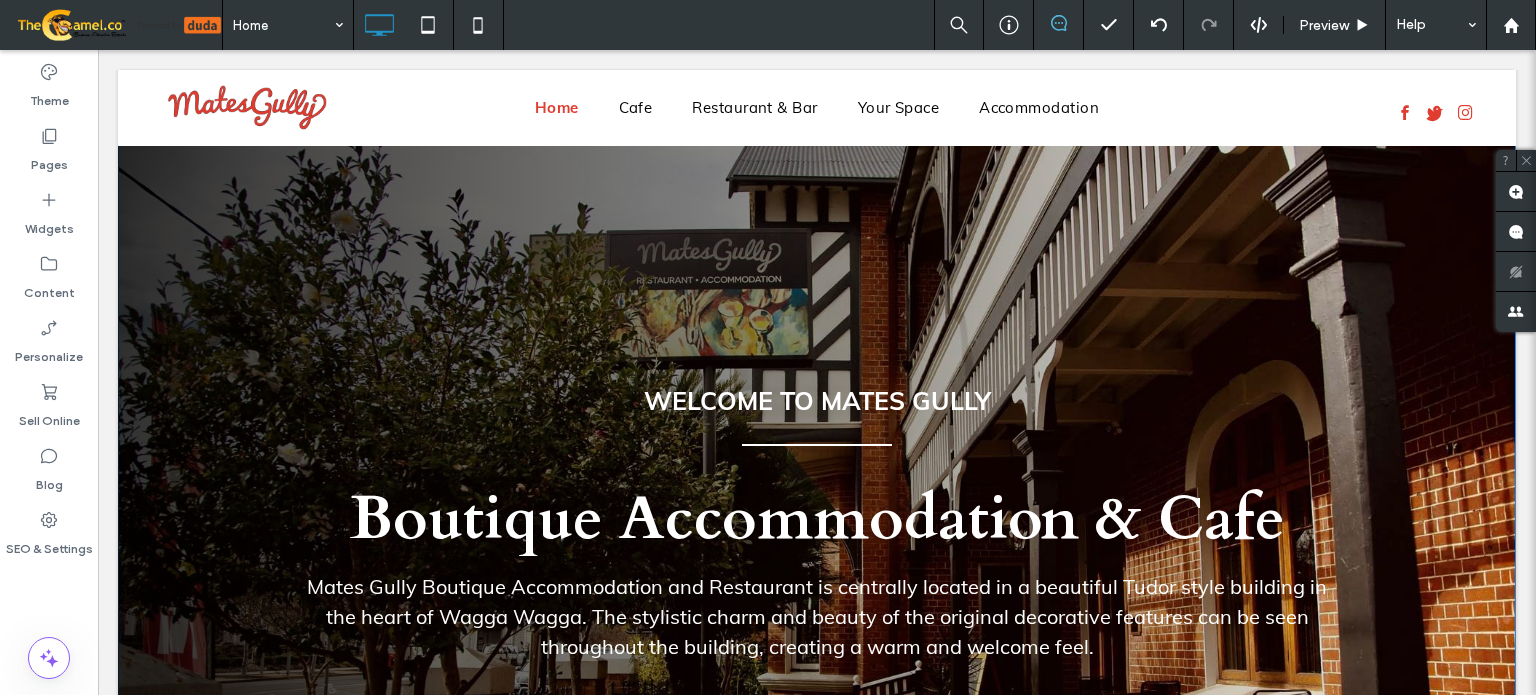 scroll, scrollTop: 200, scrollLeft: 0, axis: vertical 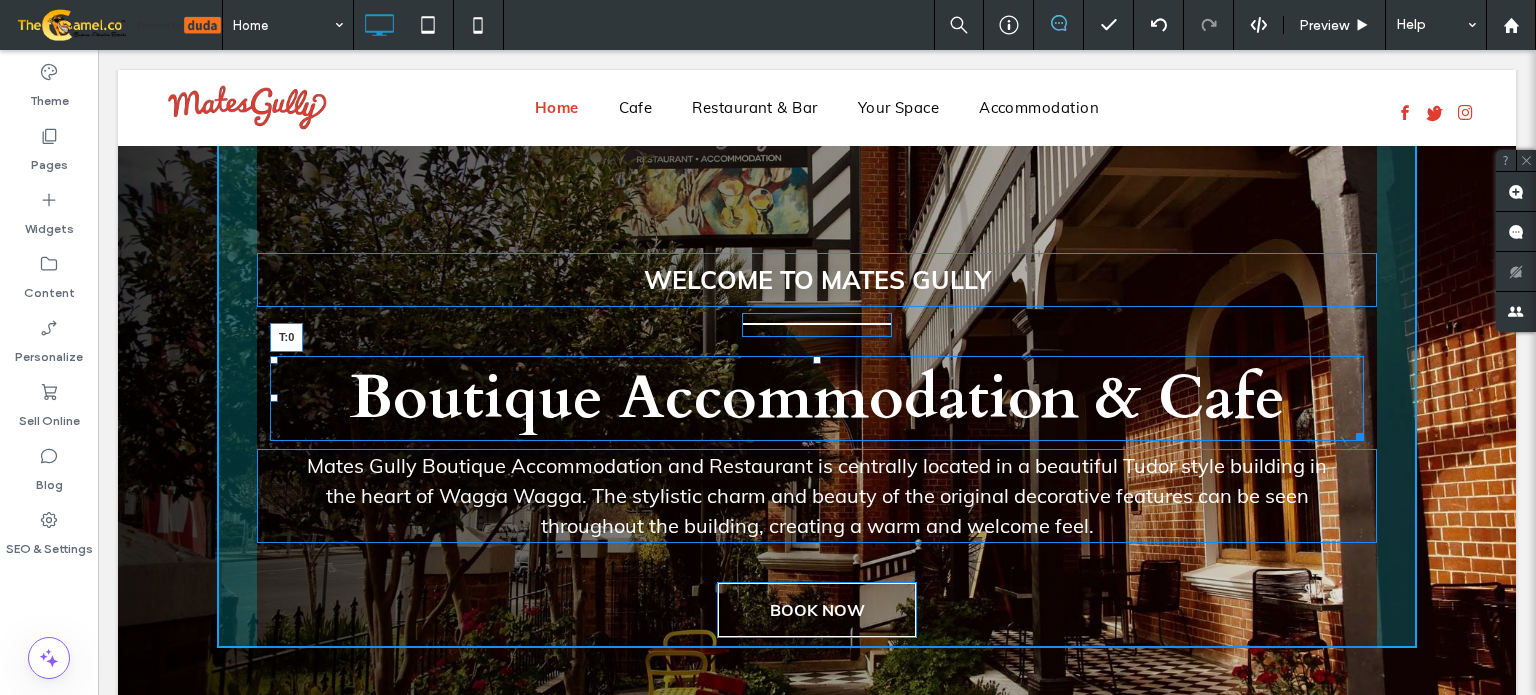 drag, startPoint x: 810, startPoint y: 360, endPoint x: 458, endPoint y: 438, distance: 360.53848 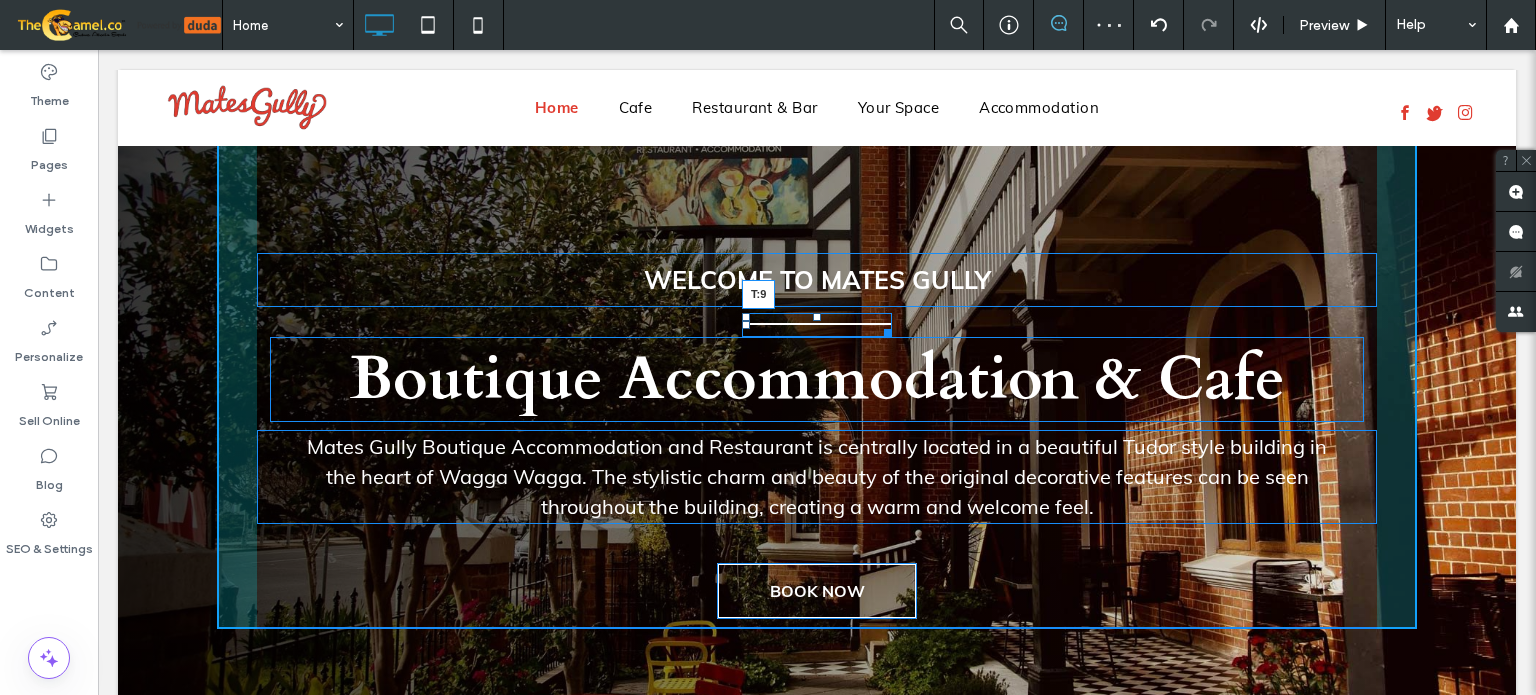 drag, startPoint x: 810, startPoint y: 316, endPoint x: 909, endPoint y: 369, distance: 112.29426 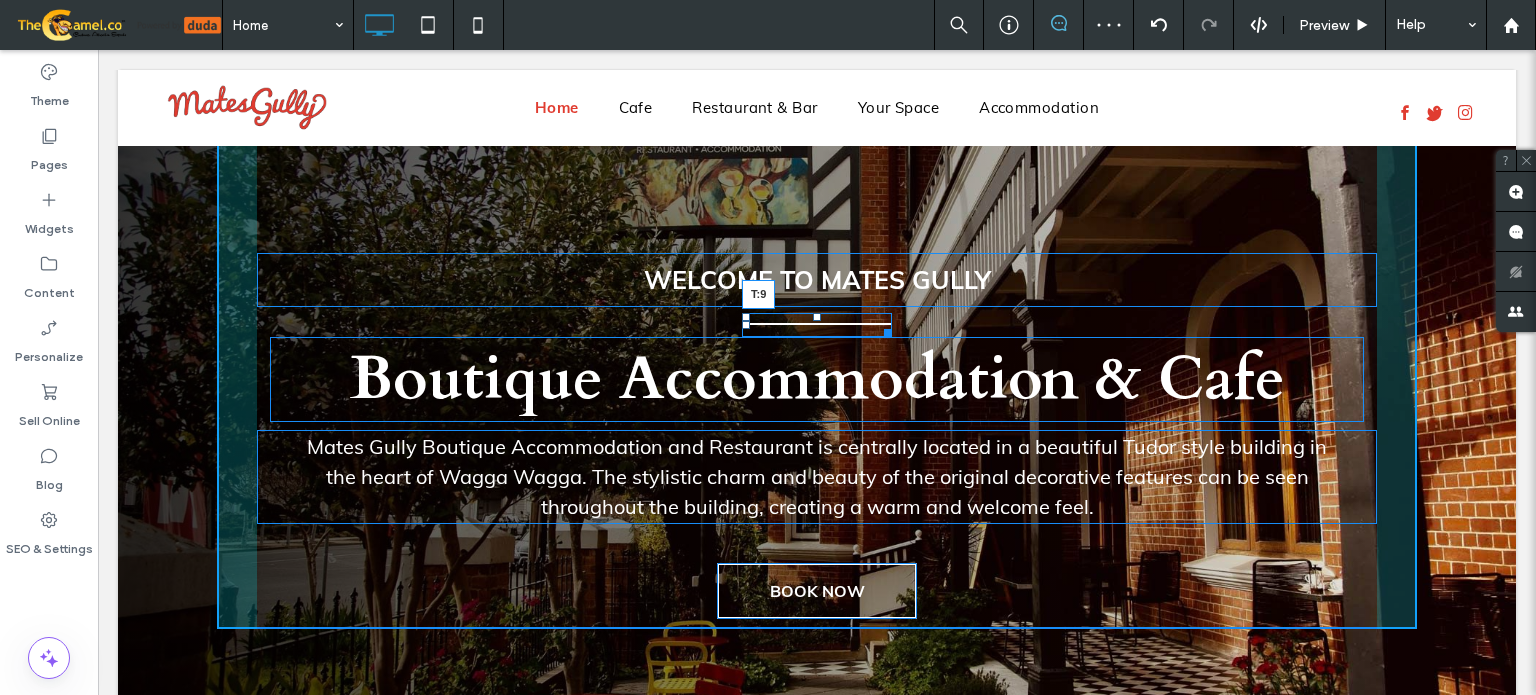 click at bounding box center [817, 317] 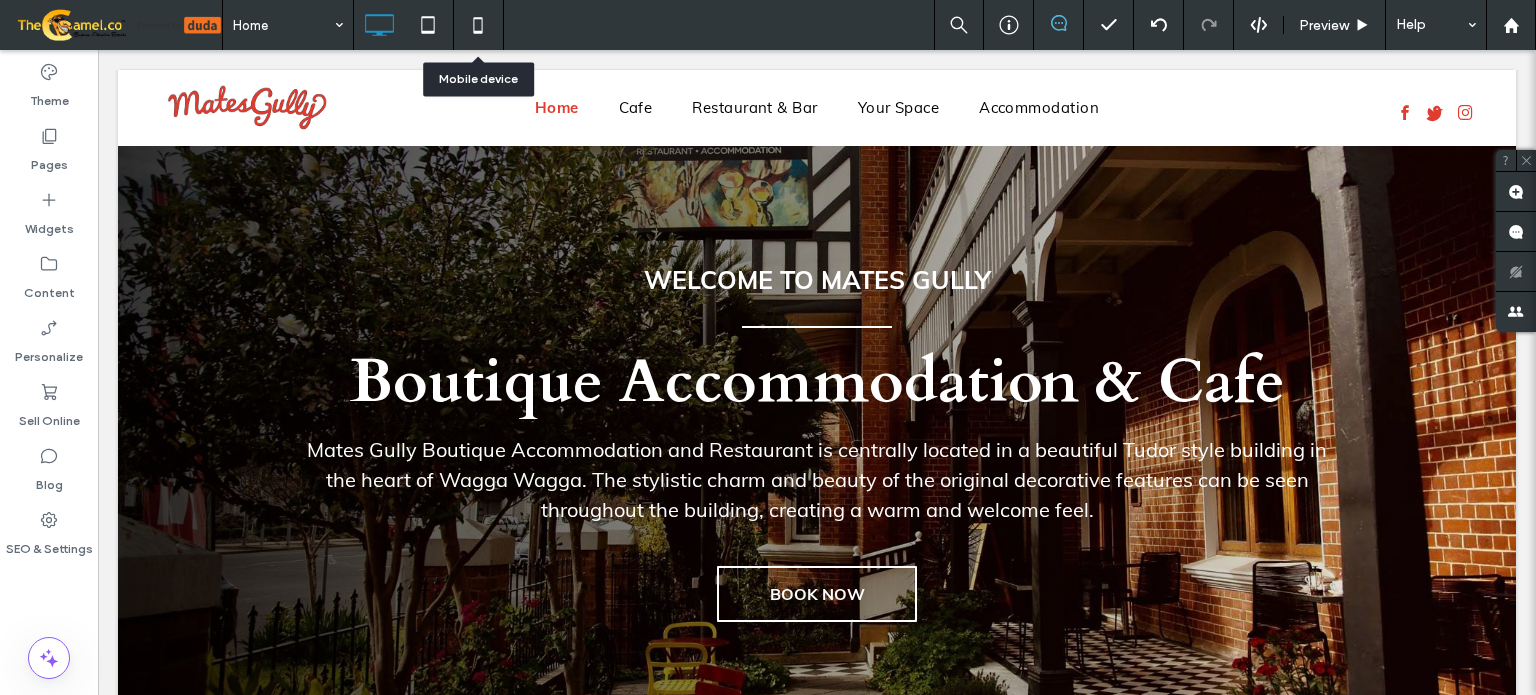 click 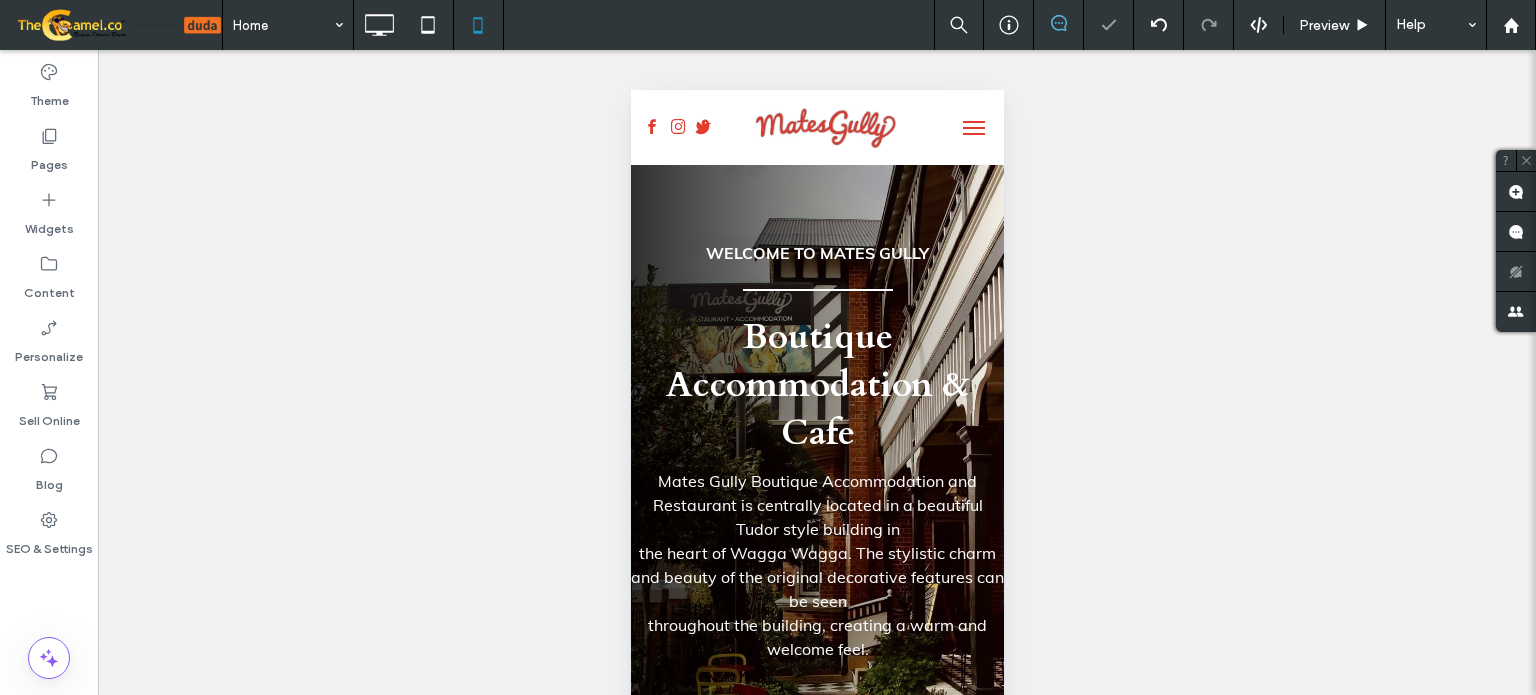 scroll, scrollTop: 0, scrollLeft: 0, axis: both 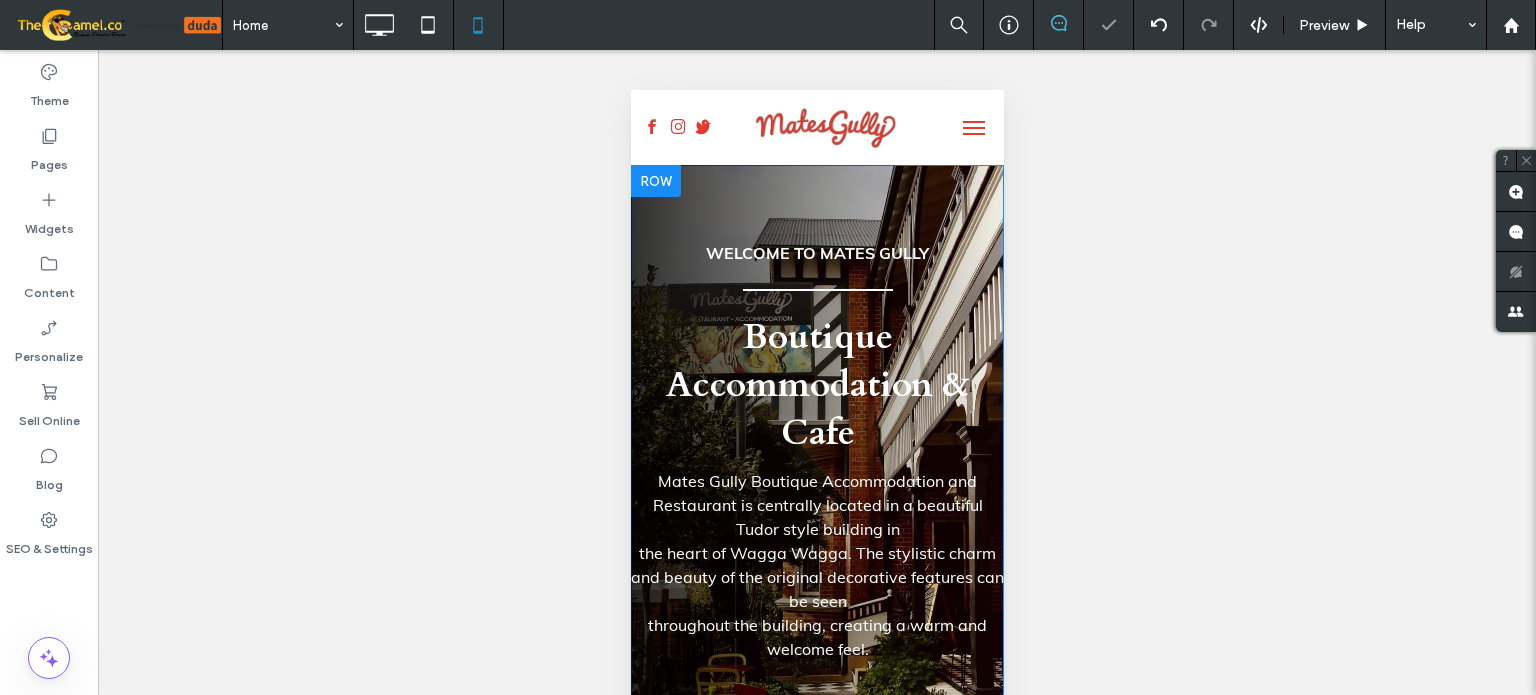 click on "WELCOME TO MATES GULLY
Boutique Accommodation & Cafe
Mates Gully Boutique Accommodation and Restaurant is centrally located in a beautiful Tudor style building in the heart of [GEOGRAPHIC_DATA]. The stylistic charm and beauty of the original decorative features can be seen throughout the building, creating a warm and welcome feel.
BOOK NOW
Click To Paste
Click To Paste" at bounding box center [816, 496] 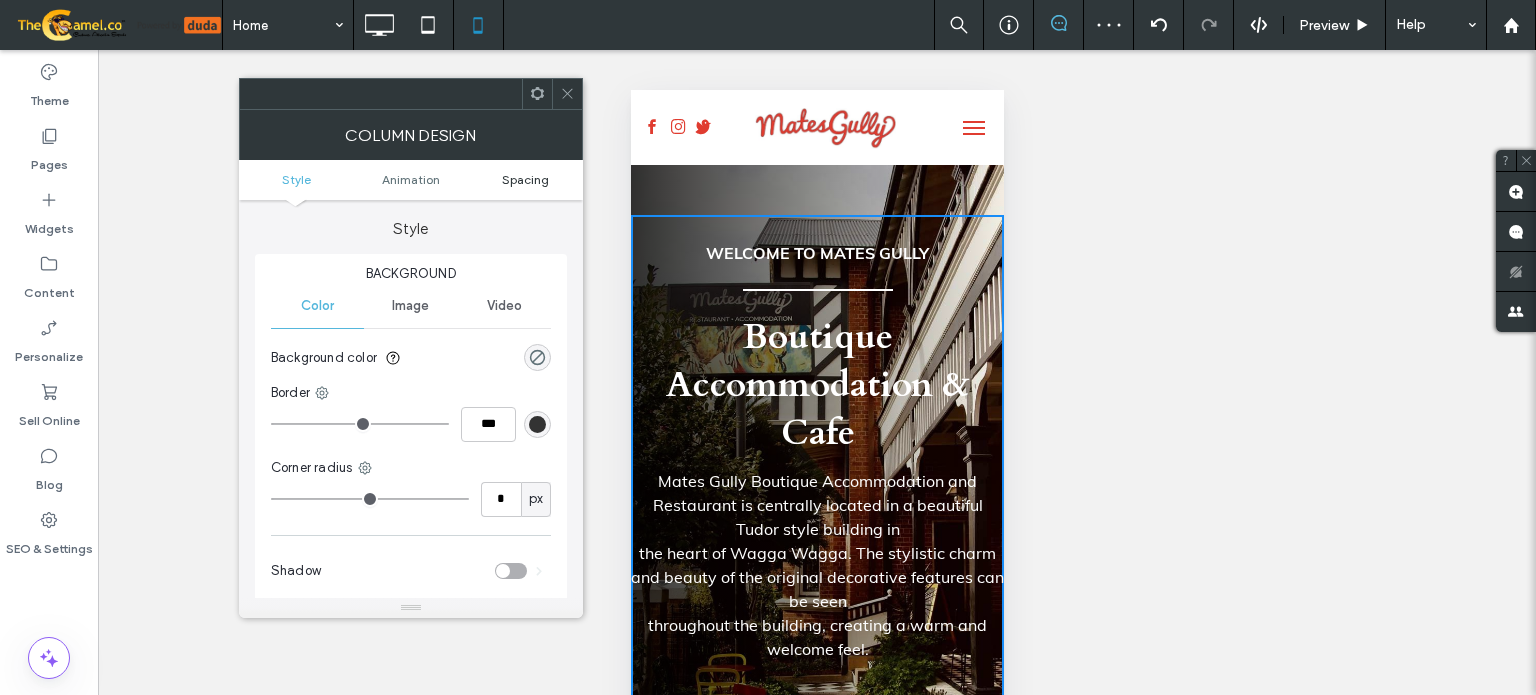 click on "Spacing" at bounding box center [525, 179] 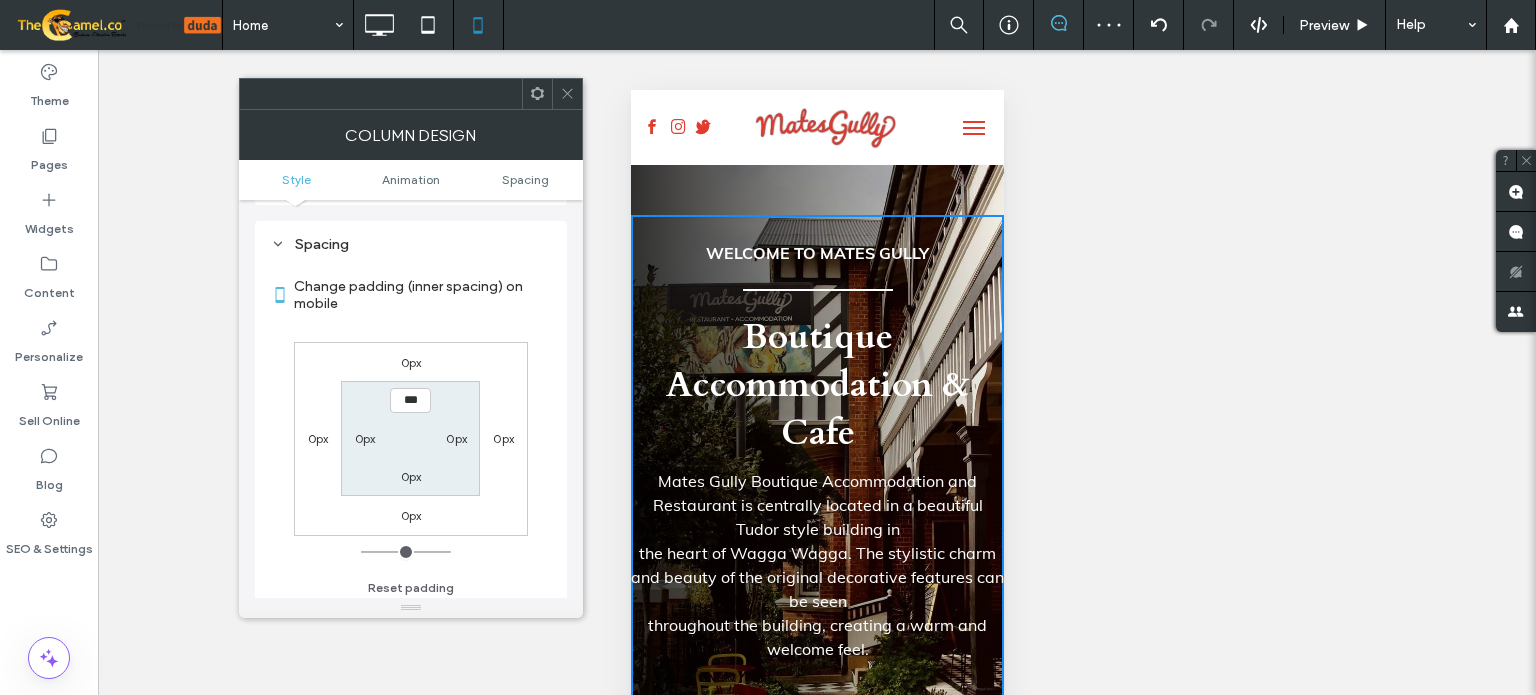 scroll, scrollTop: 468, scrollLeft: 0, axis: vertical 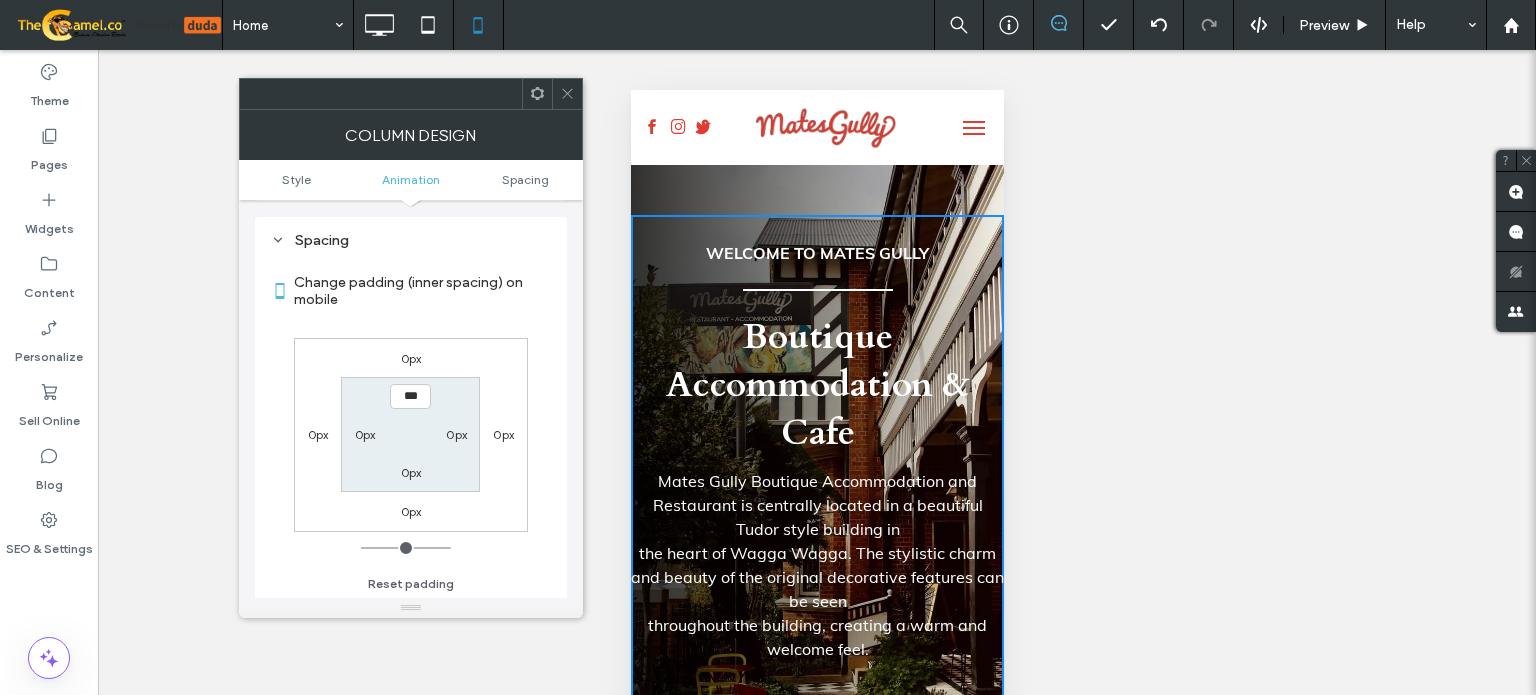 click on "0px" at bounding box center [365, 434] 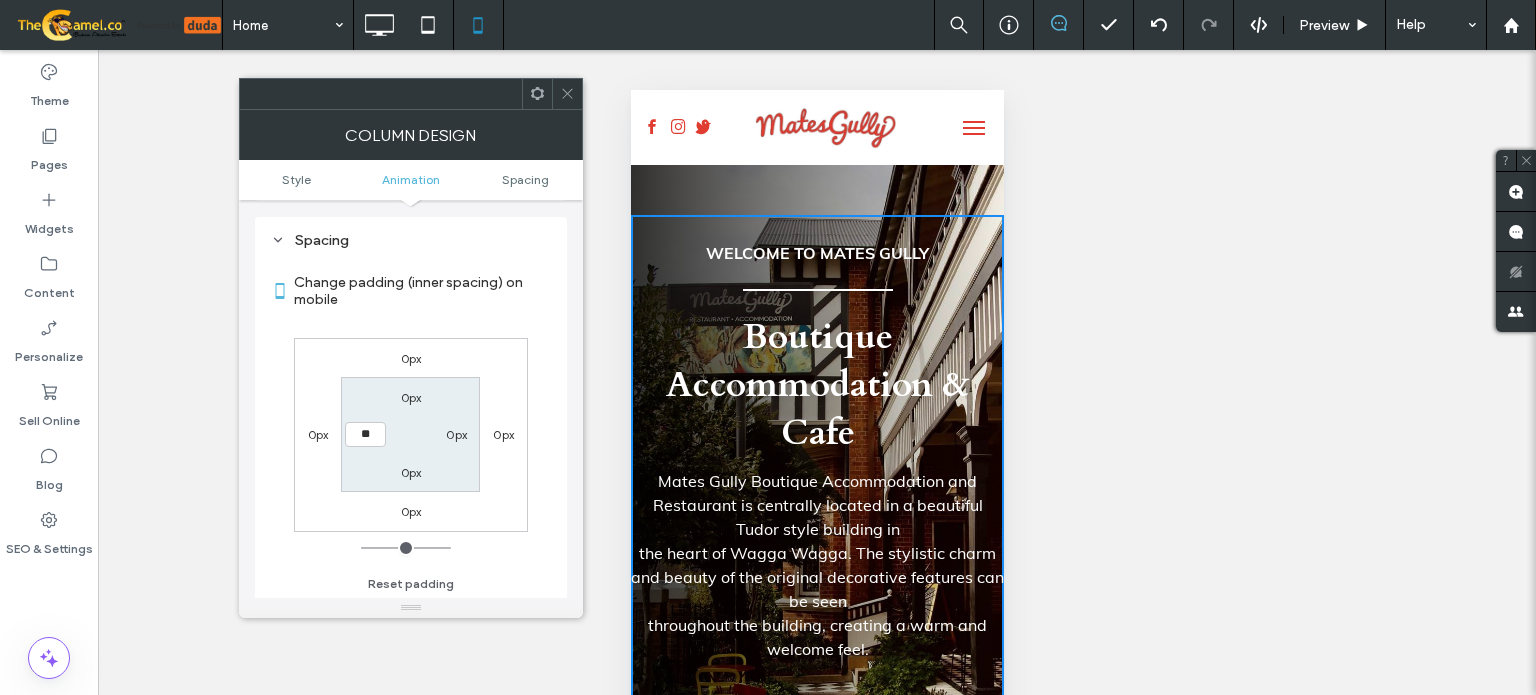 type on "**" 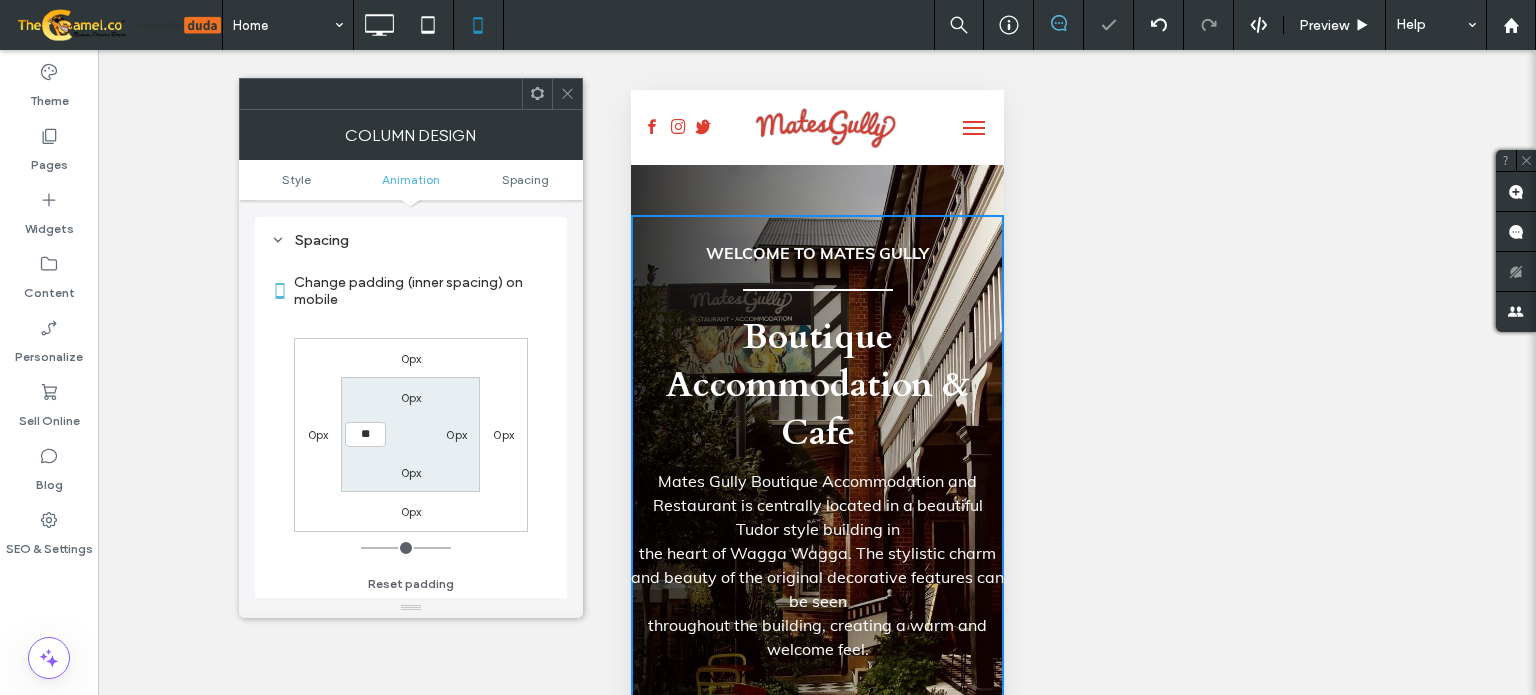 type on "**" 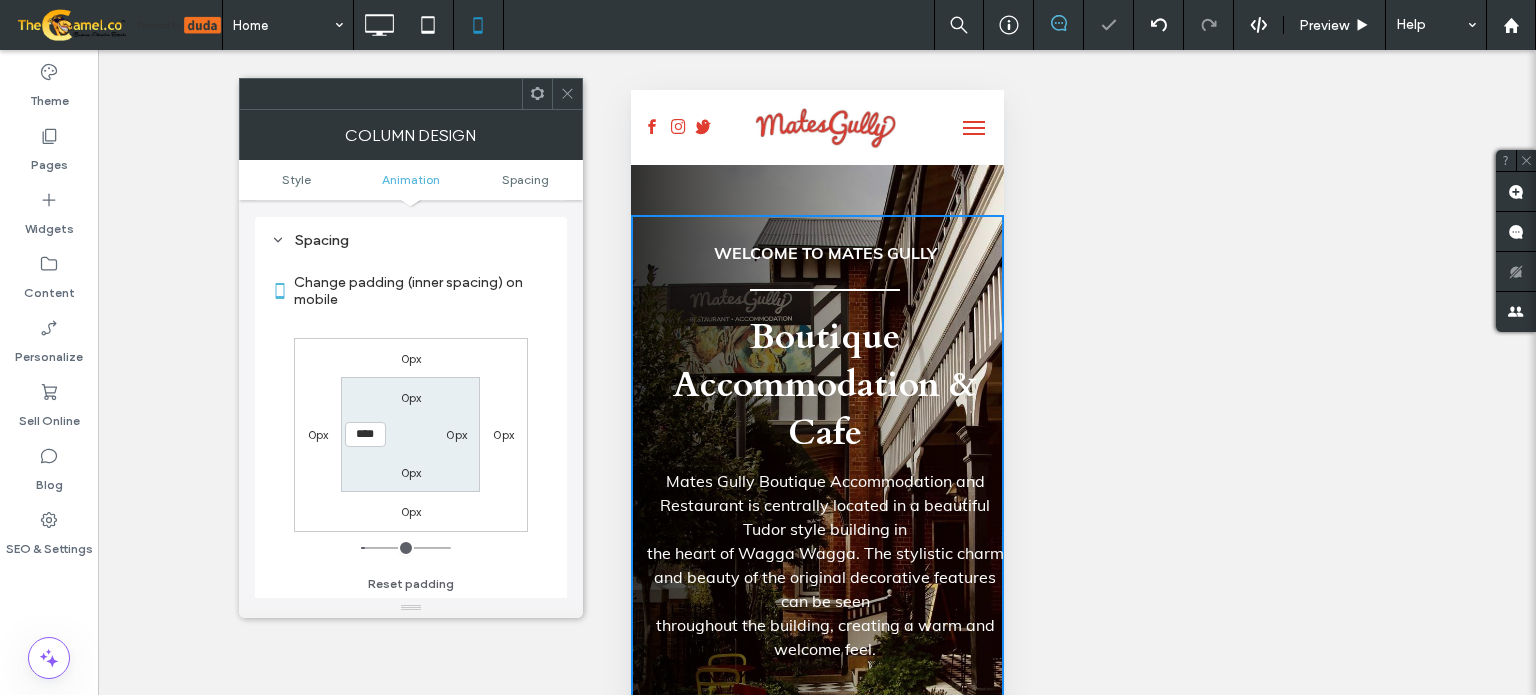 click on "0px" at bounding box center [456, 434] 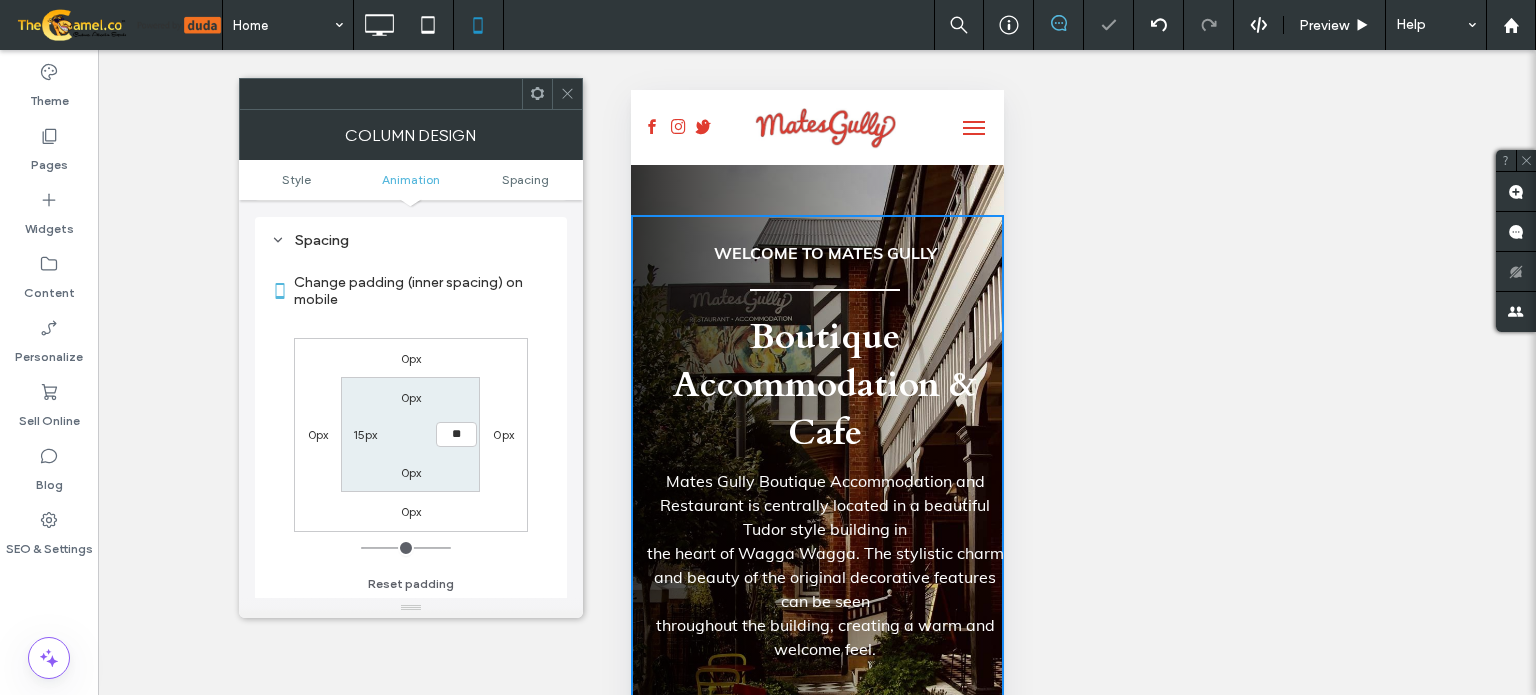 type on "**" 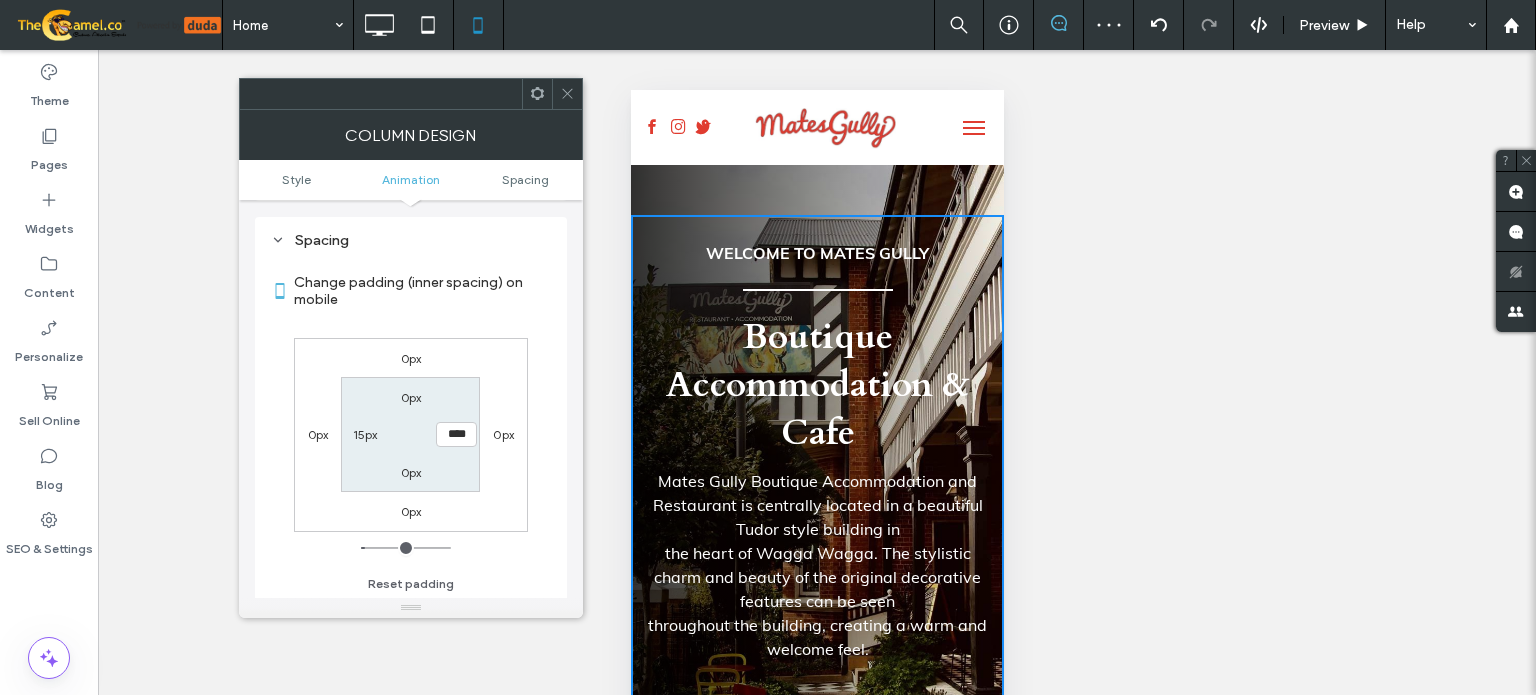 click at bounding box center [567, 94] 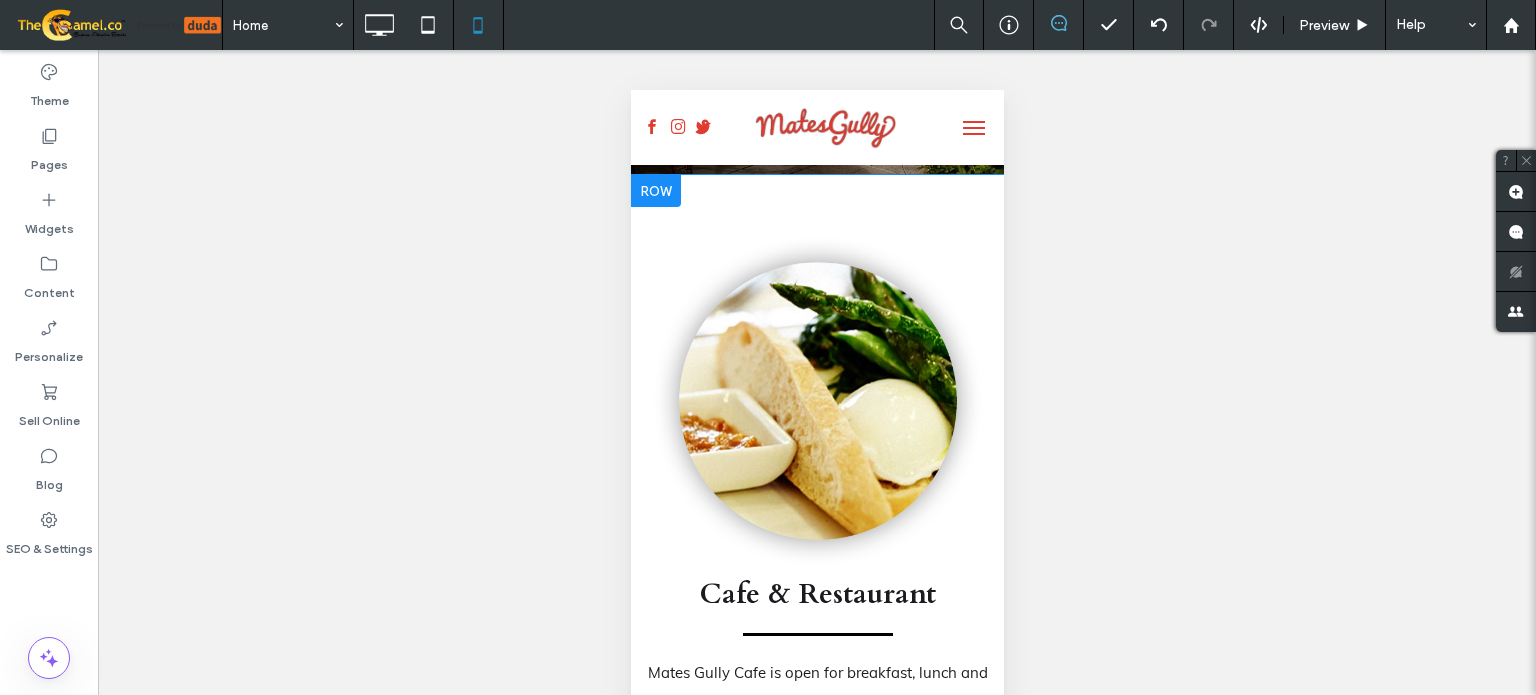 scroll, scrollTop: 700, scrollLeft: 0, axis: vertical 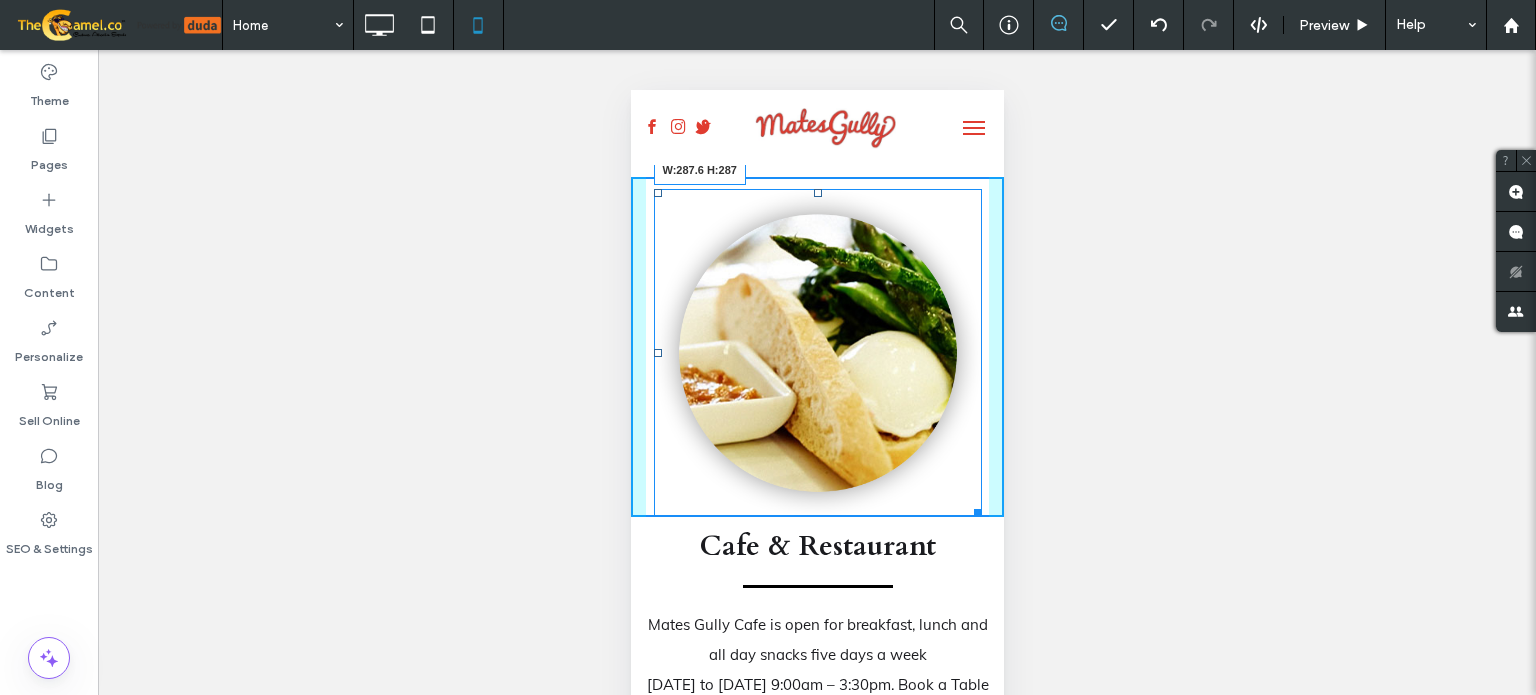 drag, startPoint x: 971, startPoint y: 507, endPoint x: 1413, endPoint y: 604, distance: 452.5185 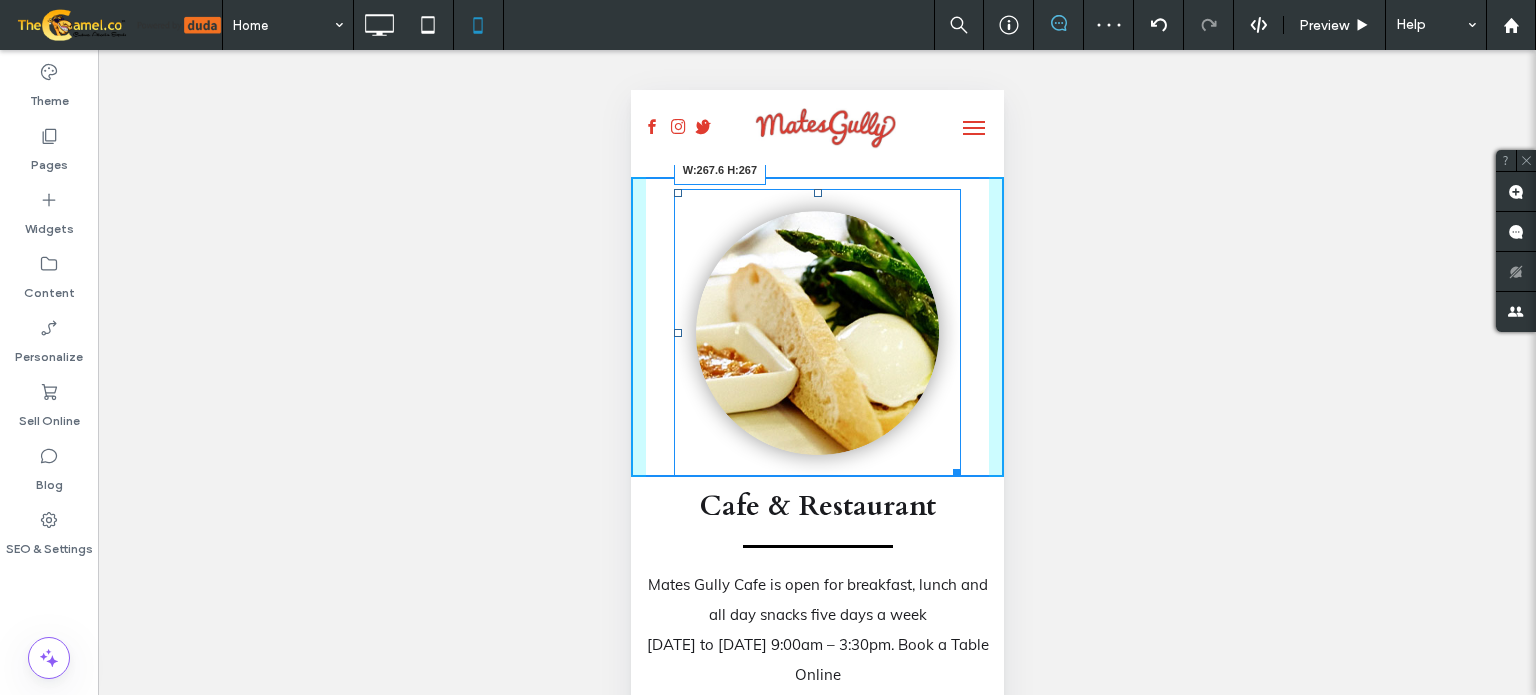 drag, startPoint x: 945, startPoint y: 472, endPoint x: 935, endPoint y: 462, distance: 14.142136 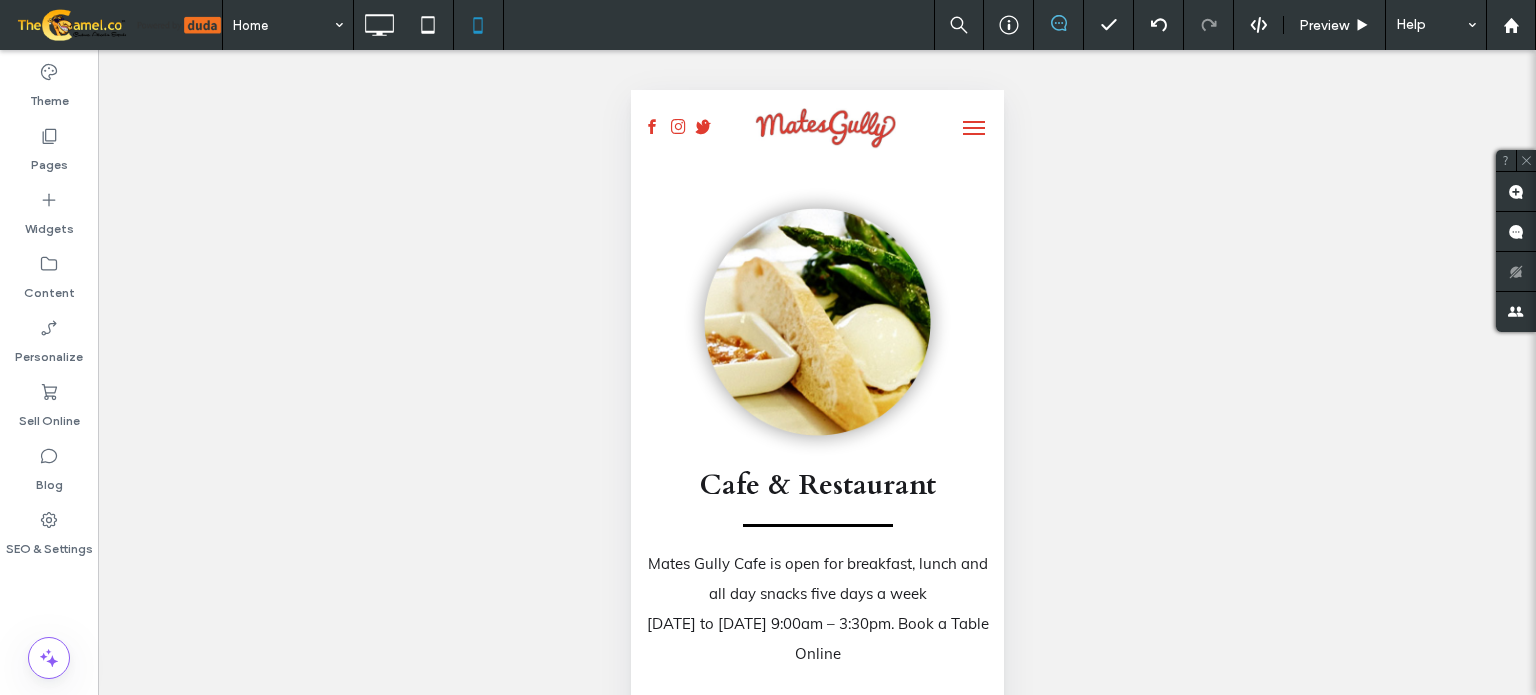 scroll, scrollTop: 700, scrollLeft: 0, axis: vertical 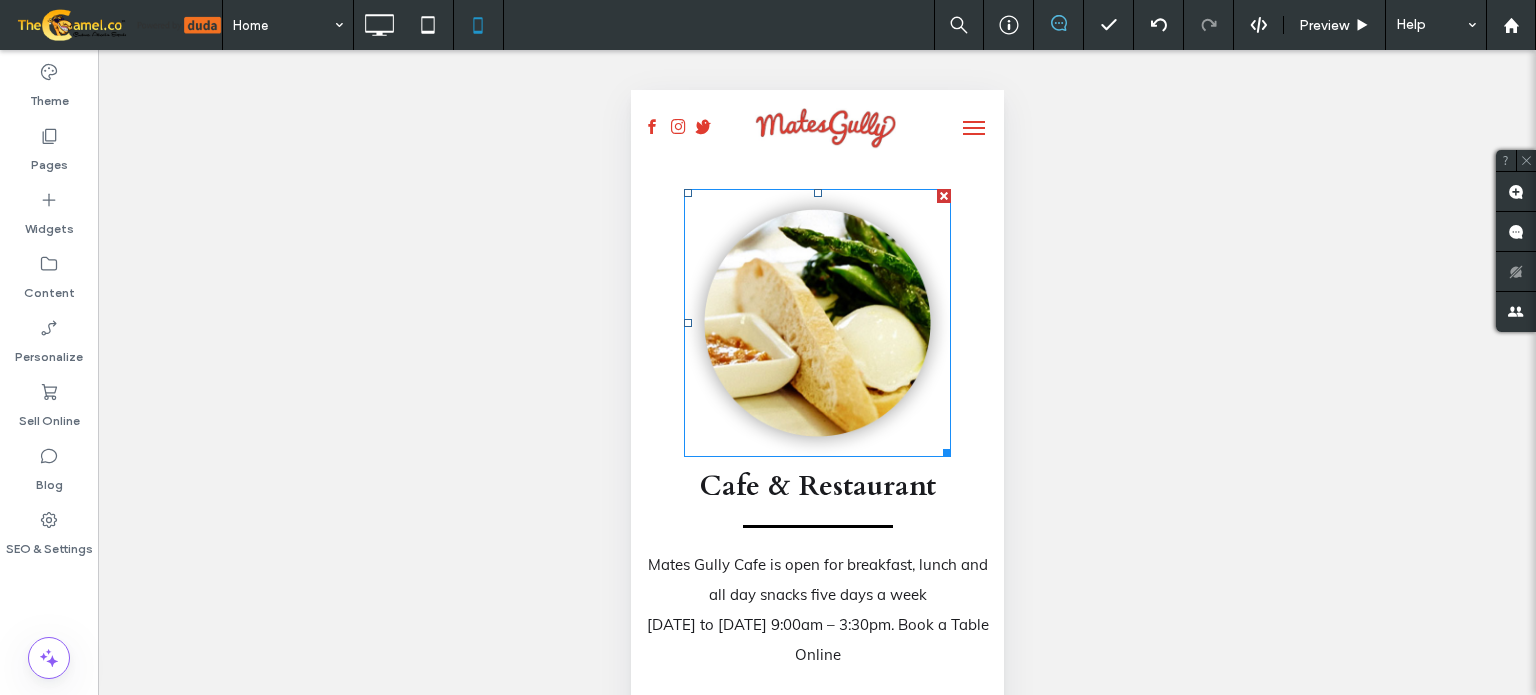 click at bounding box center [817, 323] 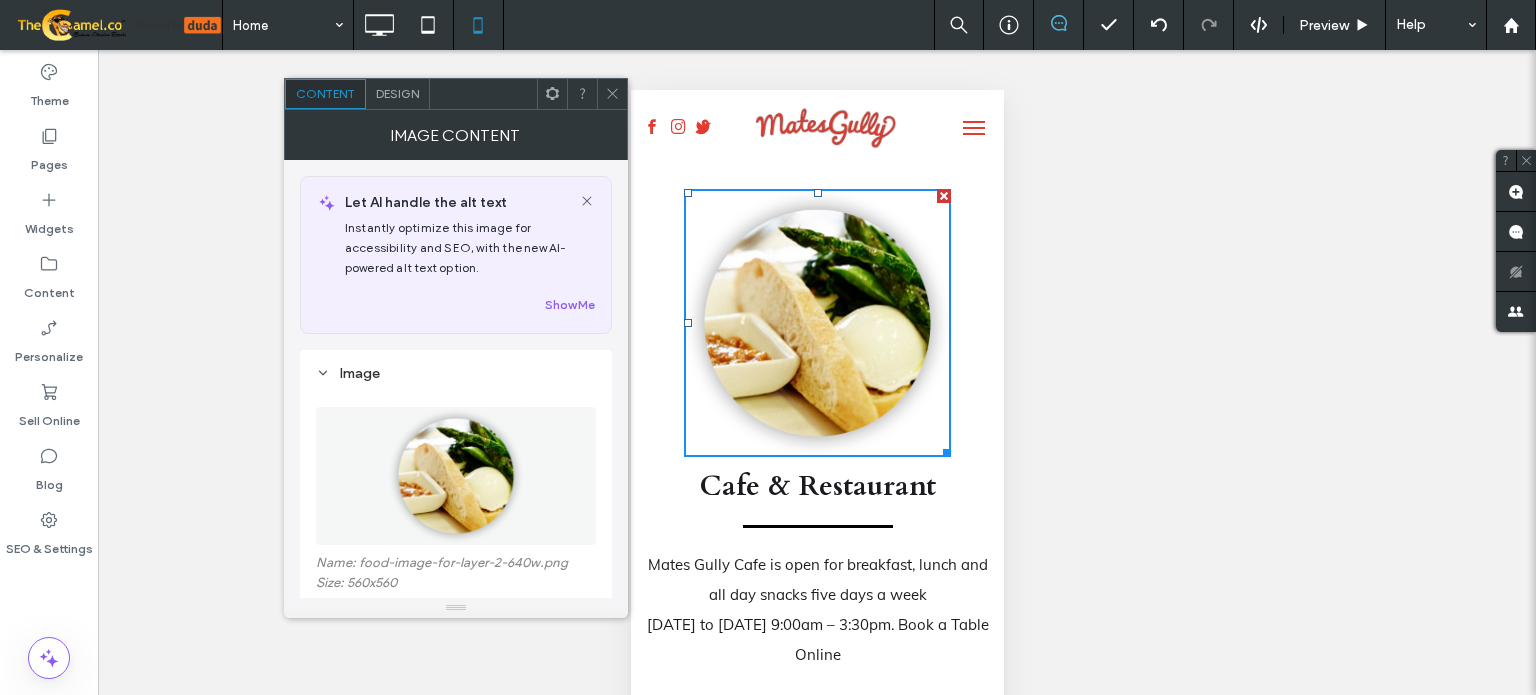 click on "Design" at bounding box center [398, 94] 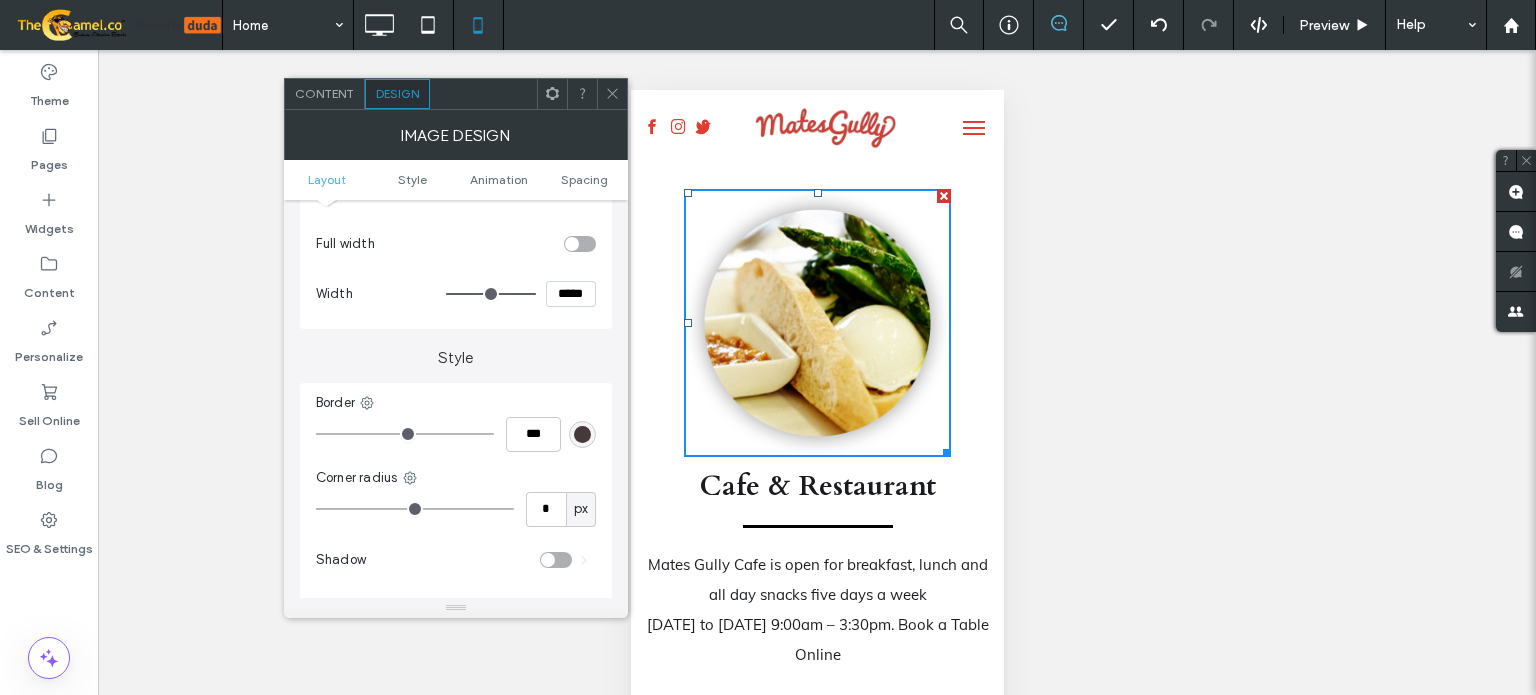 scroll, scrollTop: 300, scrollLeft: 0, axis: vertical 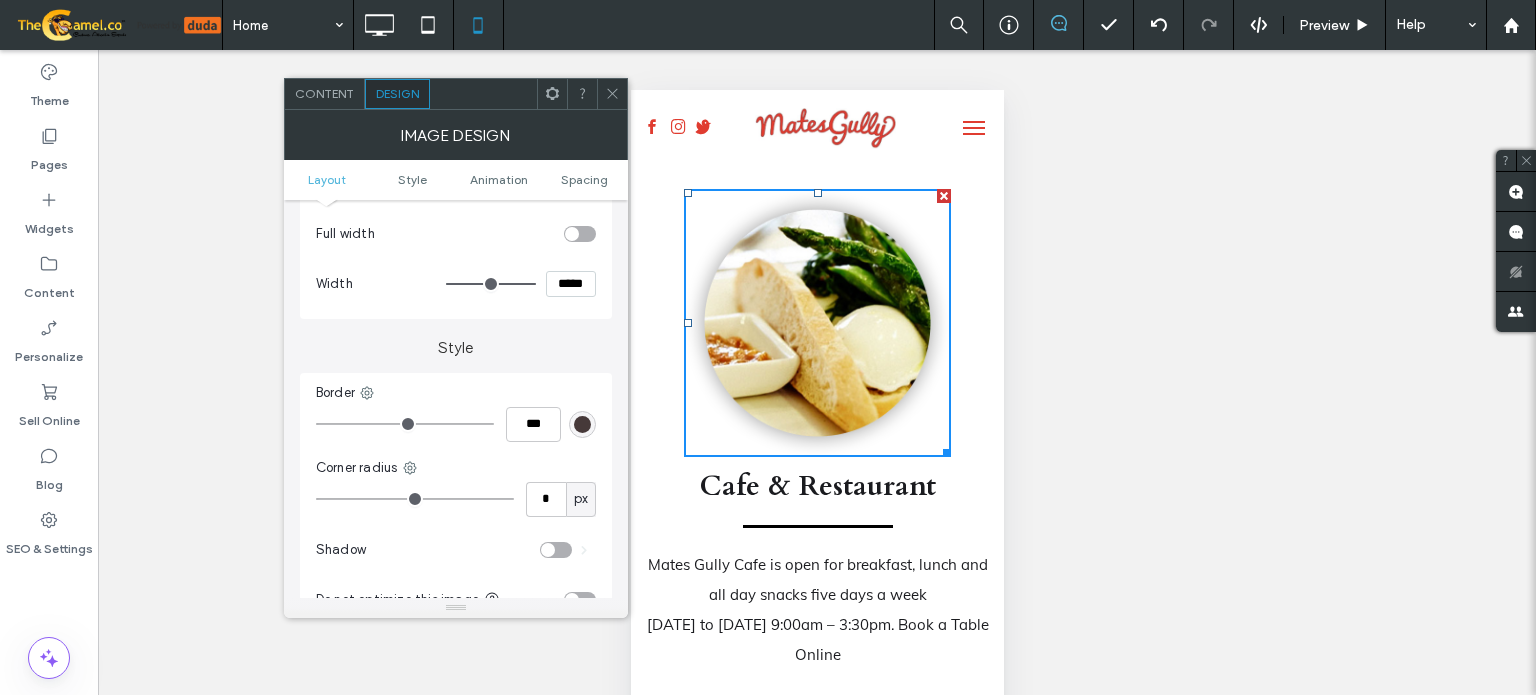 click 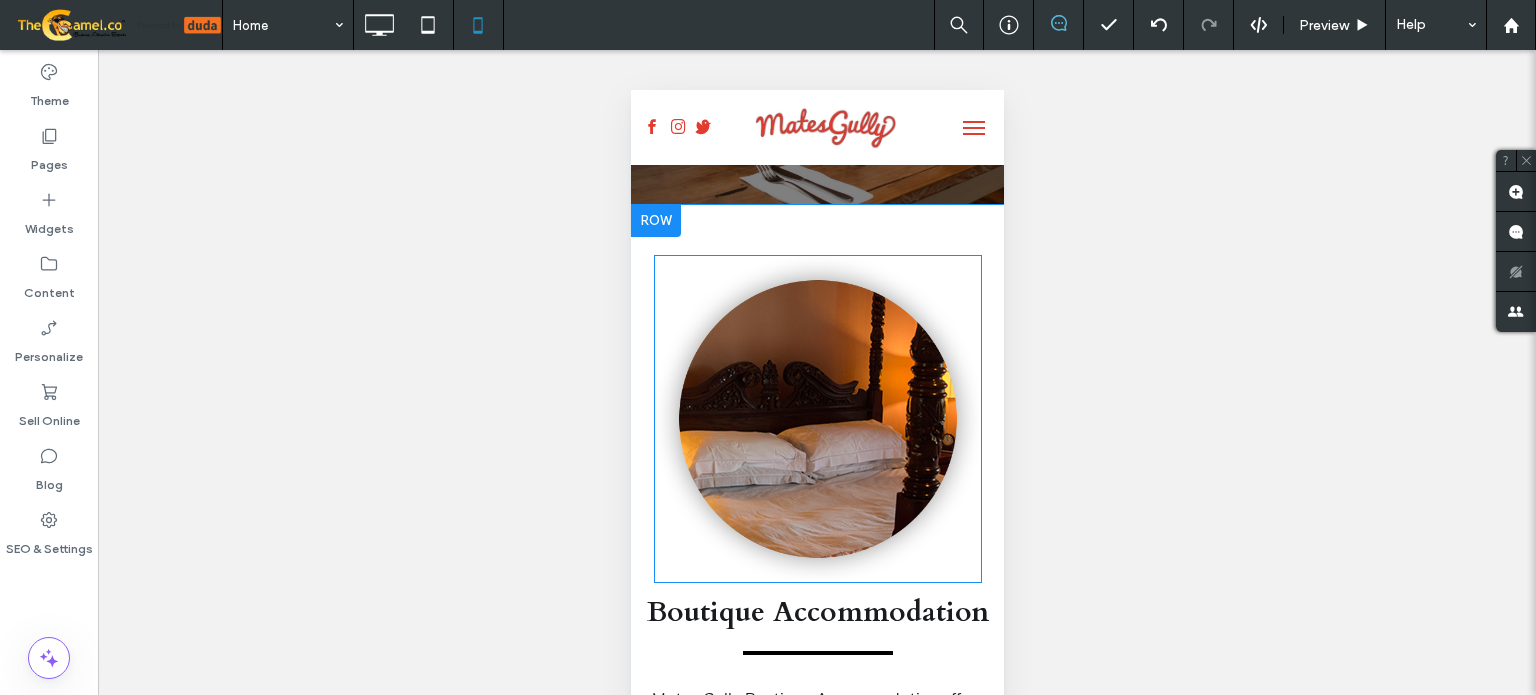scroll, scrollTop: 3100, scrollLeft: 0, axis: vertical 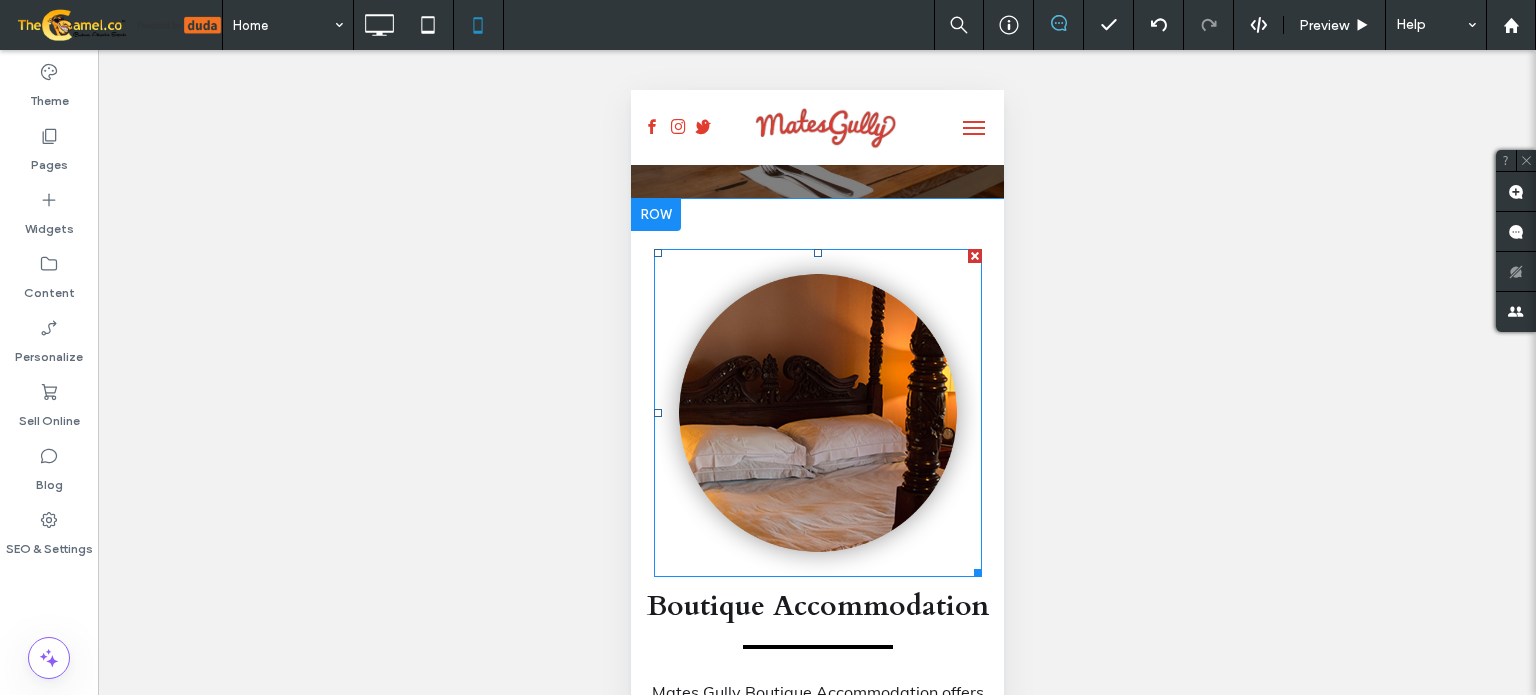 click at bounding box center [817, 413] 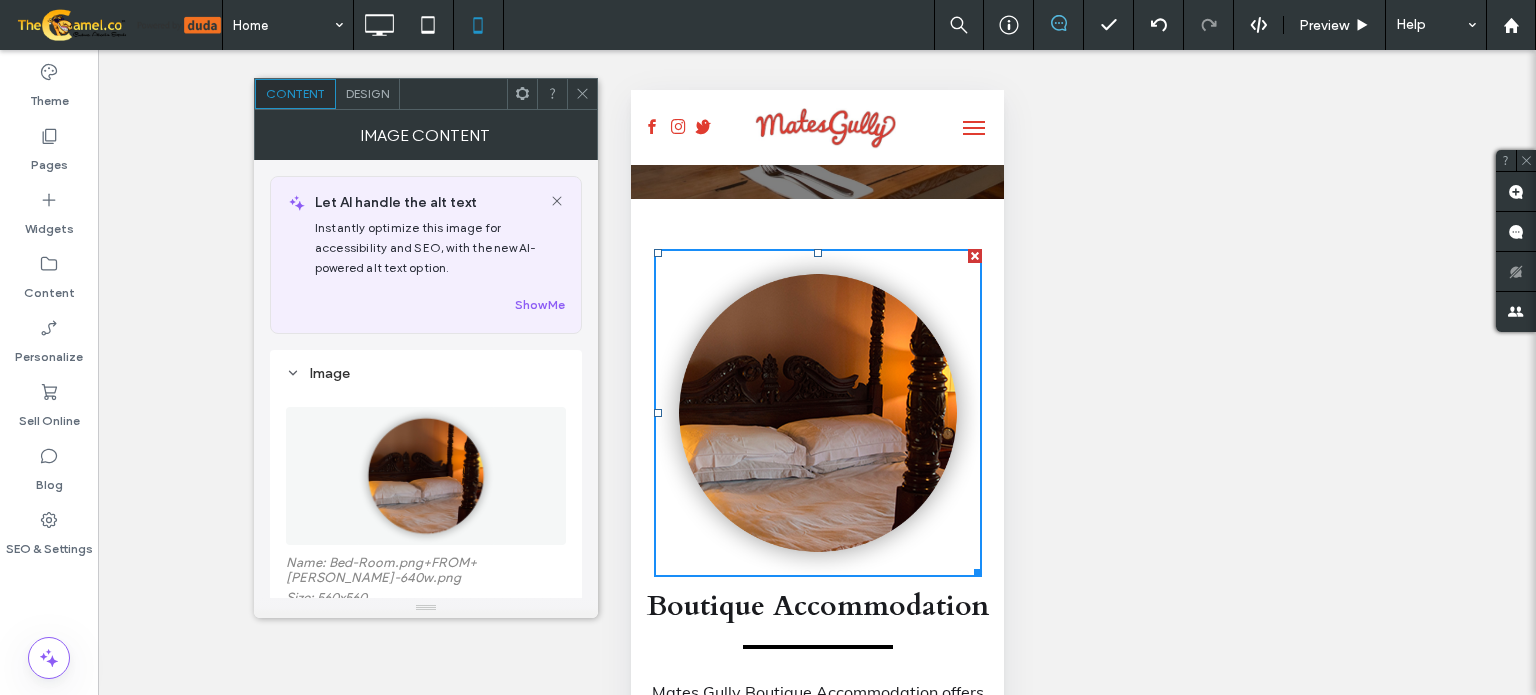 click on "Design" at bounding box center [367, 93] 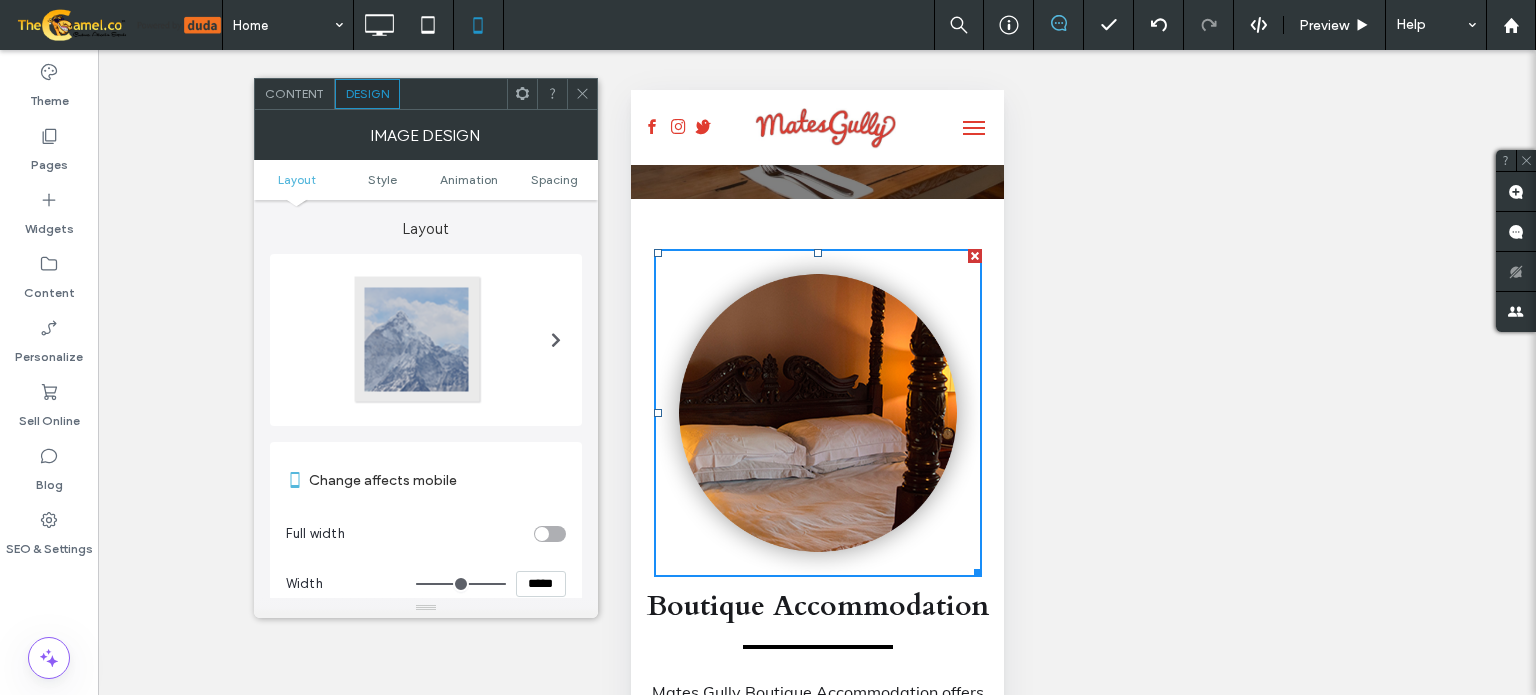 click on "*****" at bounding box center [541, 584] 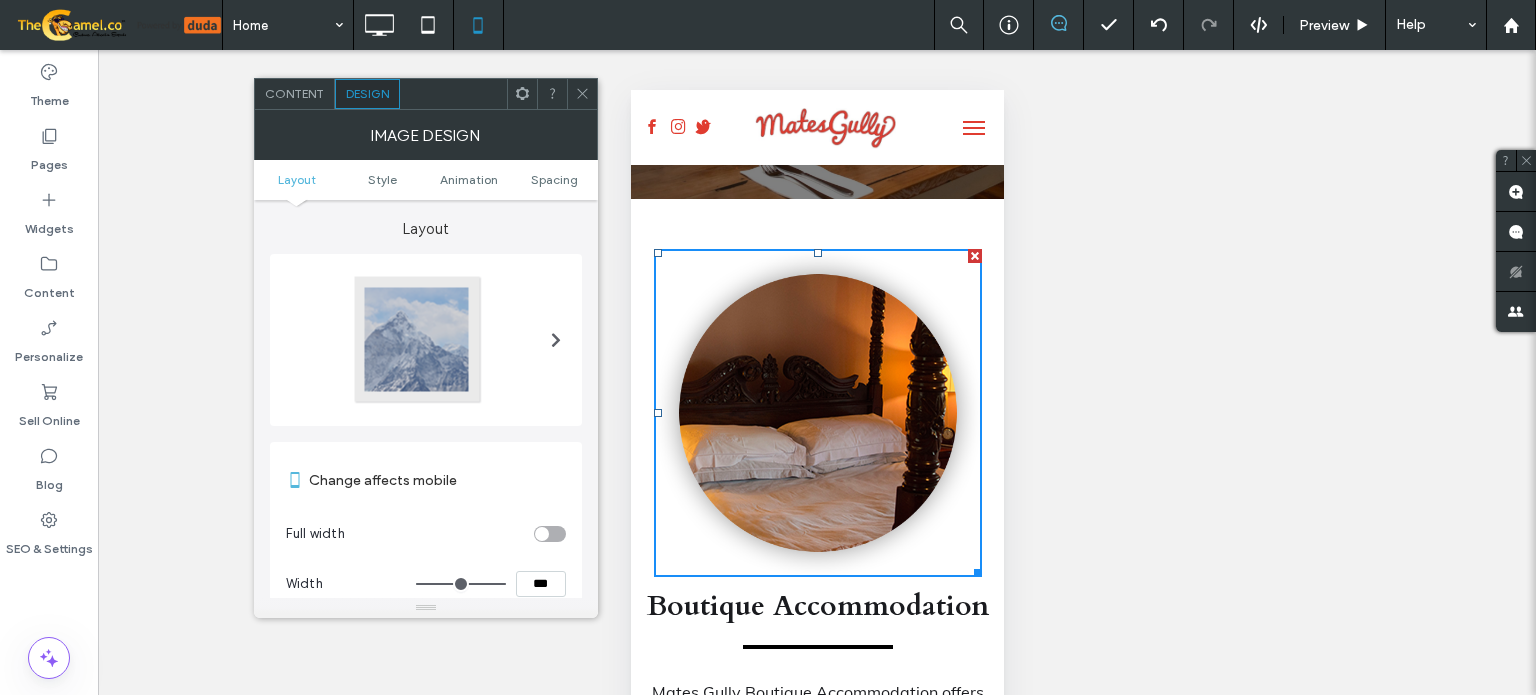 type on "*****" 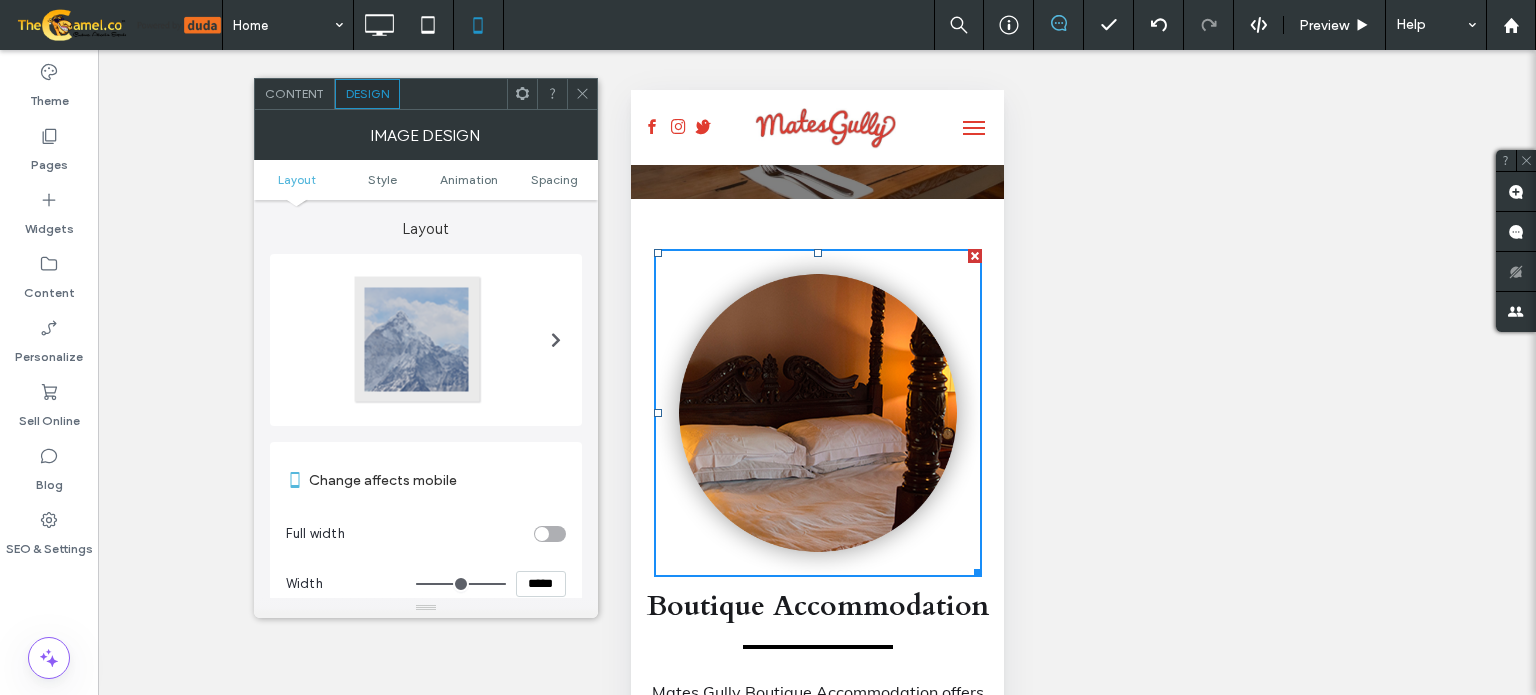 type on "***" 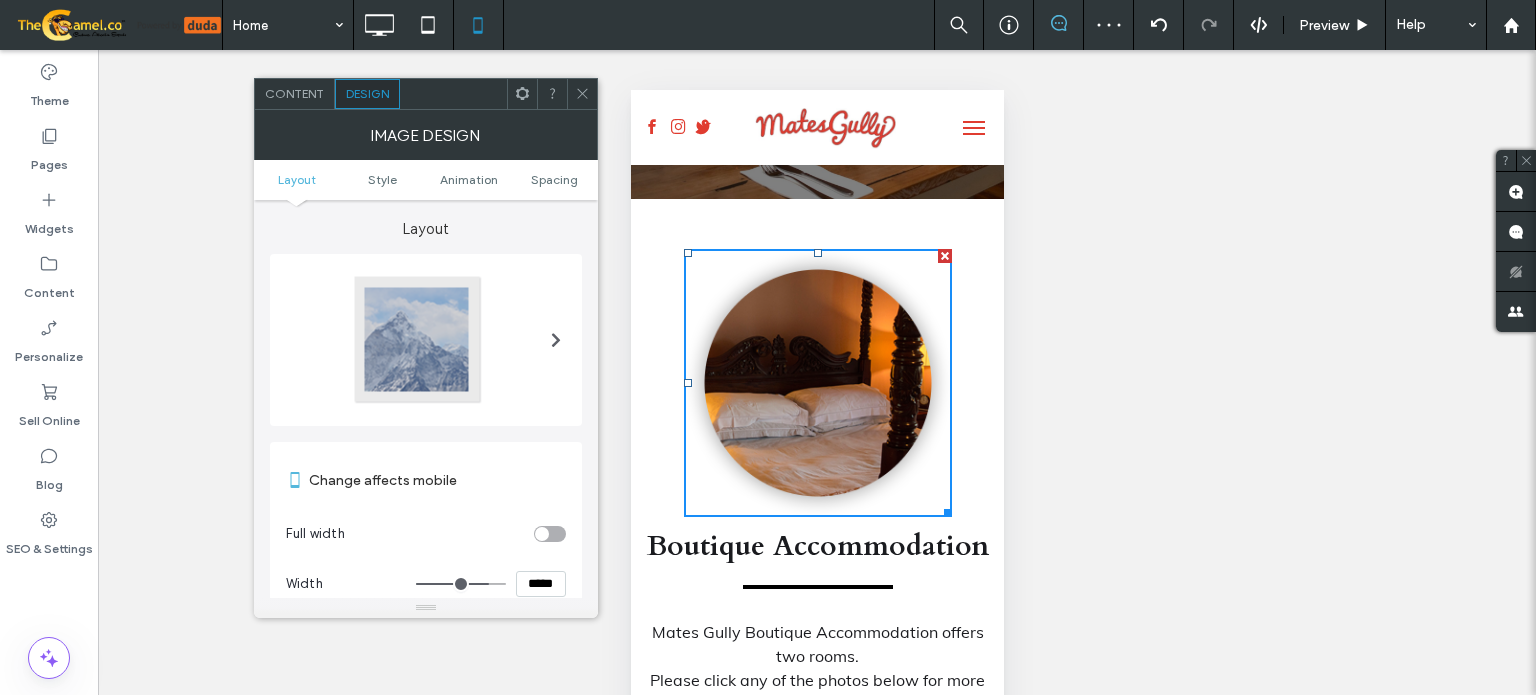 click 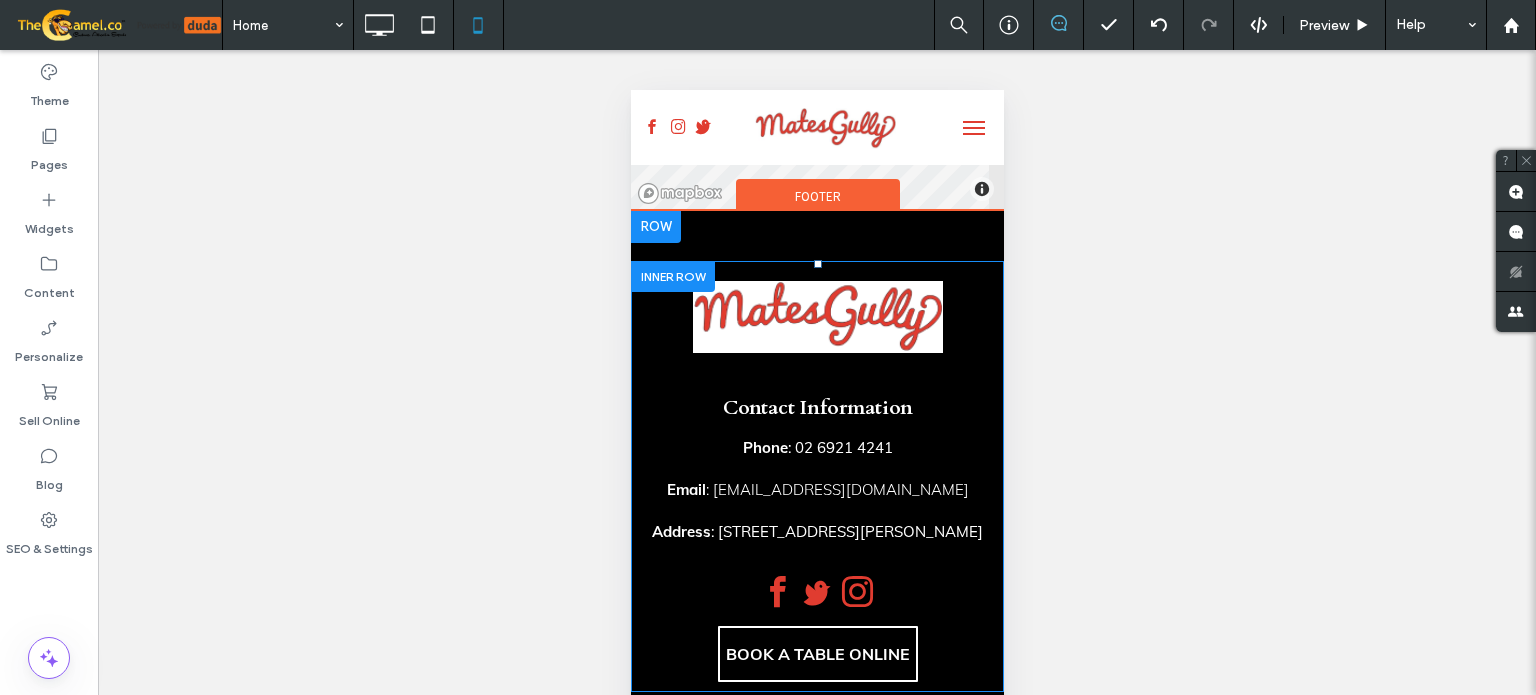 scroll, scrollTop: 4632, scrollLeft: 0, axis: vertical 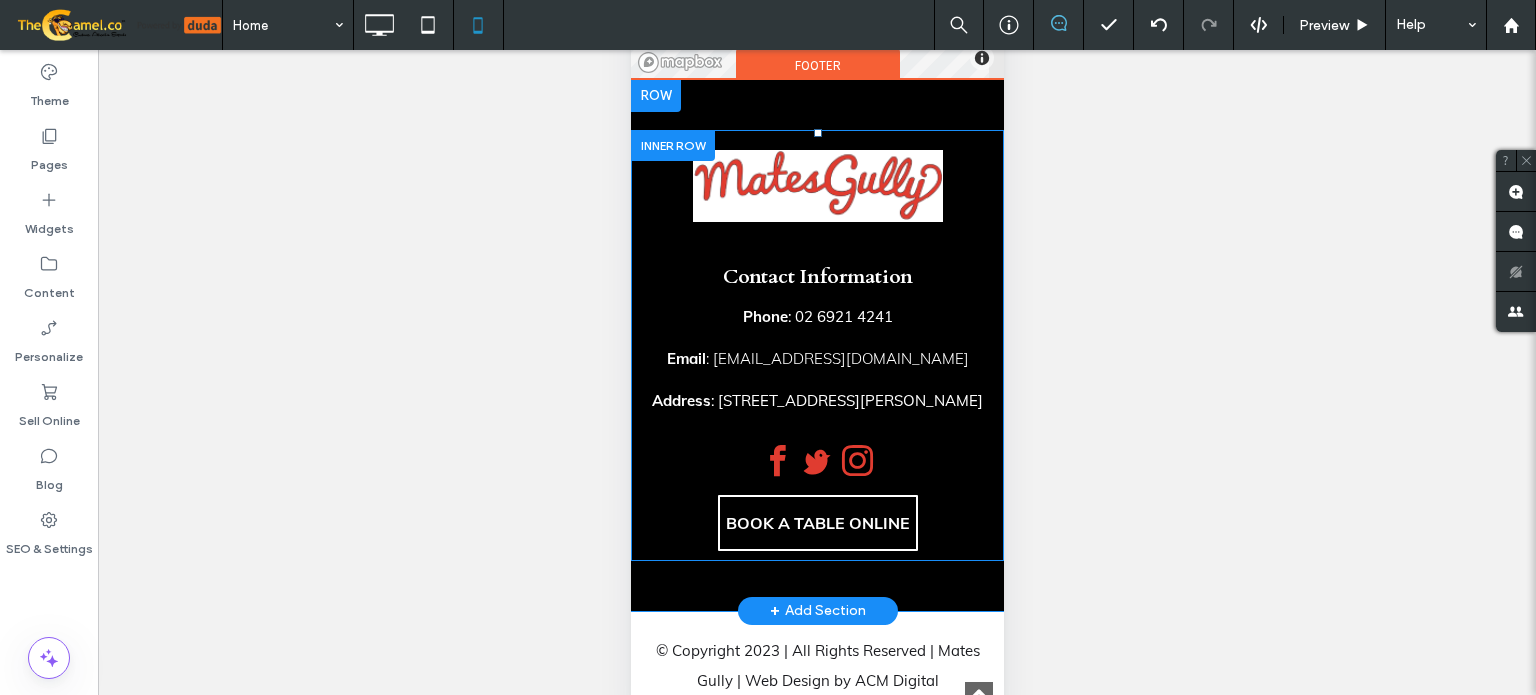 click on "Click To Paste" at bounding box center (816, 176) 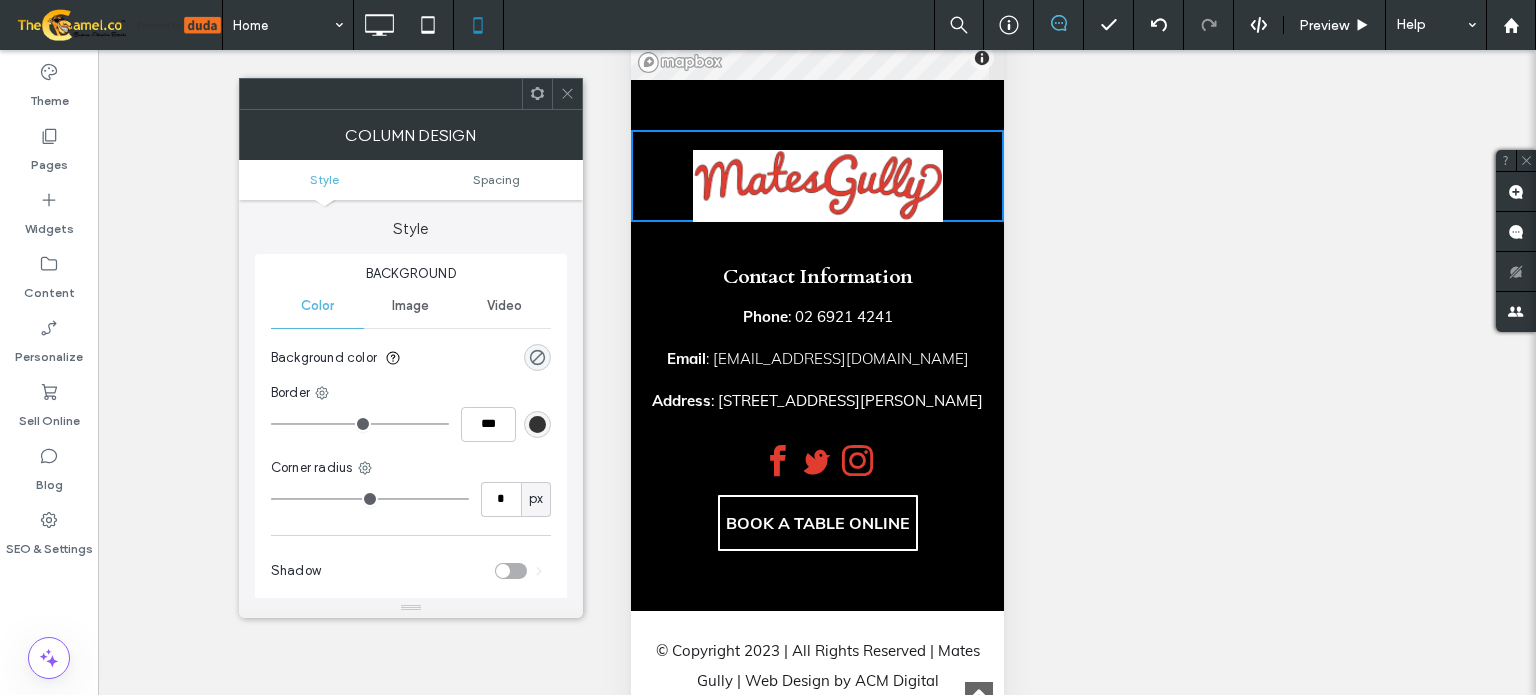 click at bounding box center [567, 94] 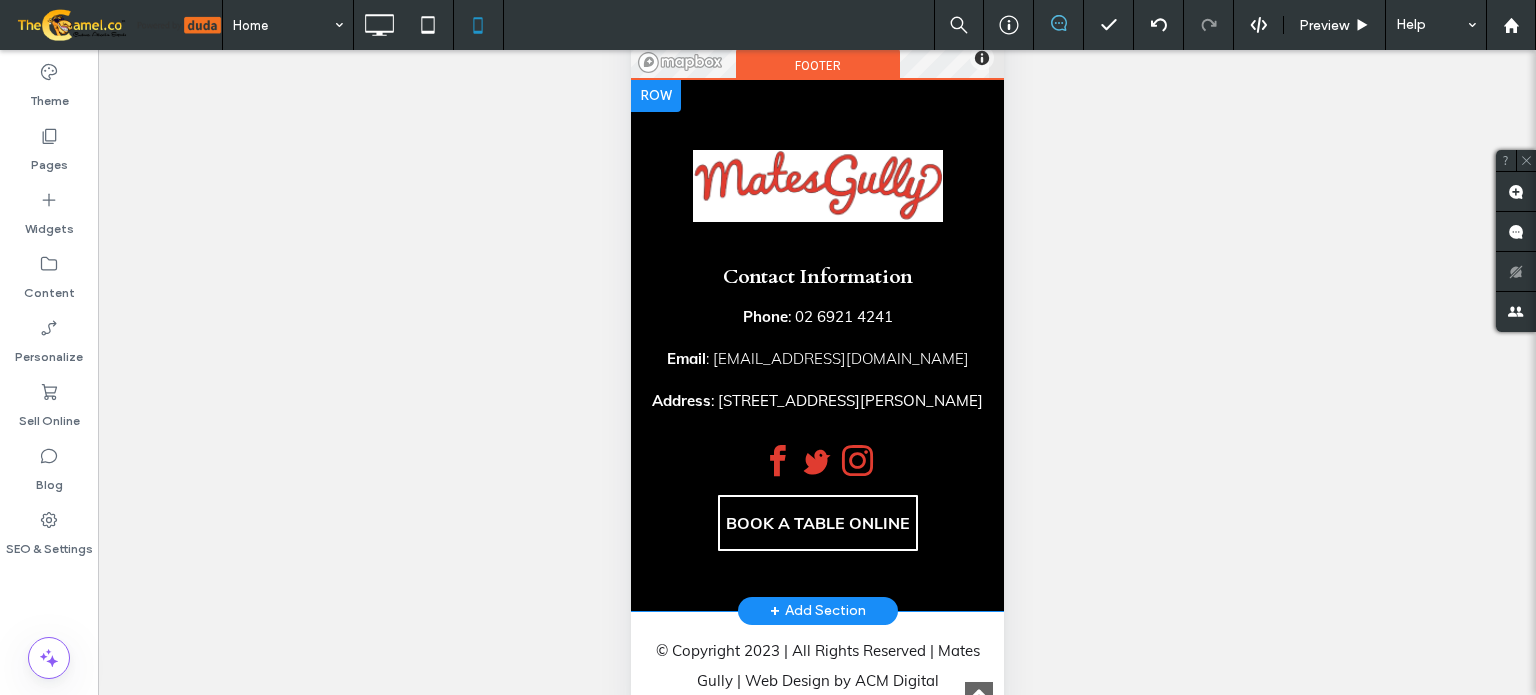 click at bounding box center (655, 96) 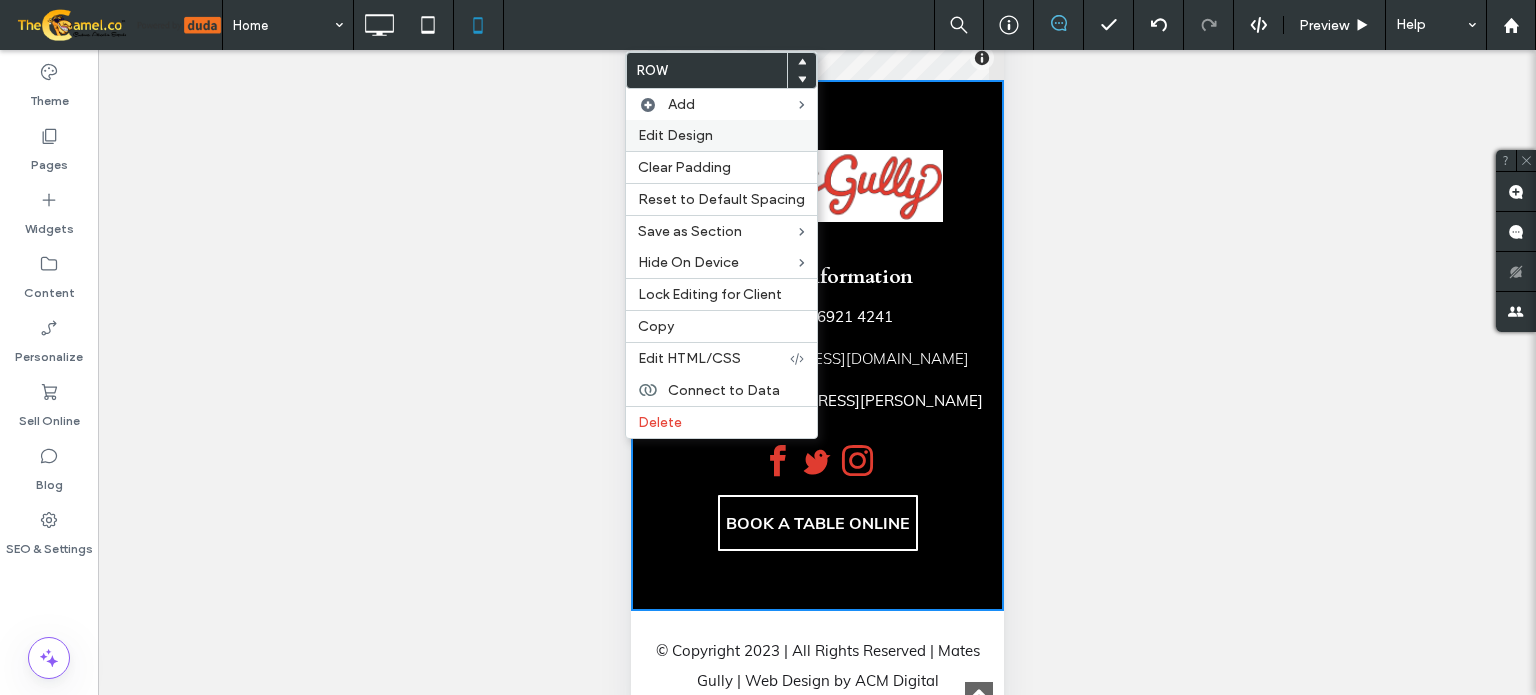 click on "Edit Design" at bounding box center [675, 135] 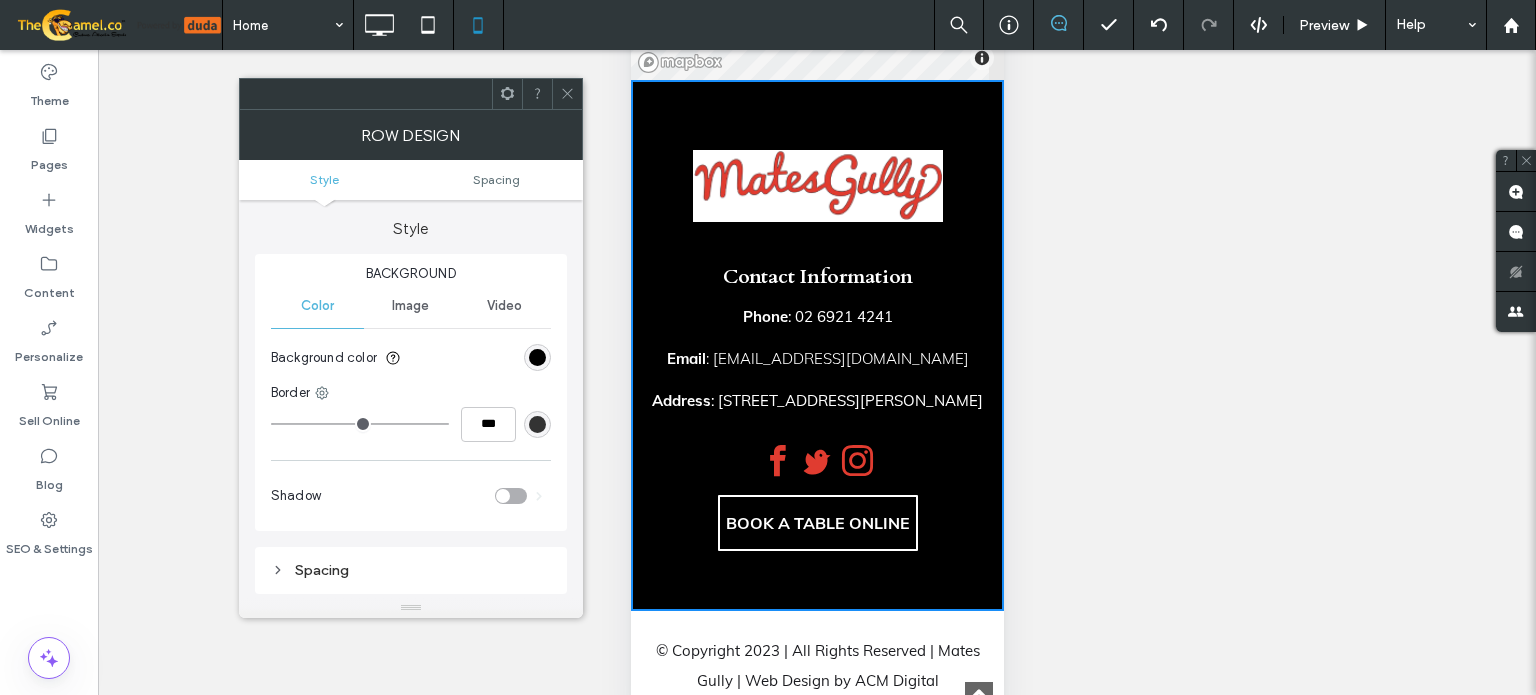 click 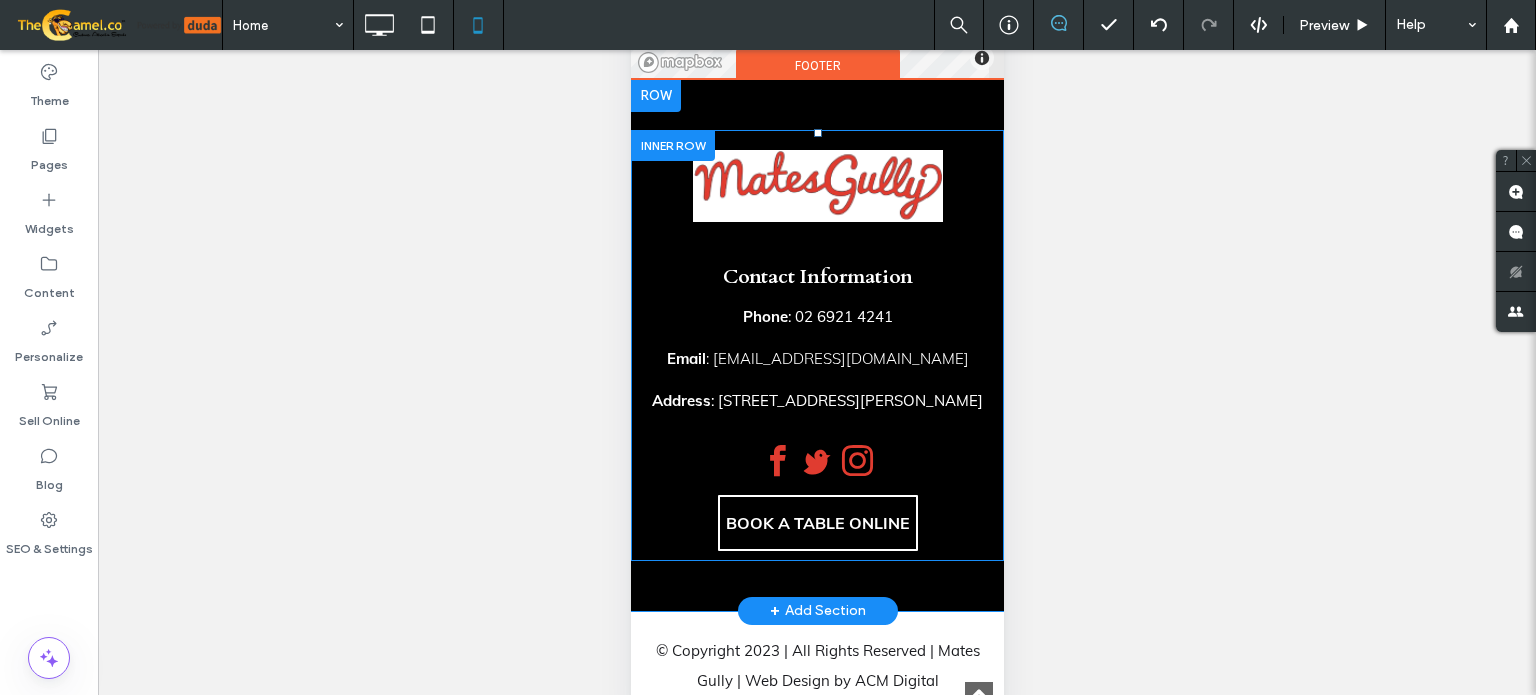click at bounding box center (672, 145) 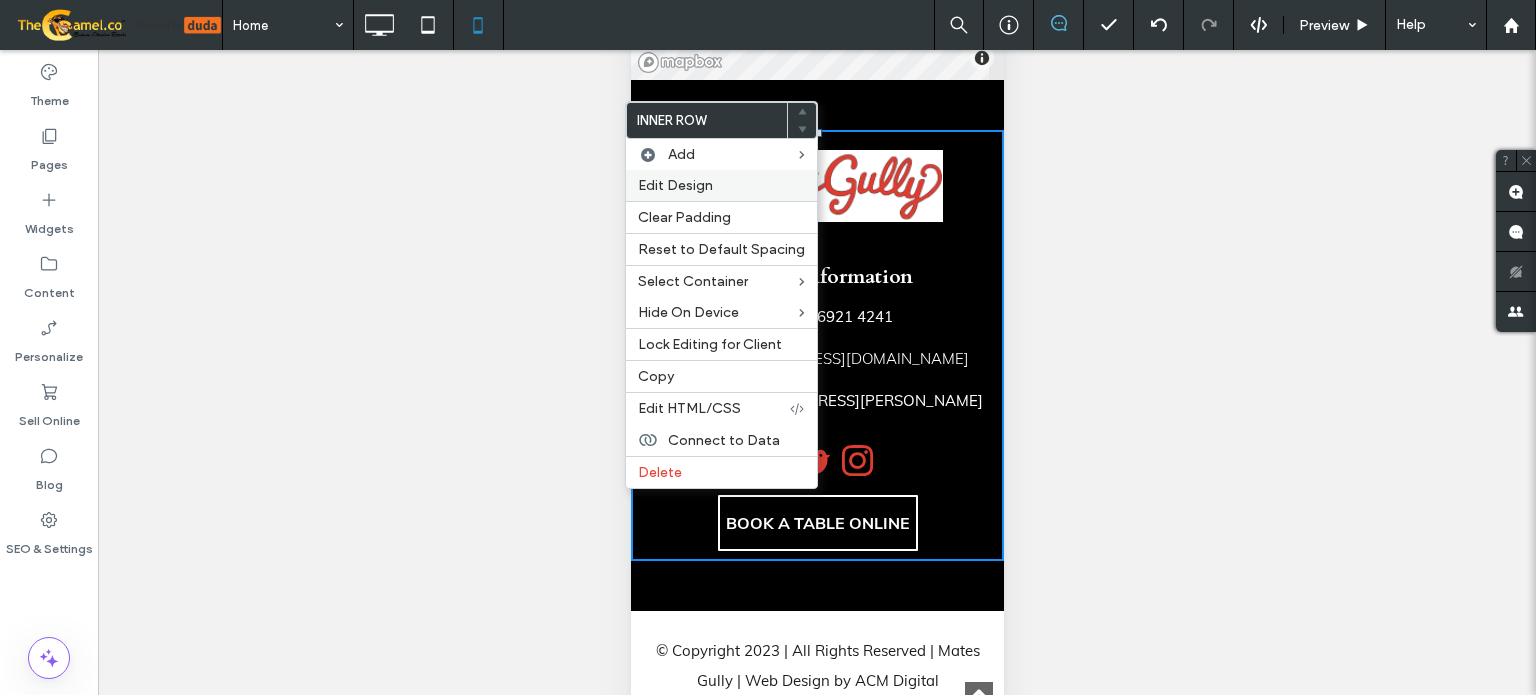 drag, startPoint x: 673, startPoint y: 191, endPoint x: 649, endPoint y: 195, distance: 24.33105 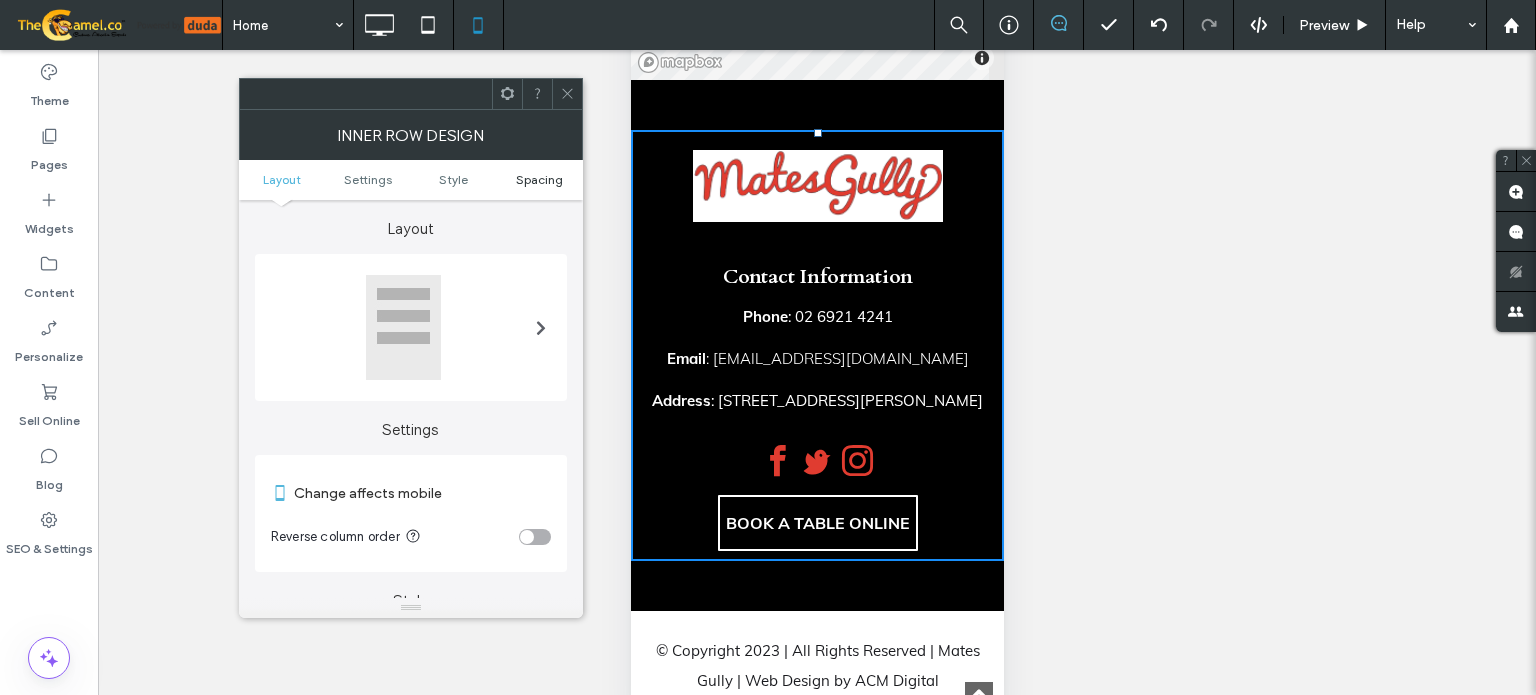 click on "Spacing" at bounding box center (539, 179) 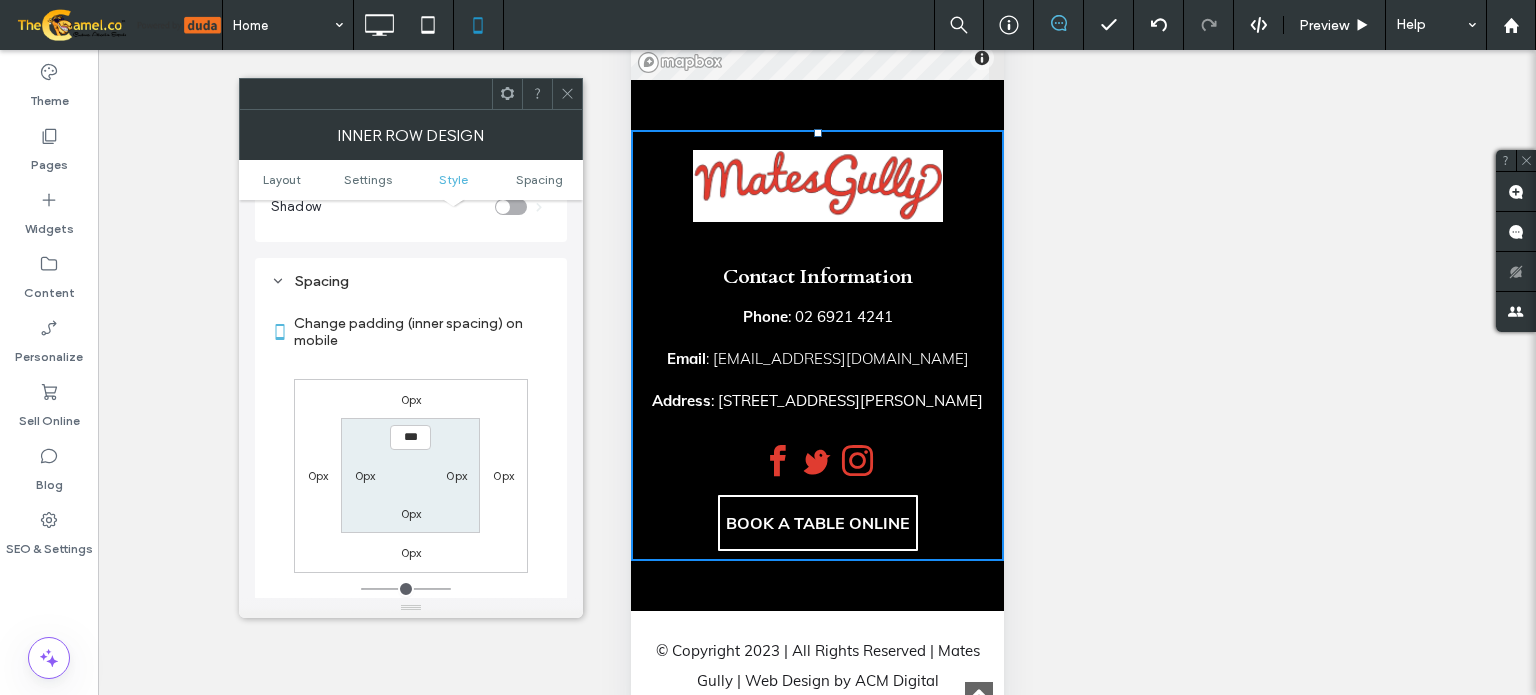scroll, scrollTop: 779, scrollLeft: 0, axis: vertical 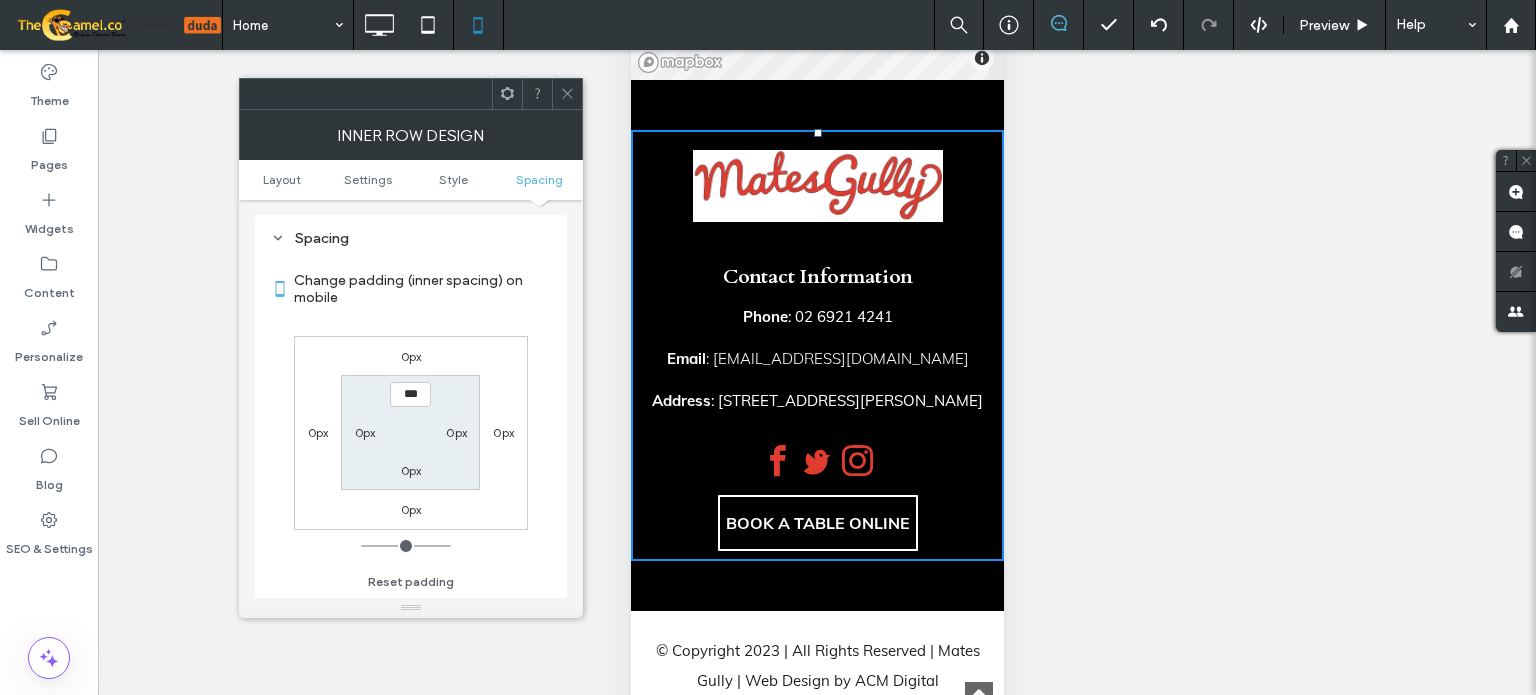 click on "0px" at bounding box center [365, 432] 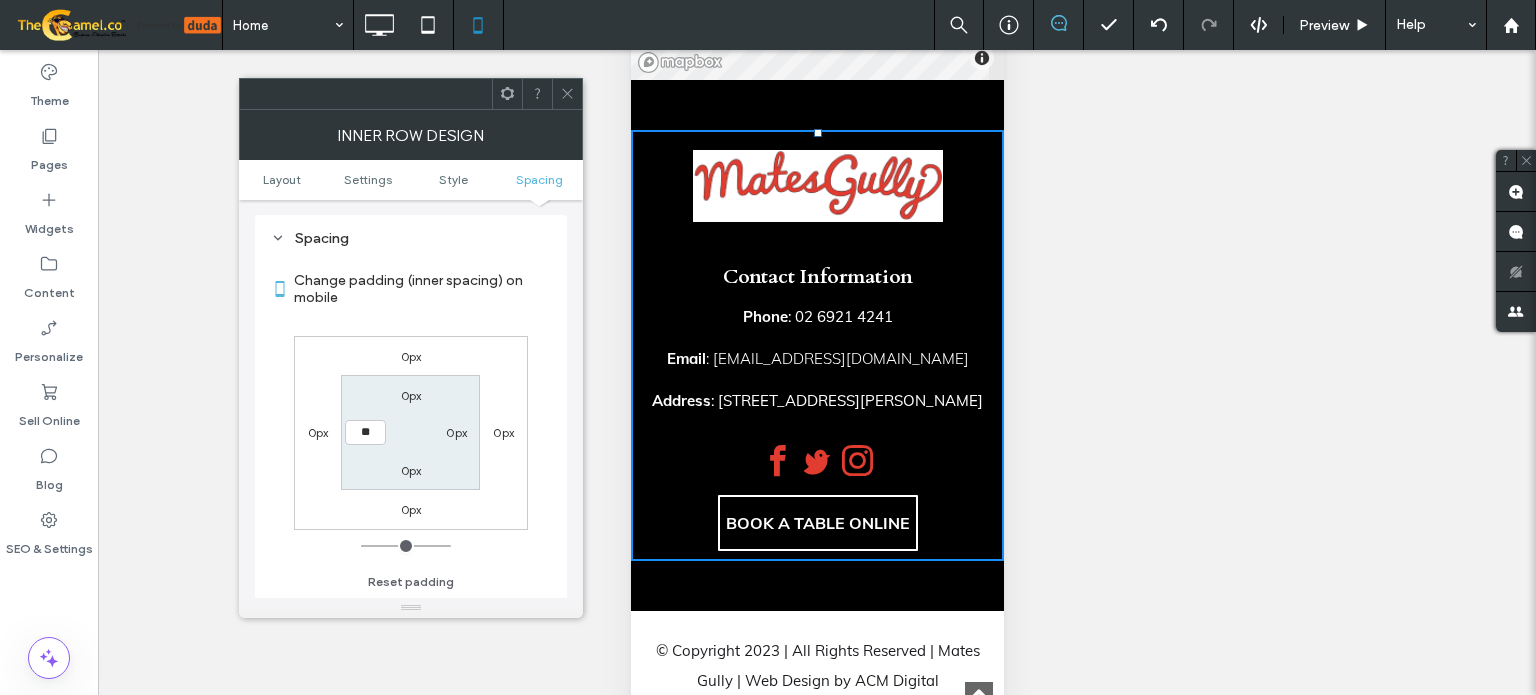 type on "**" 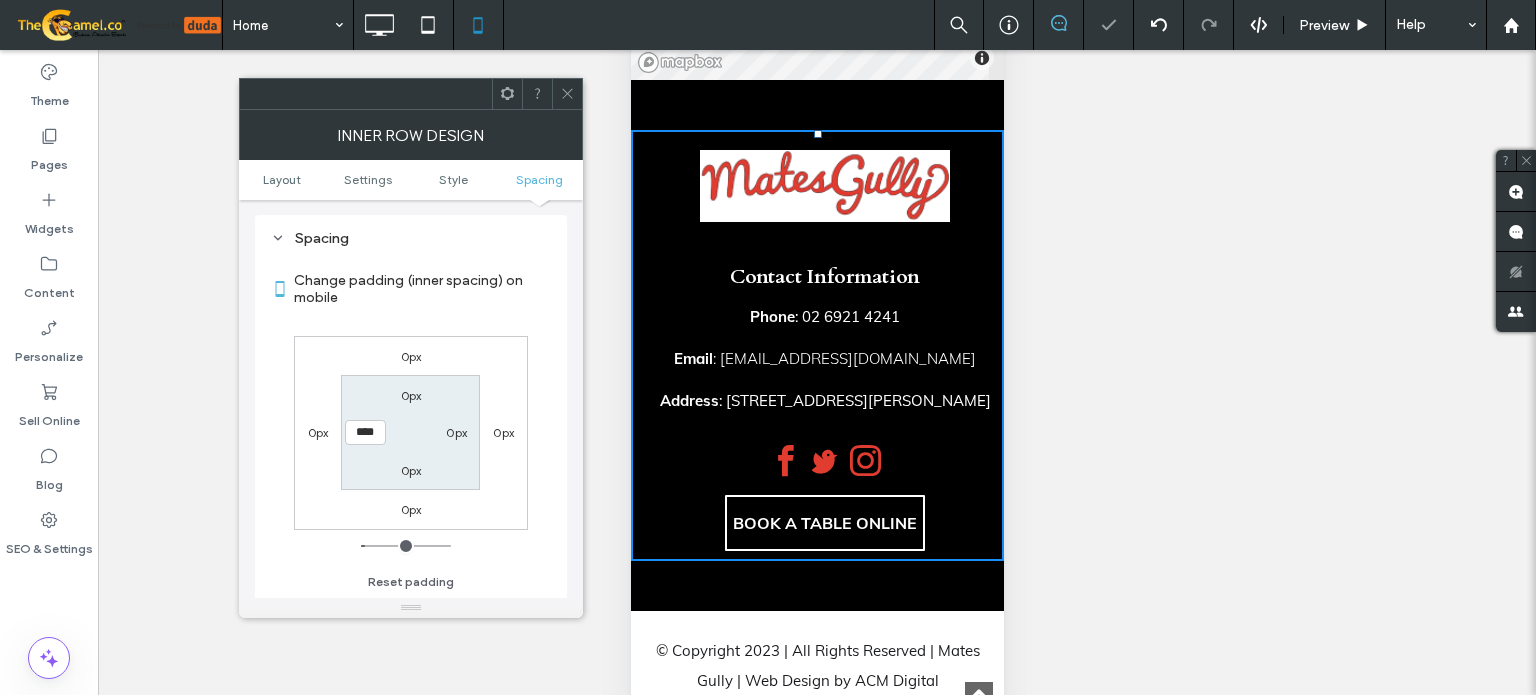 click on "0px" at bounding box center [456, 432] 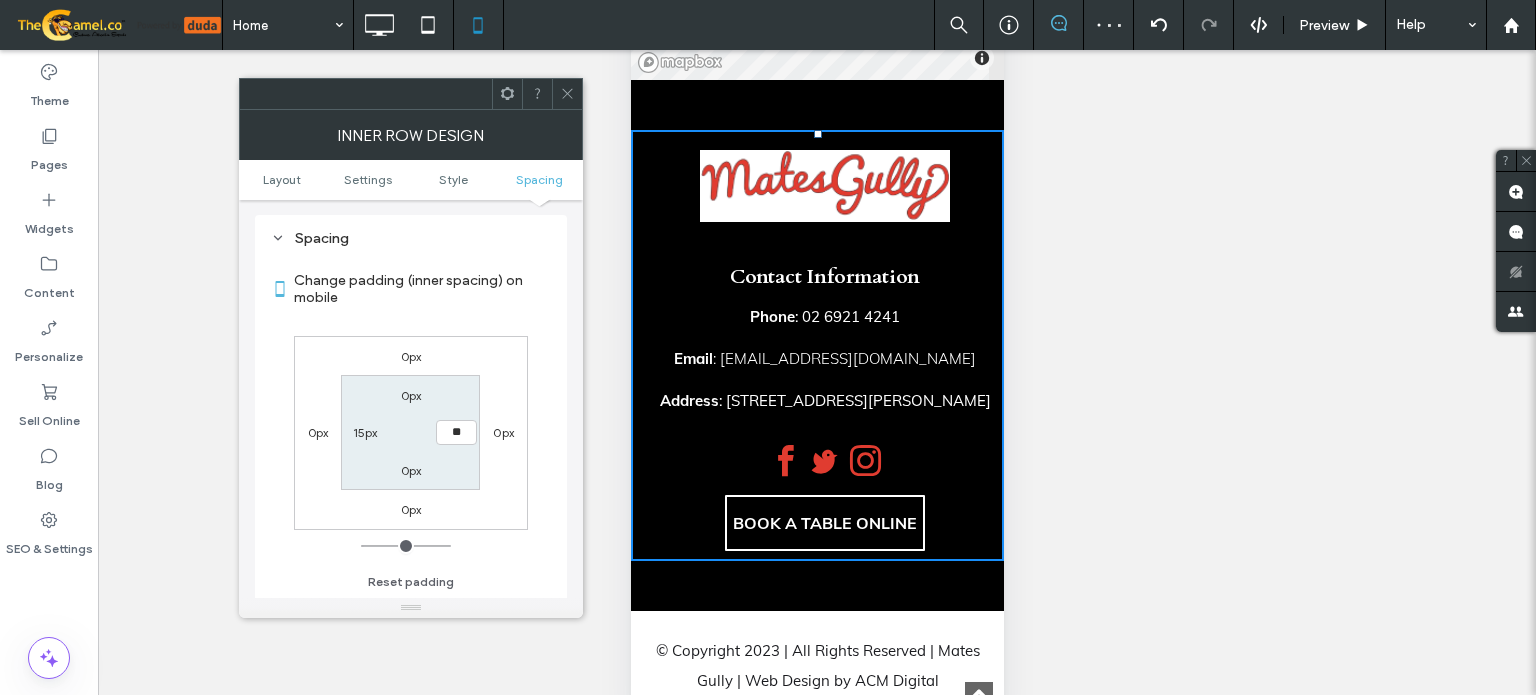 type on "**" 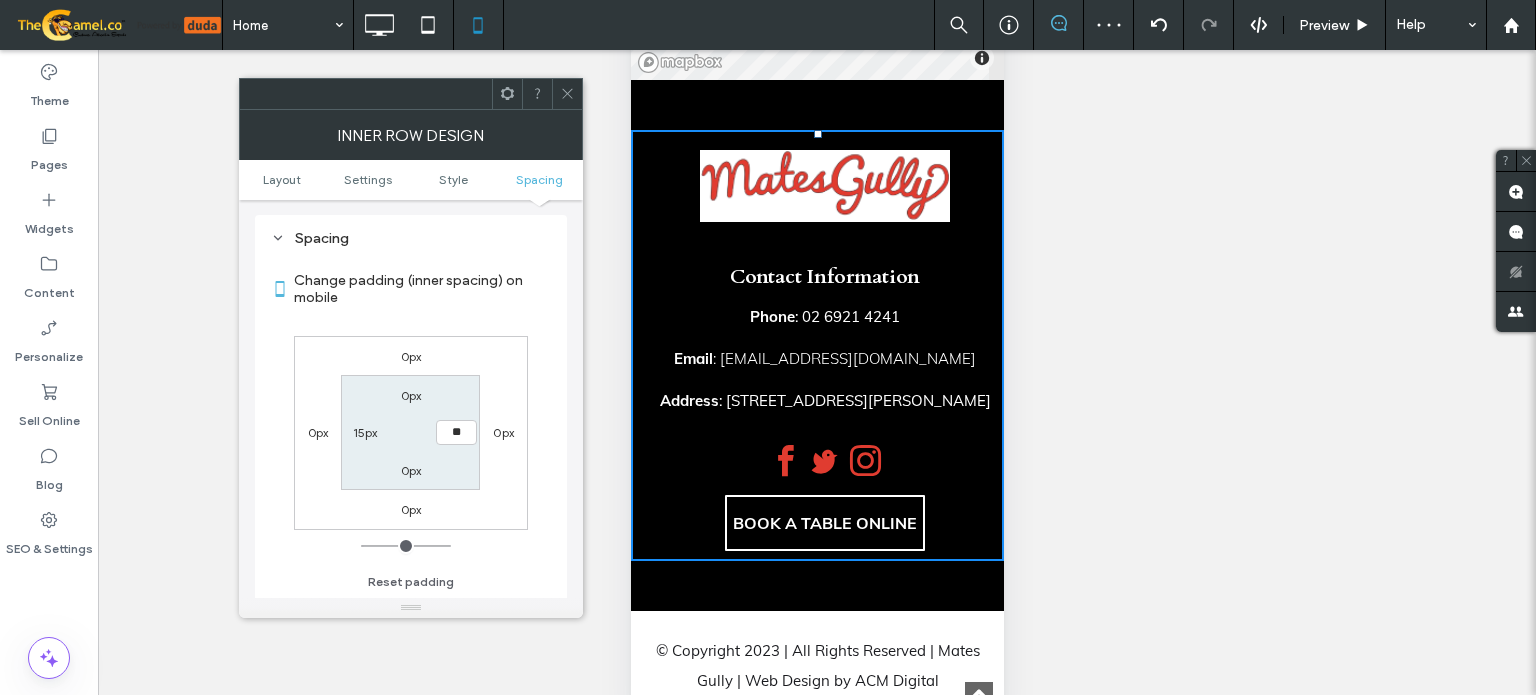 type on "**" 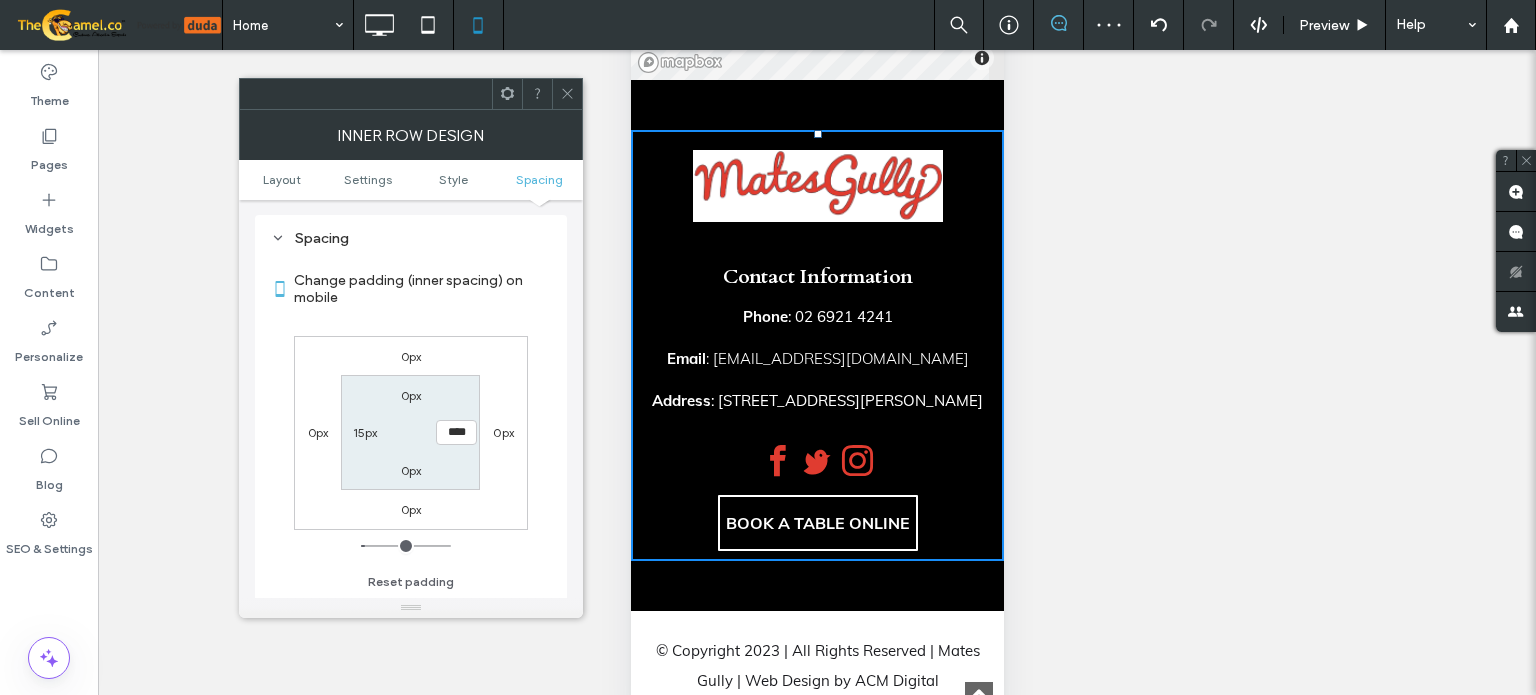 click 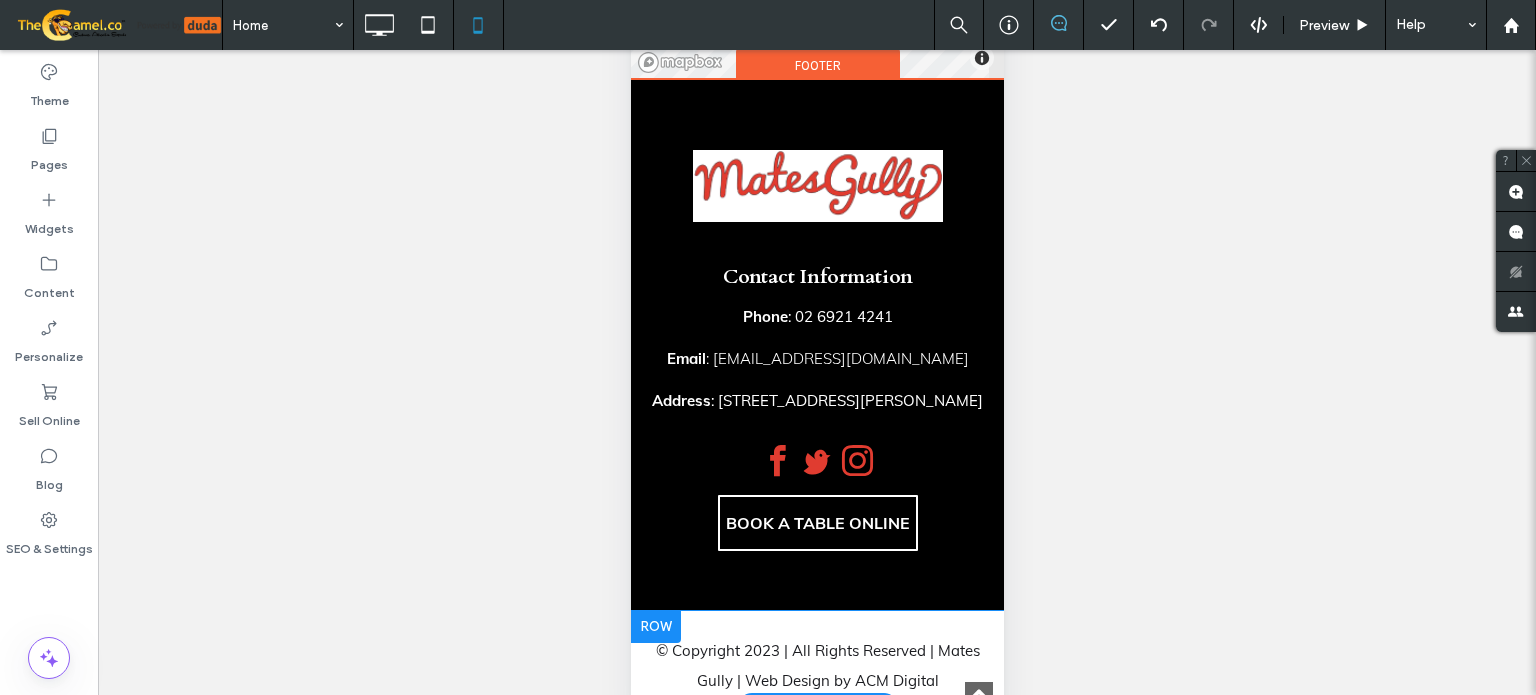 click on "© Copyright 2023 | All Rights Reserved | Mates Gully | Web Design by ACM Digital
Click To Paste" at bounding box center [816, 666] 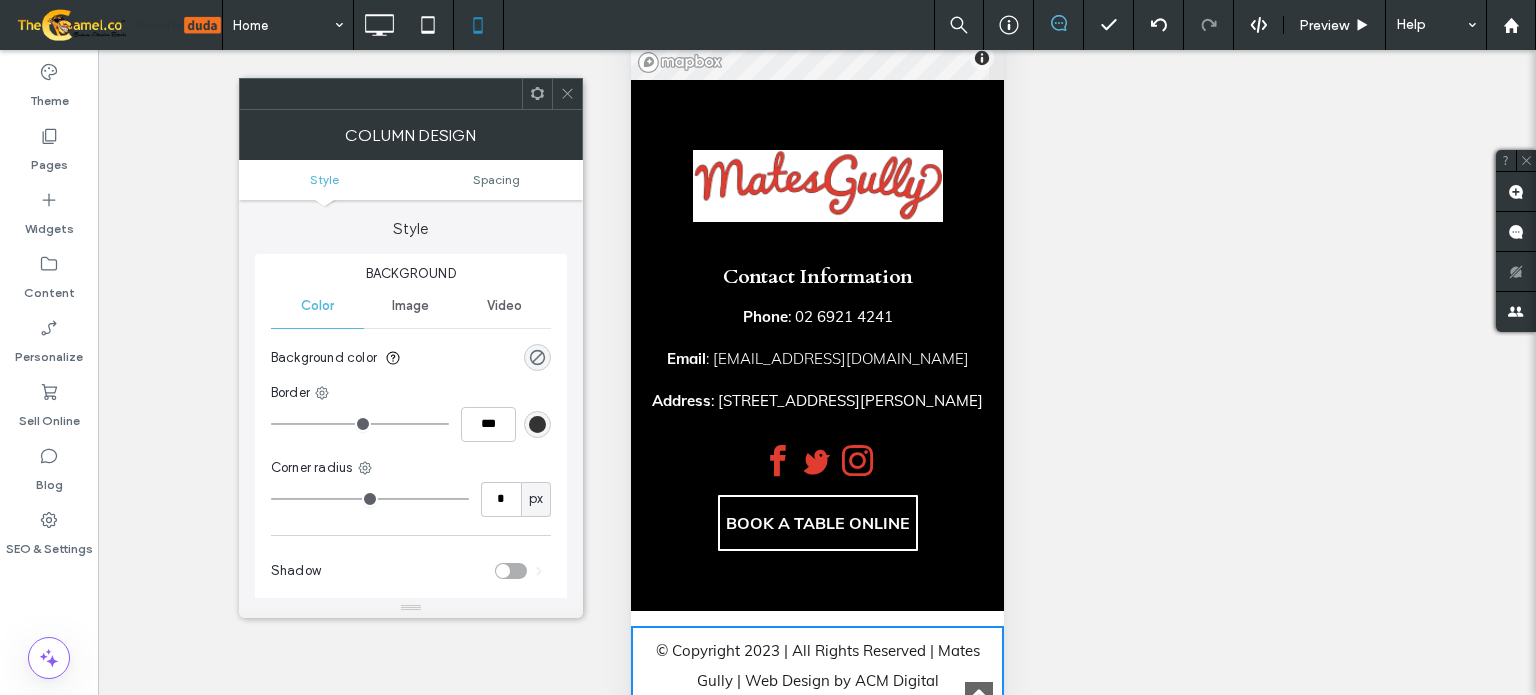 click 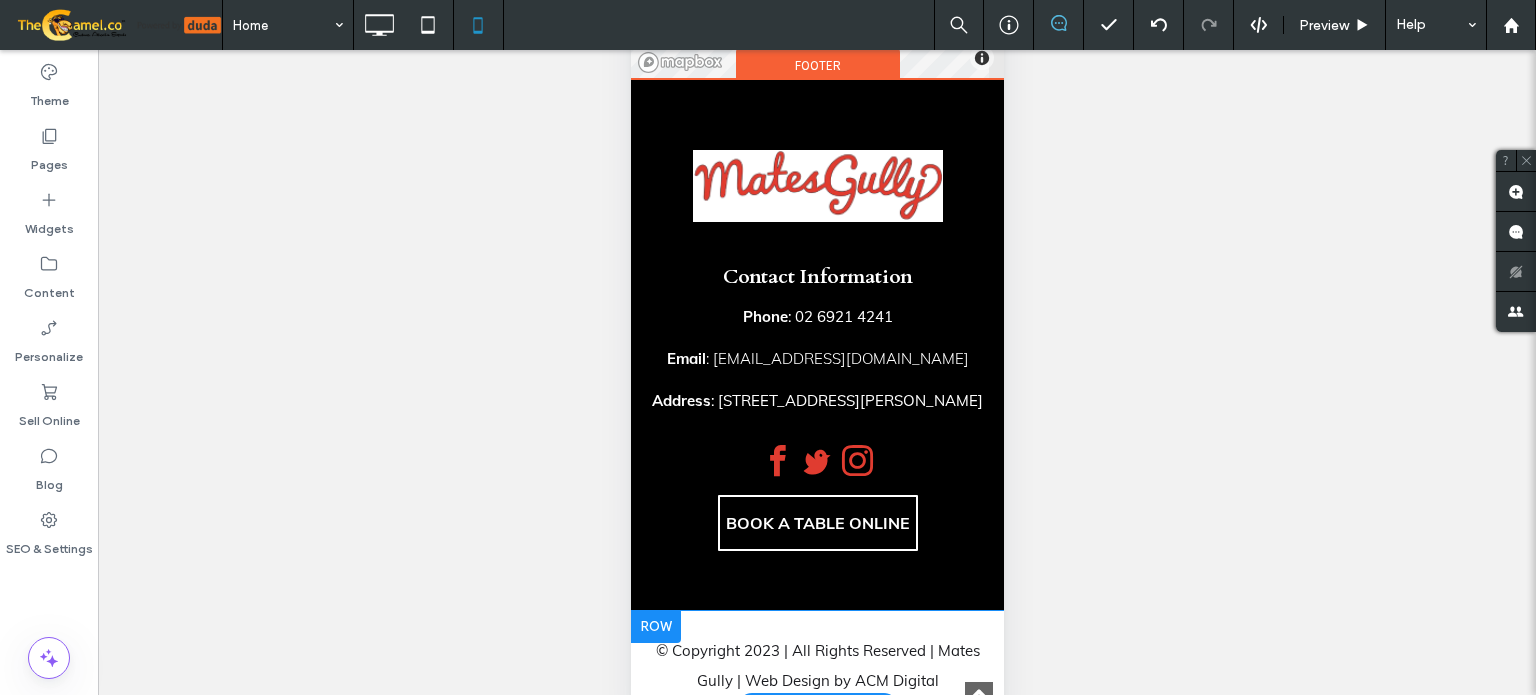 click at bounding box center [655, 627] 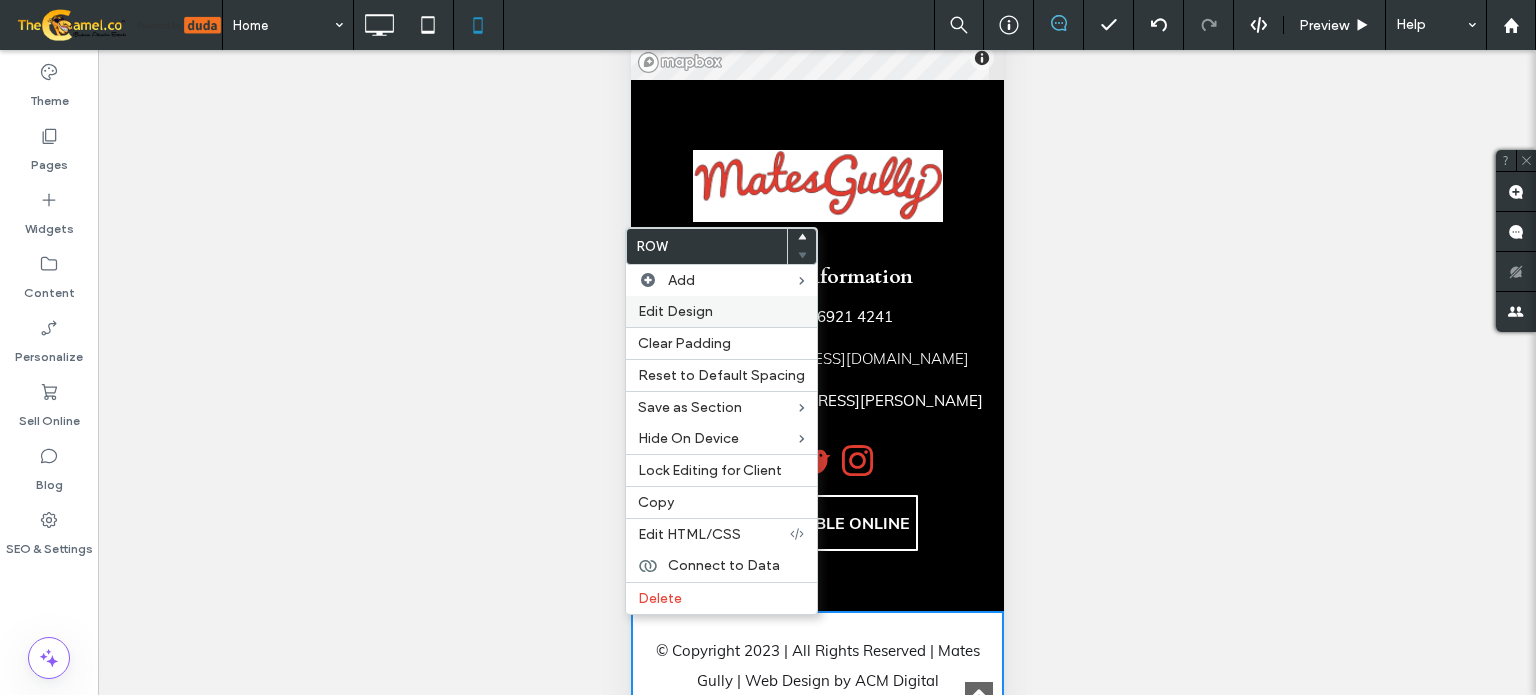 click on "Edit Design" at bounding box center (721, 311) 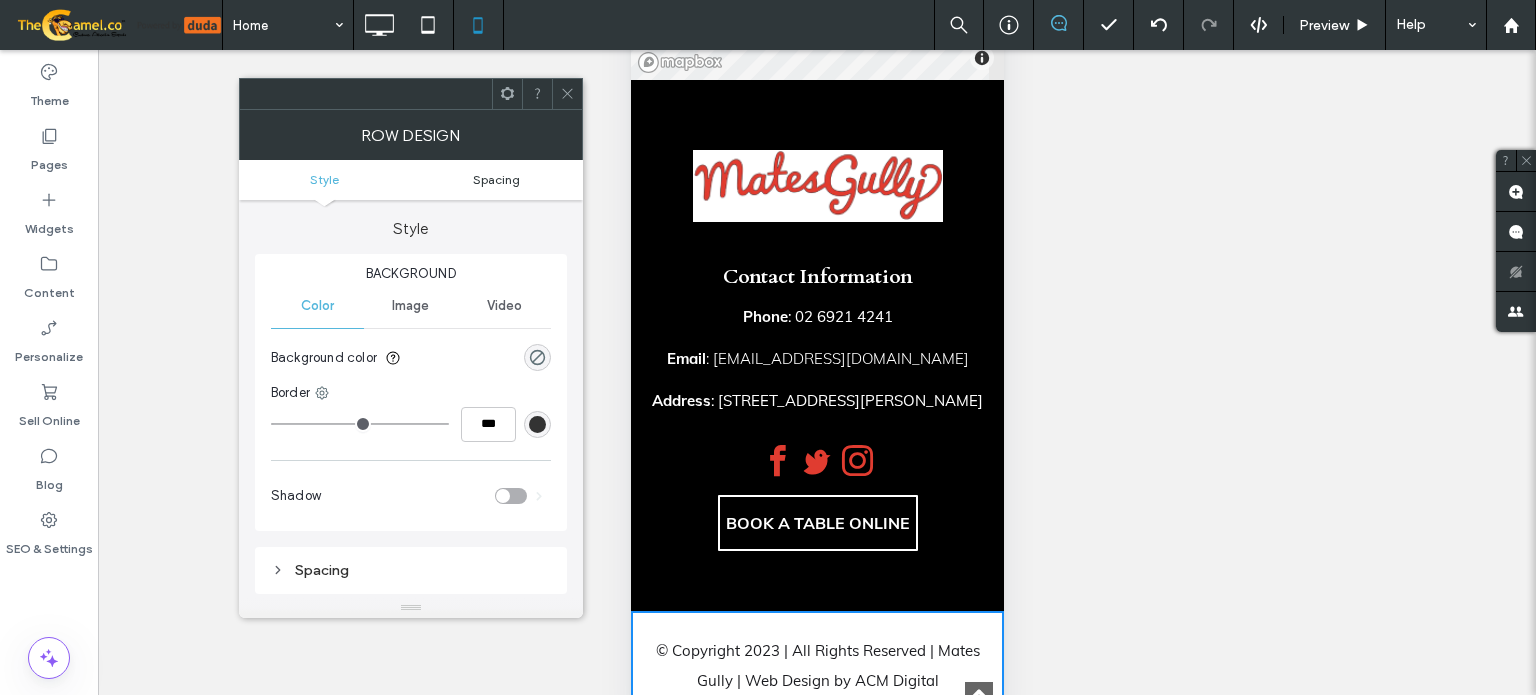 click on "Spacing" at bounding box center [496, 179] 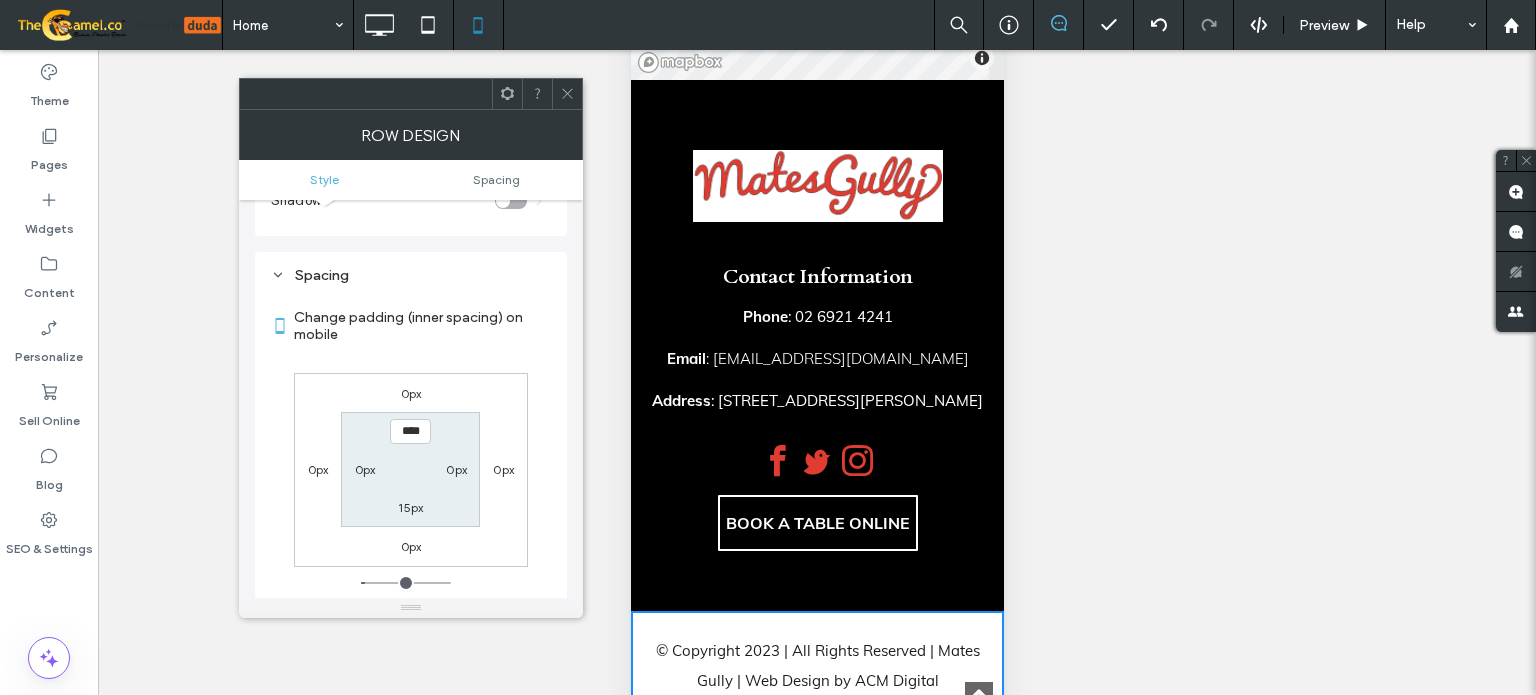 scroll, scrollTop: 331, scrollLeft: 0, axis: vertical 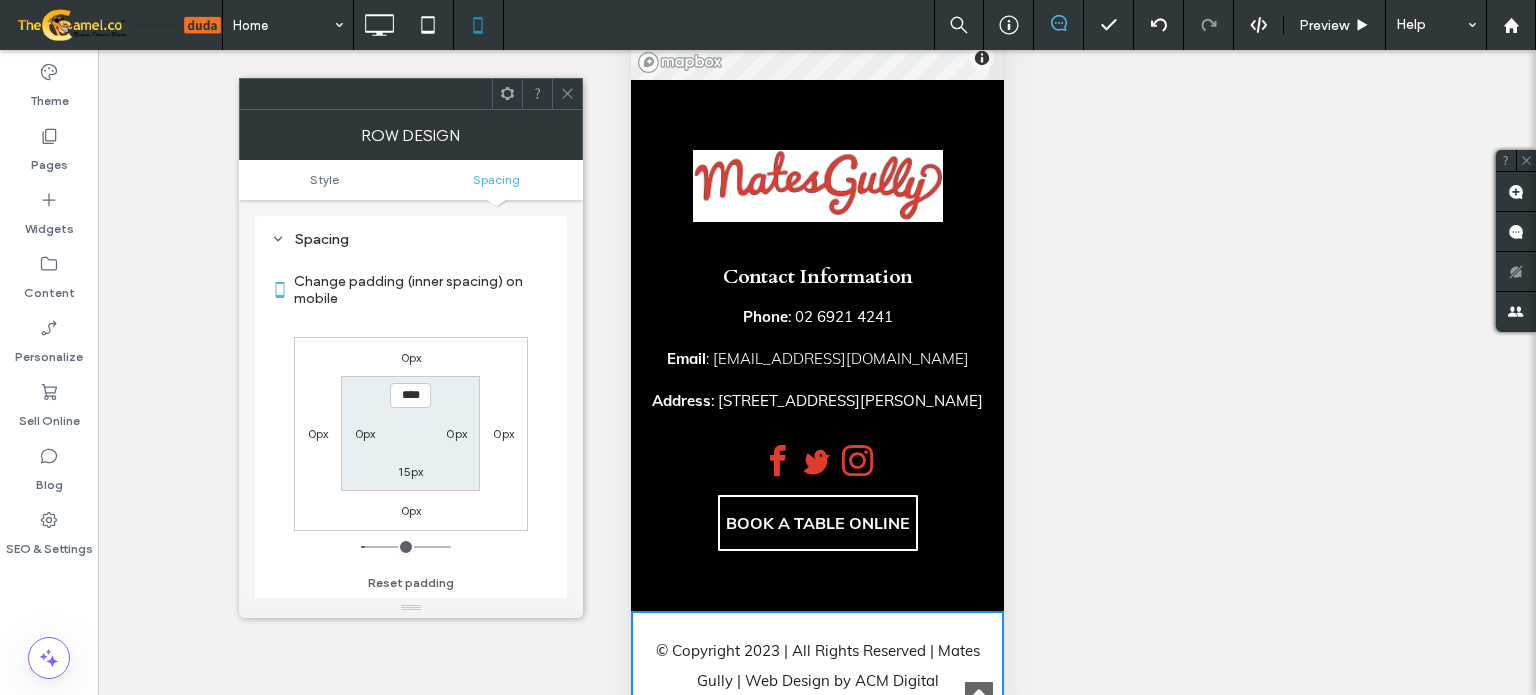 click on "15px" at bounding box center (410, 471) 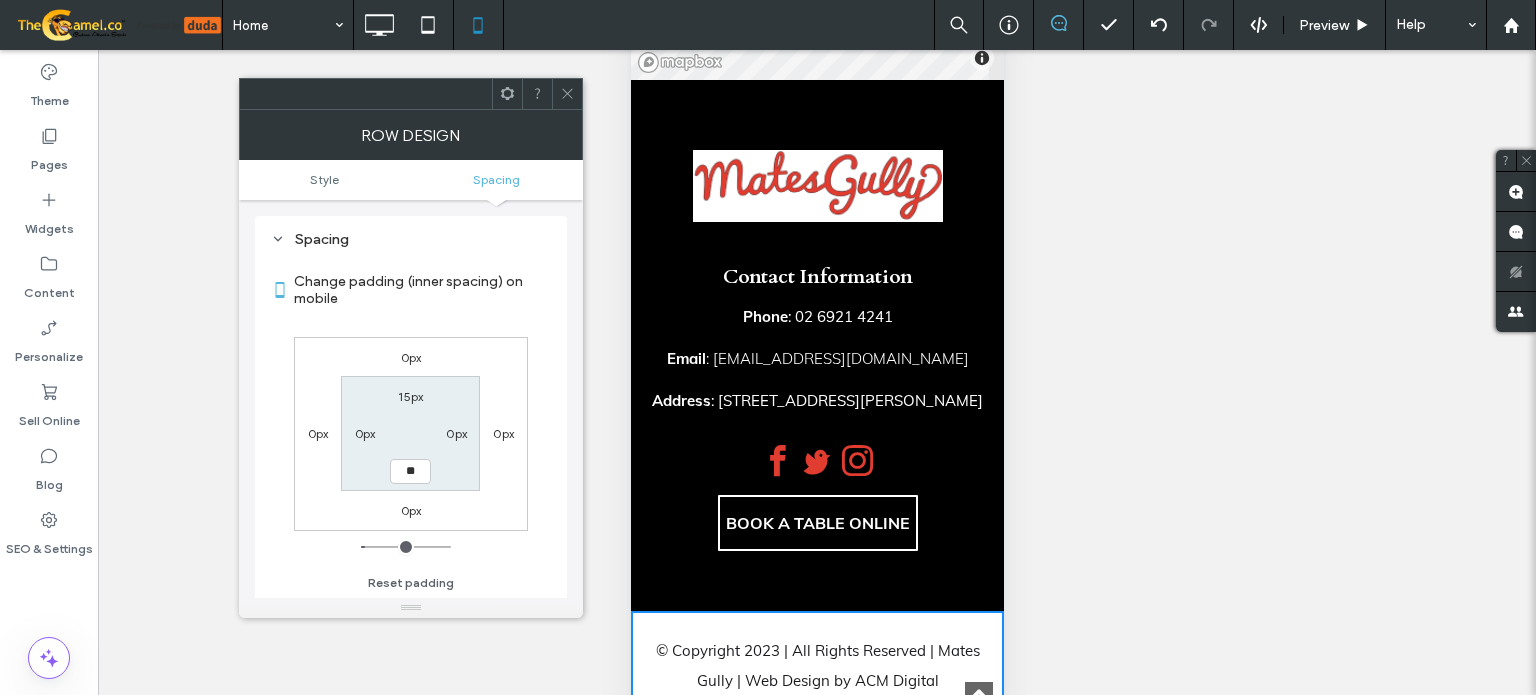 type on "**" 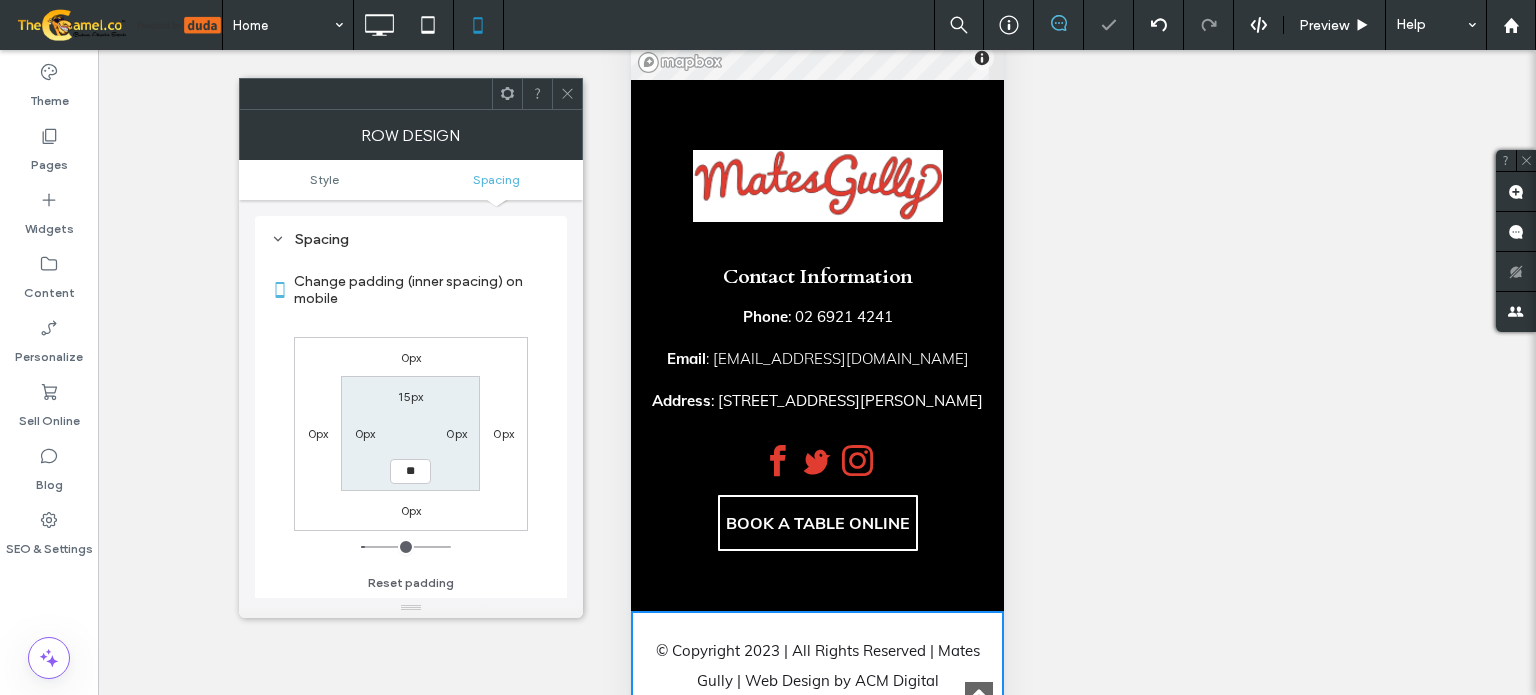 type on "**" 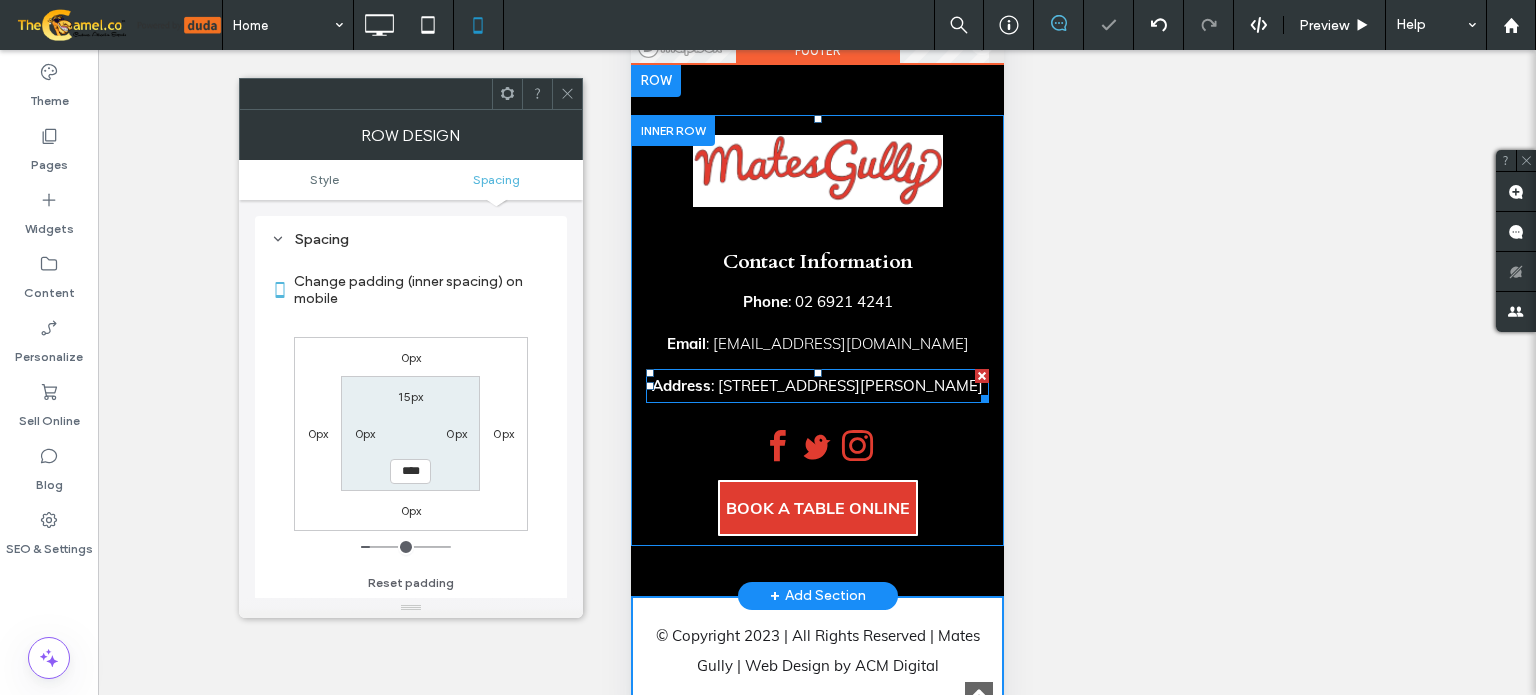 scroll, scrollTop: 4648, scrollLeft: 0, axis: vertical 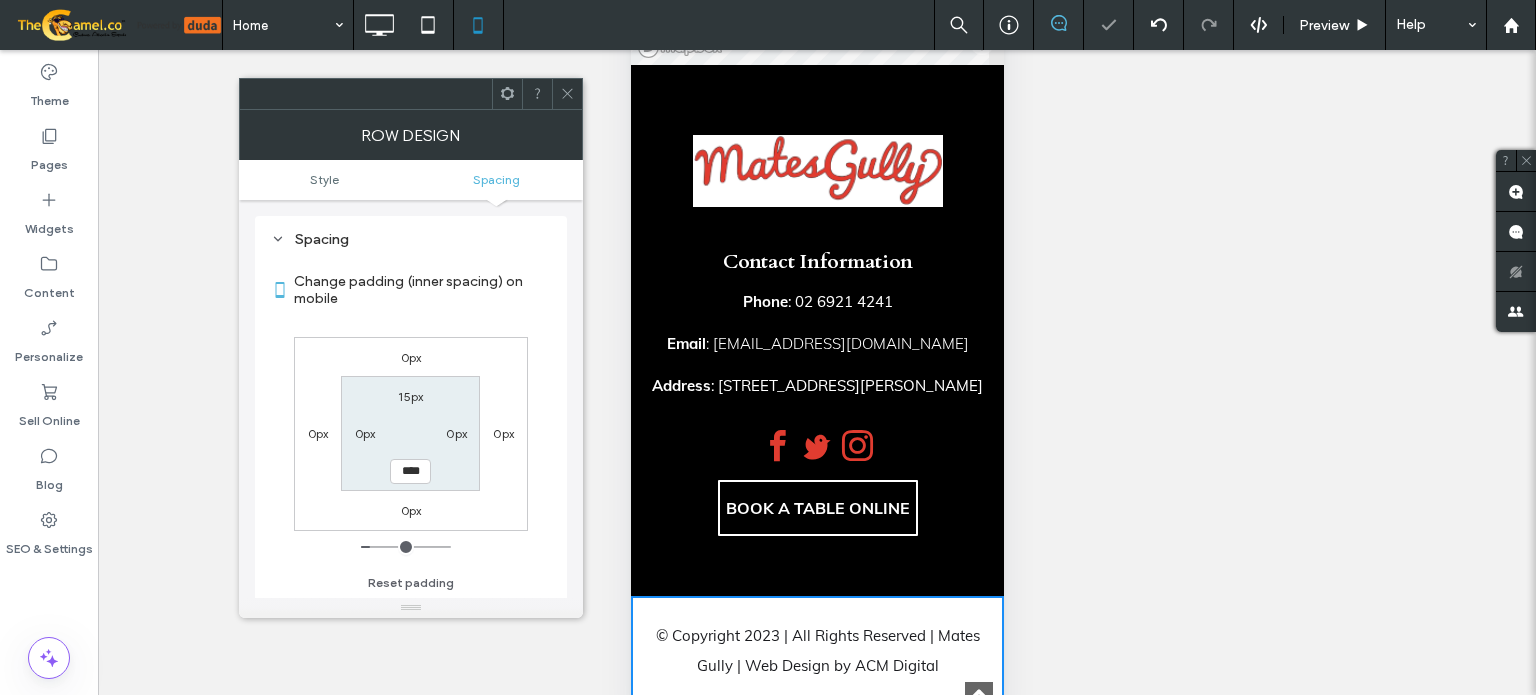 click 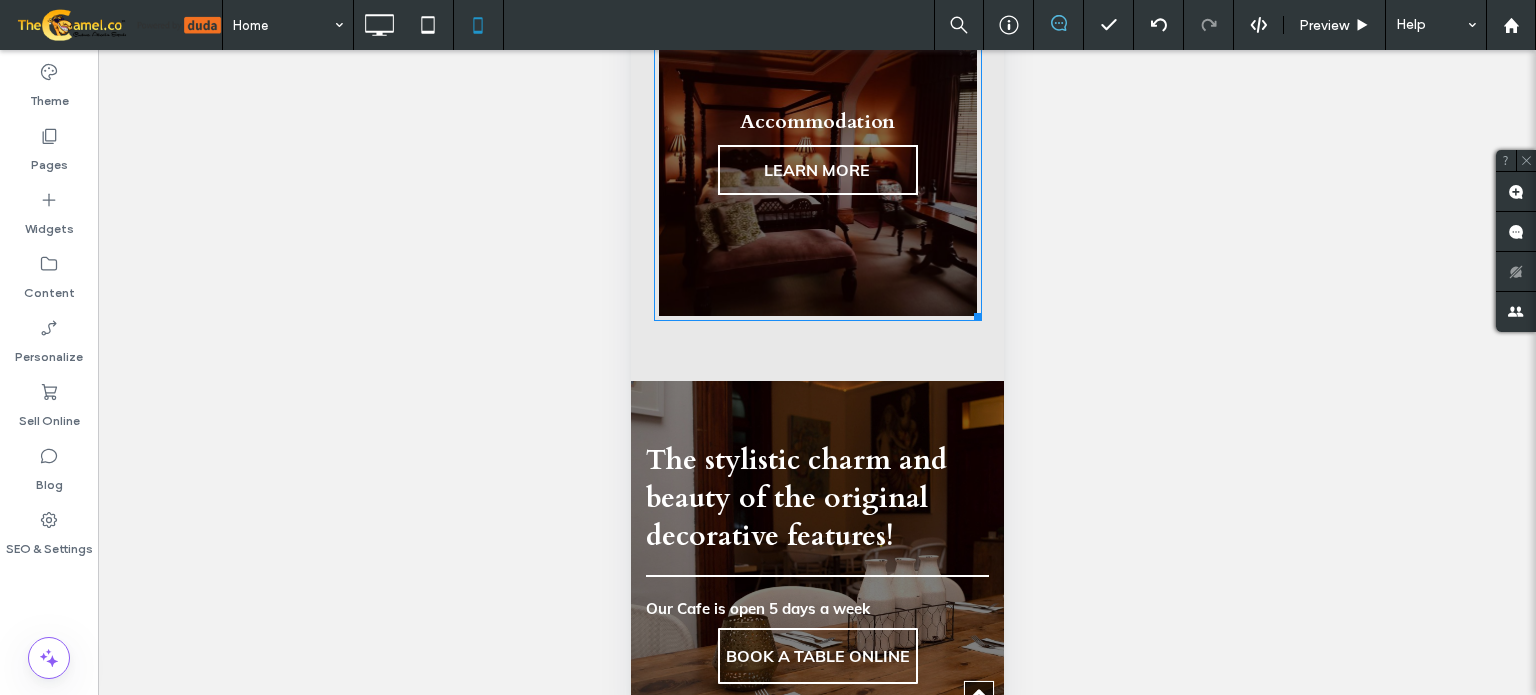 scroll, scrollTop: 2748, scrollLeft: 0, axis: vertical 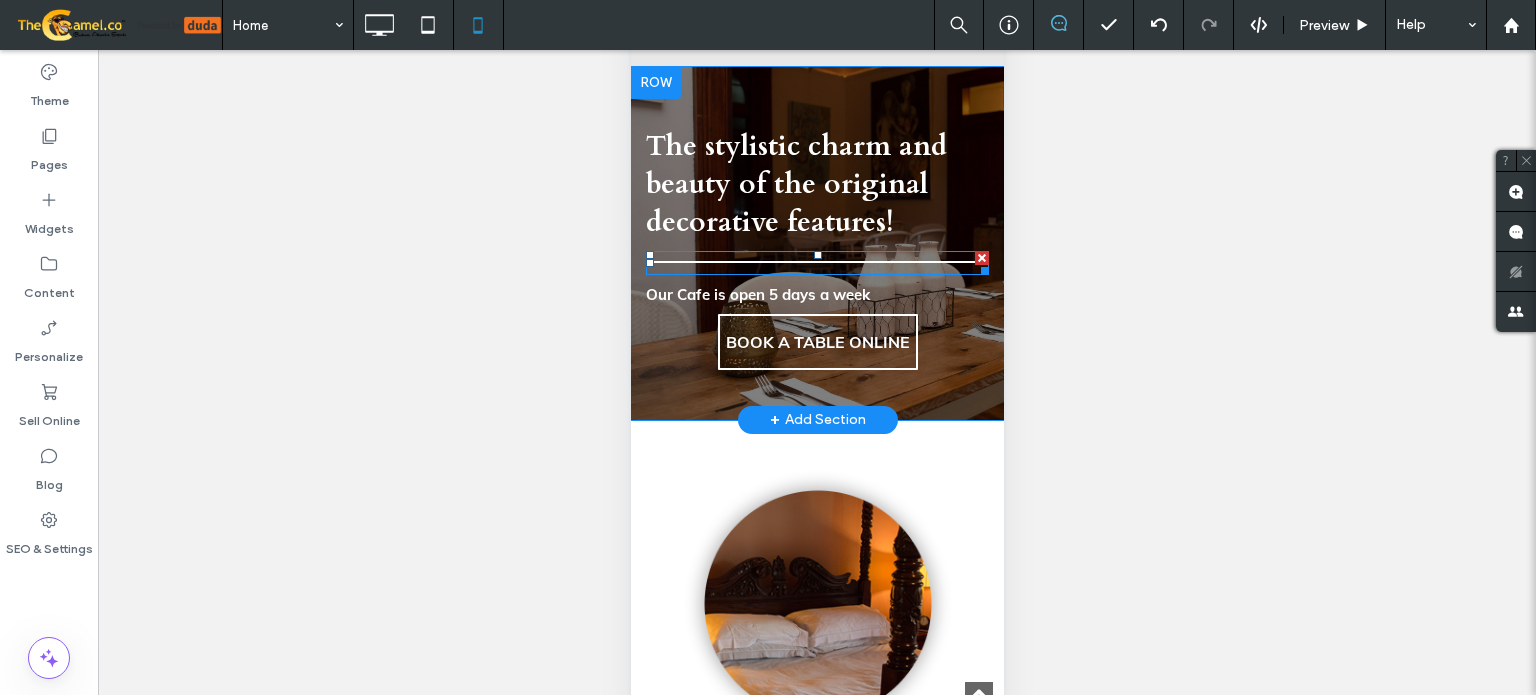 click at bounding box center (816, 263) 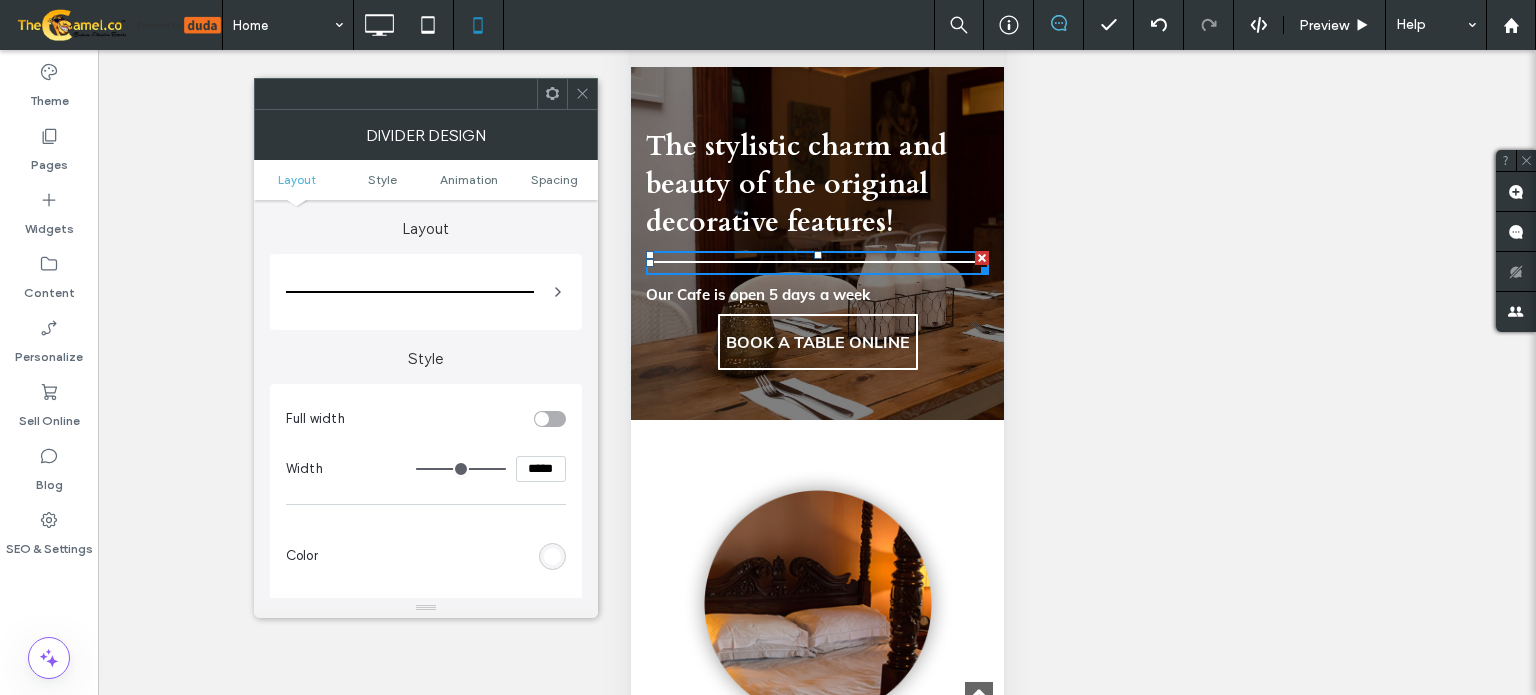 click on "*****" at bounding box center [541, 469] 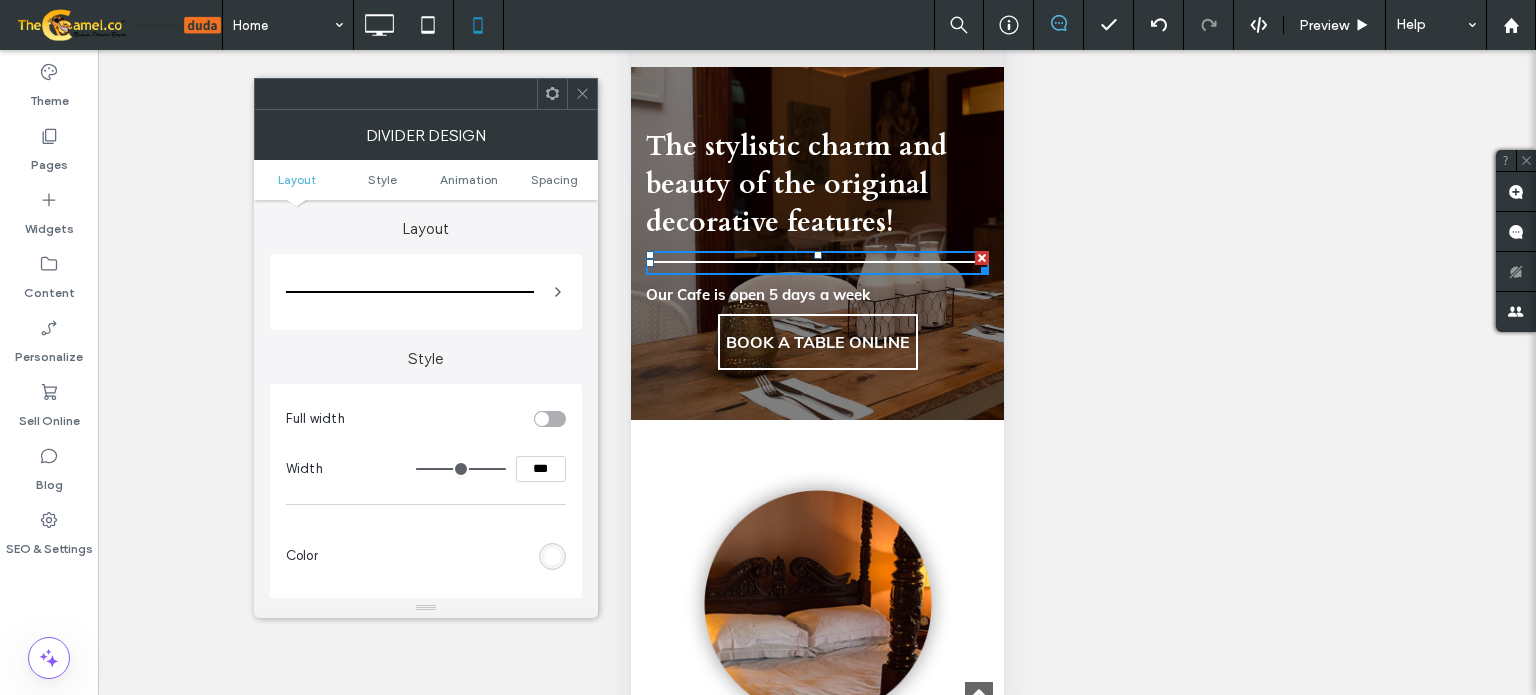 type on "*****" 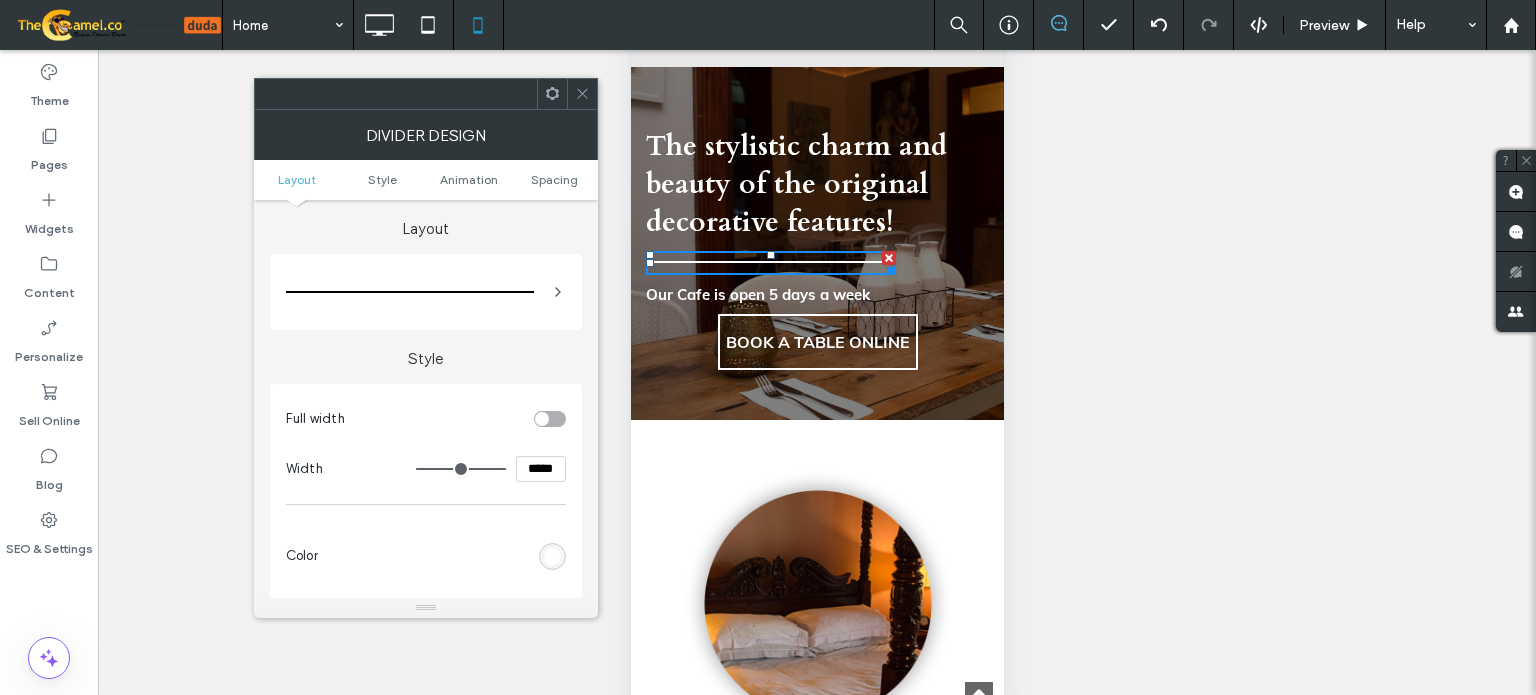type on "***" 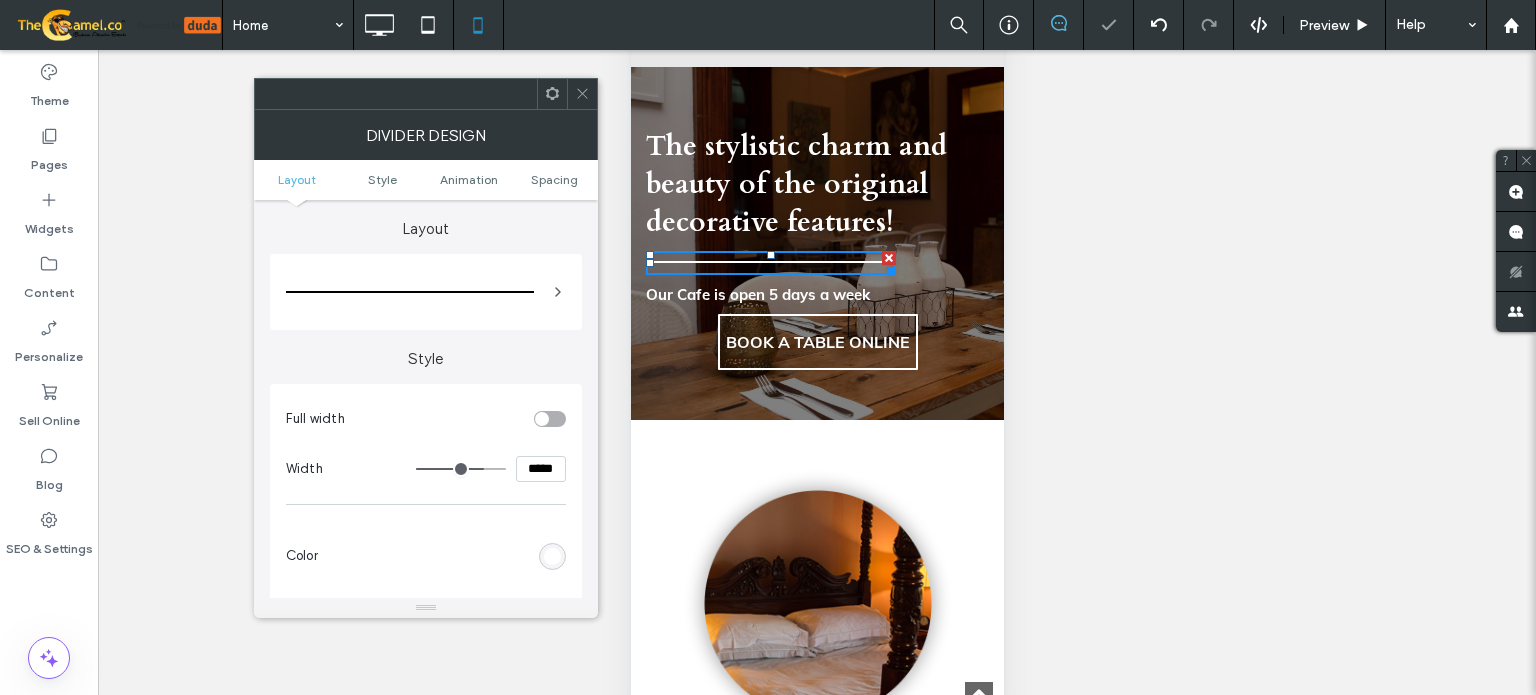 type on "*" 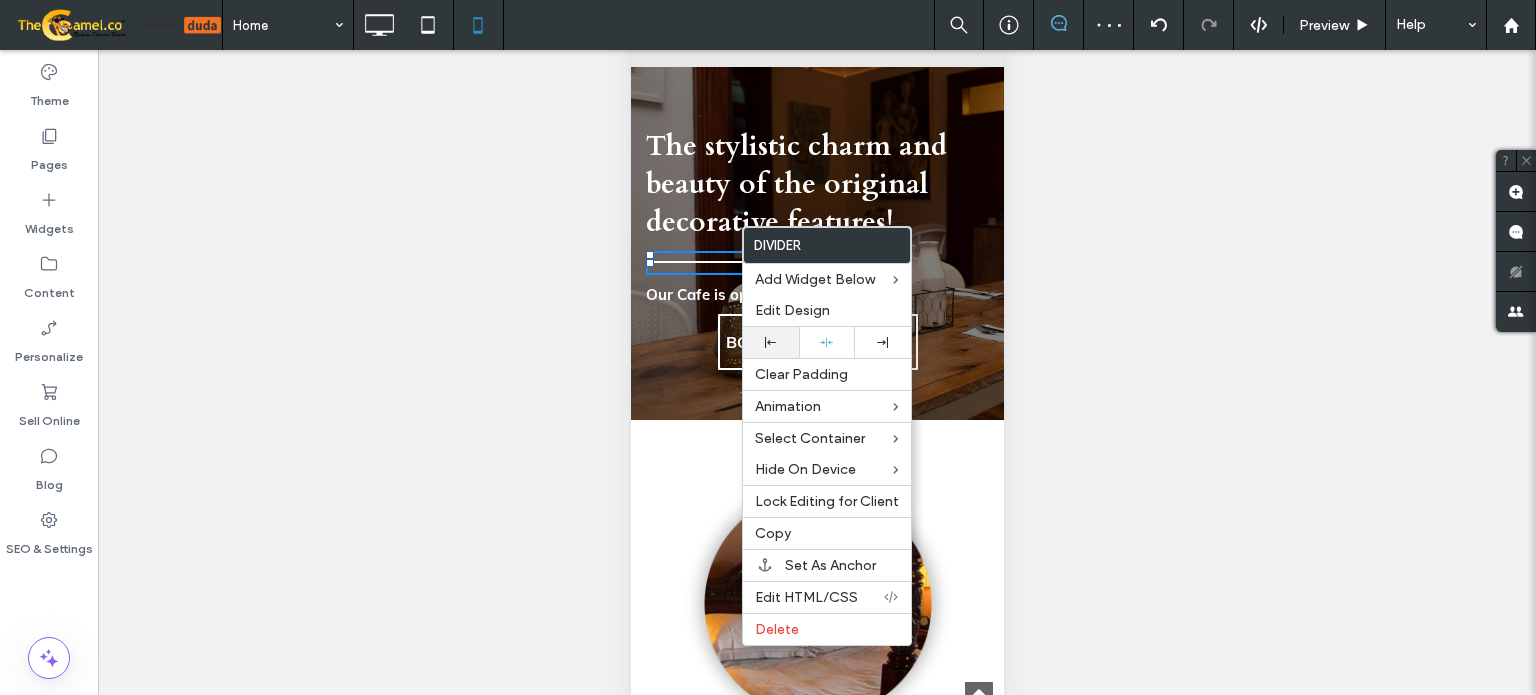 click at bounding box center [771, 342] 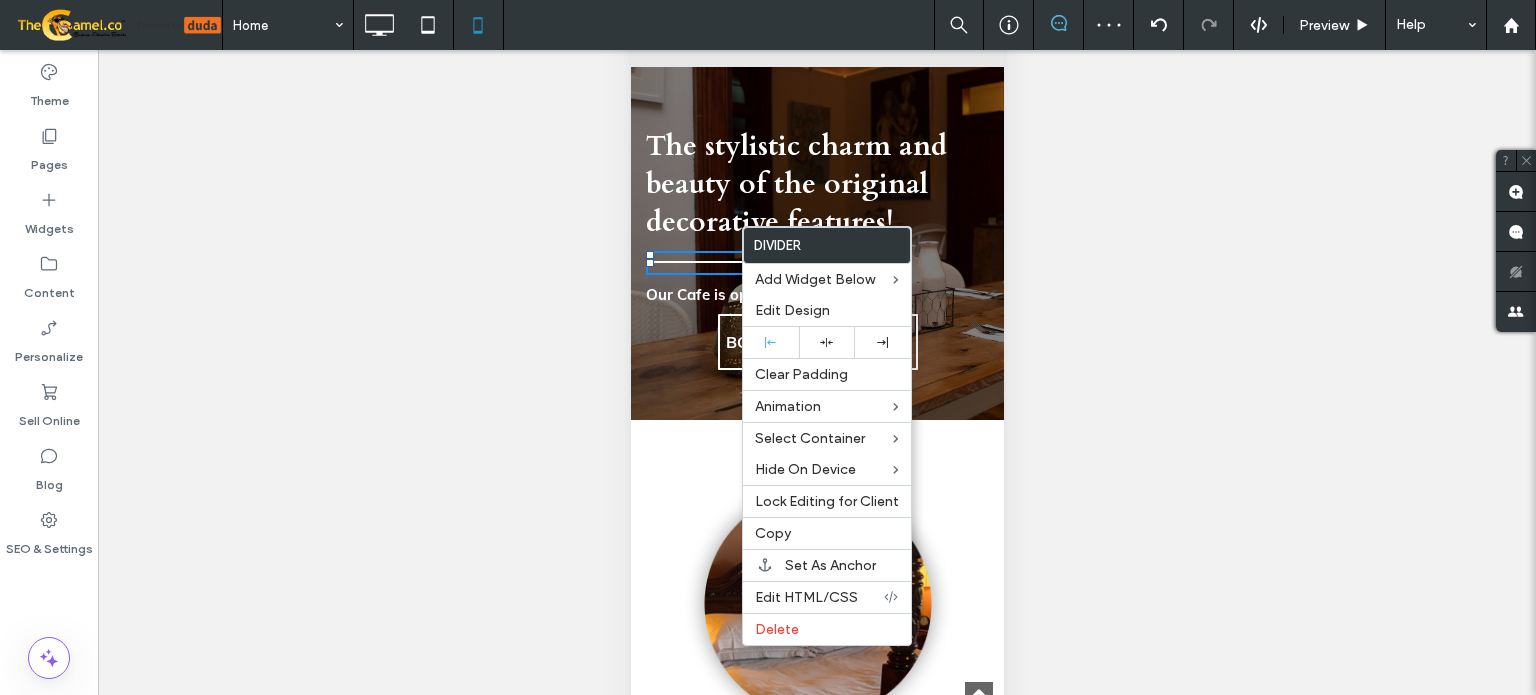 click on "BOOK A TABLE ONLINE
Click To Paste" at bounding box center (816, 342) 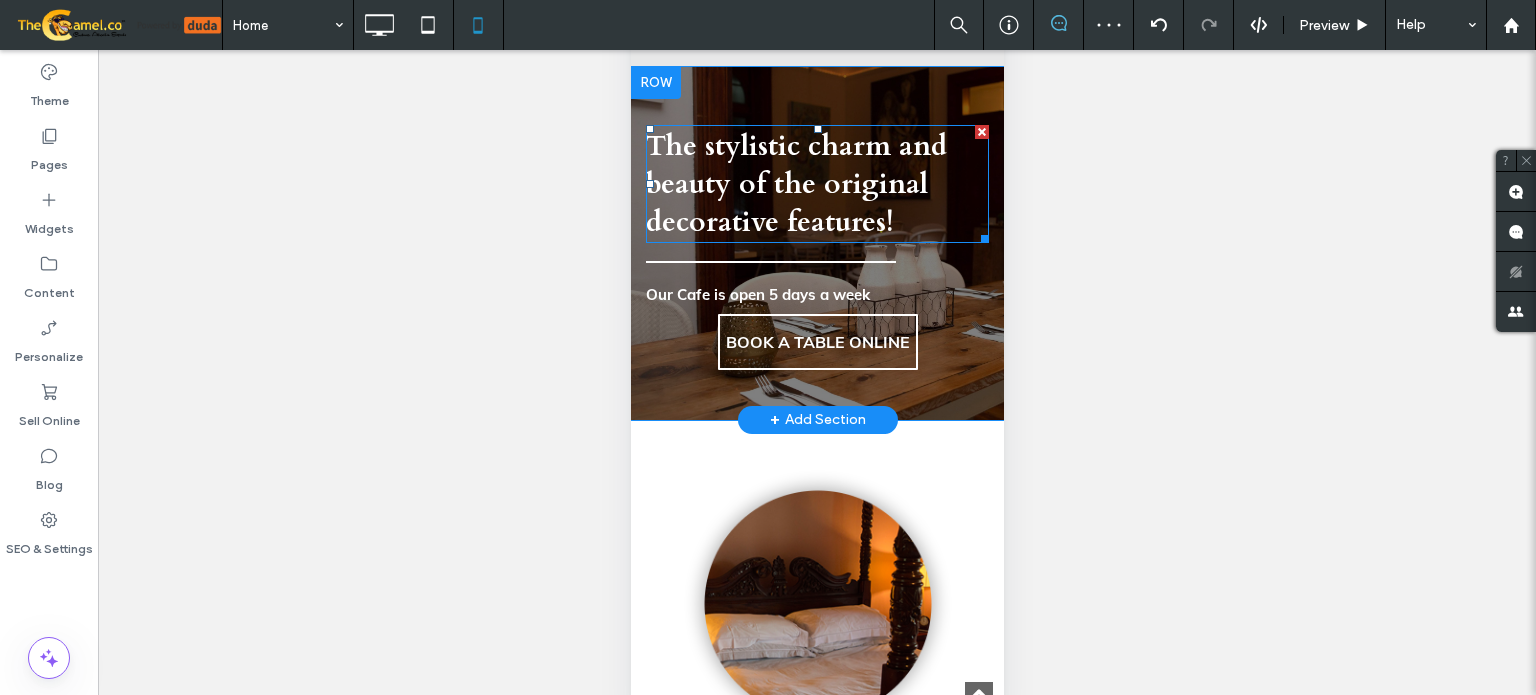 click on "The stylistic charm and beauty of the original  decorative features!" at bounding box center (795, 184) 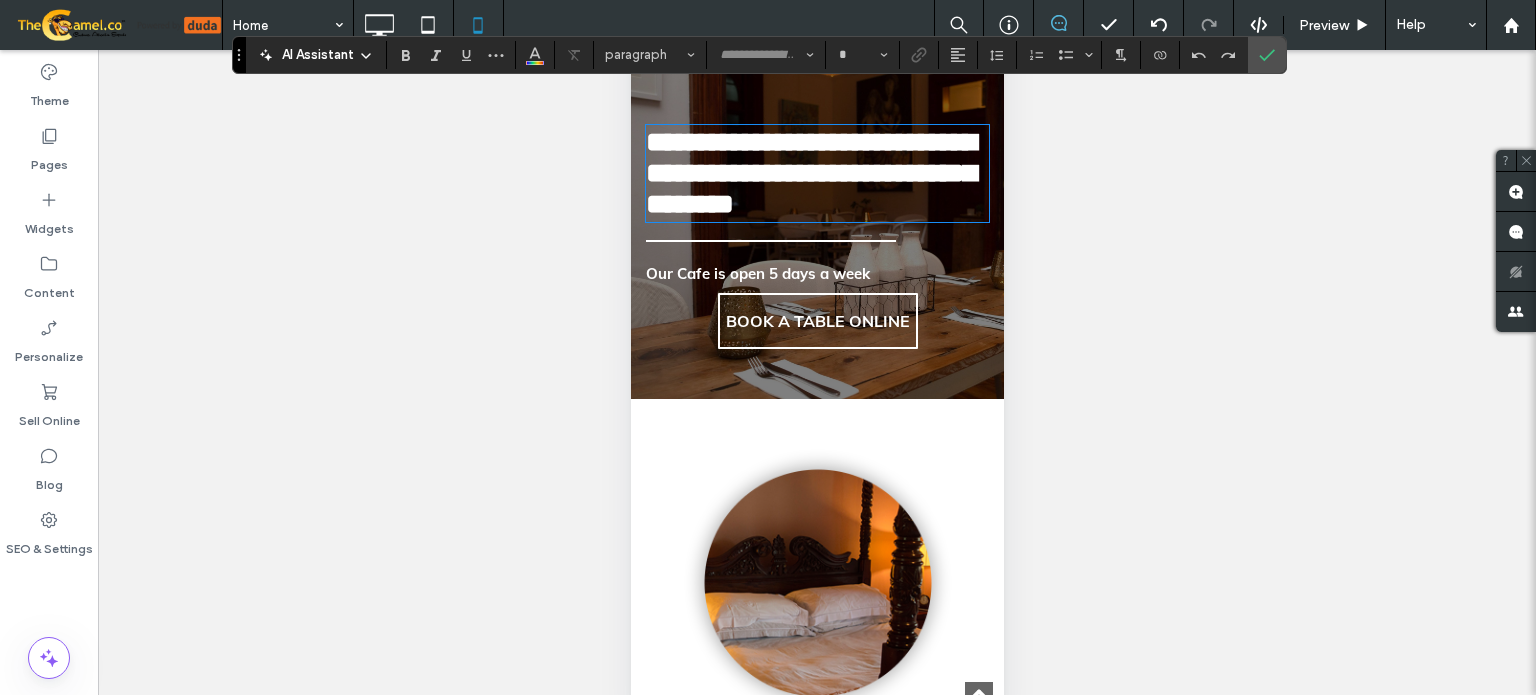 type on "*****" 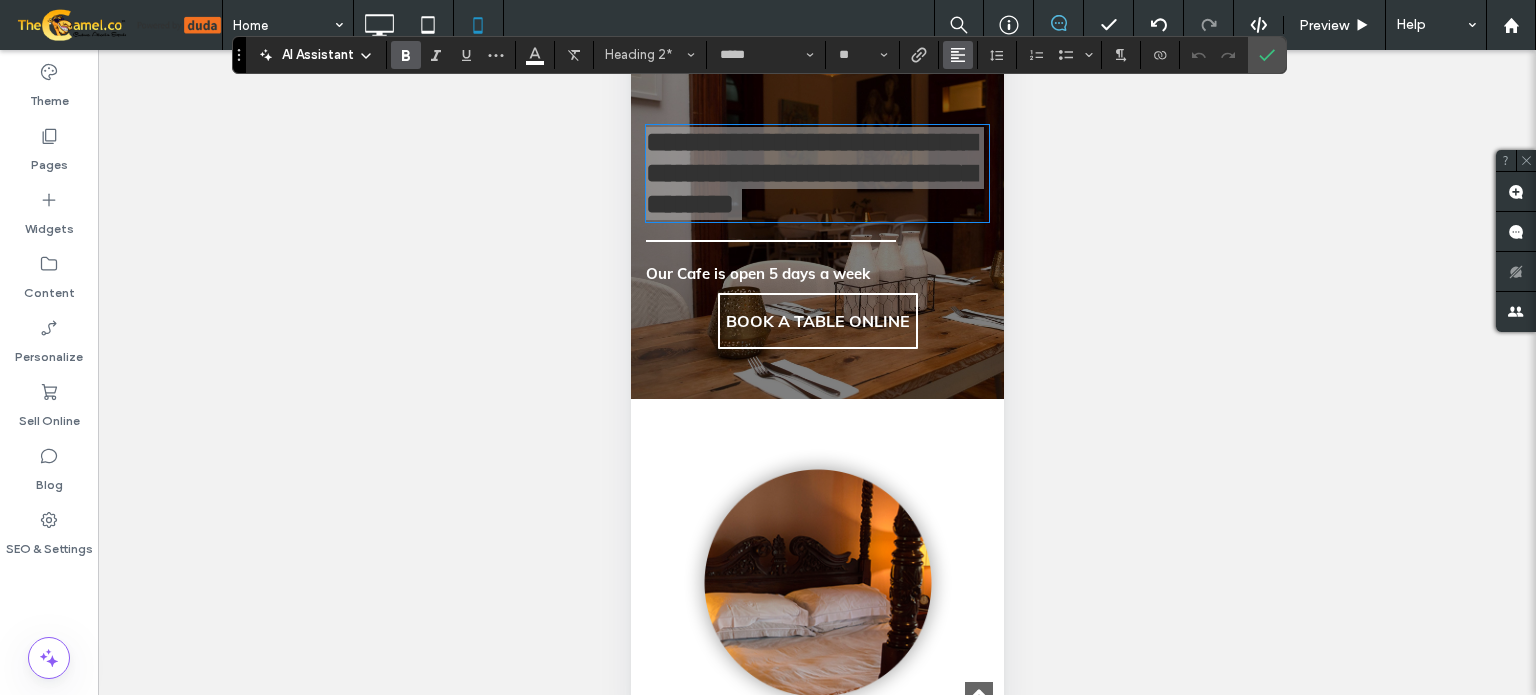 click 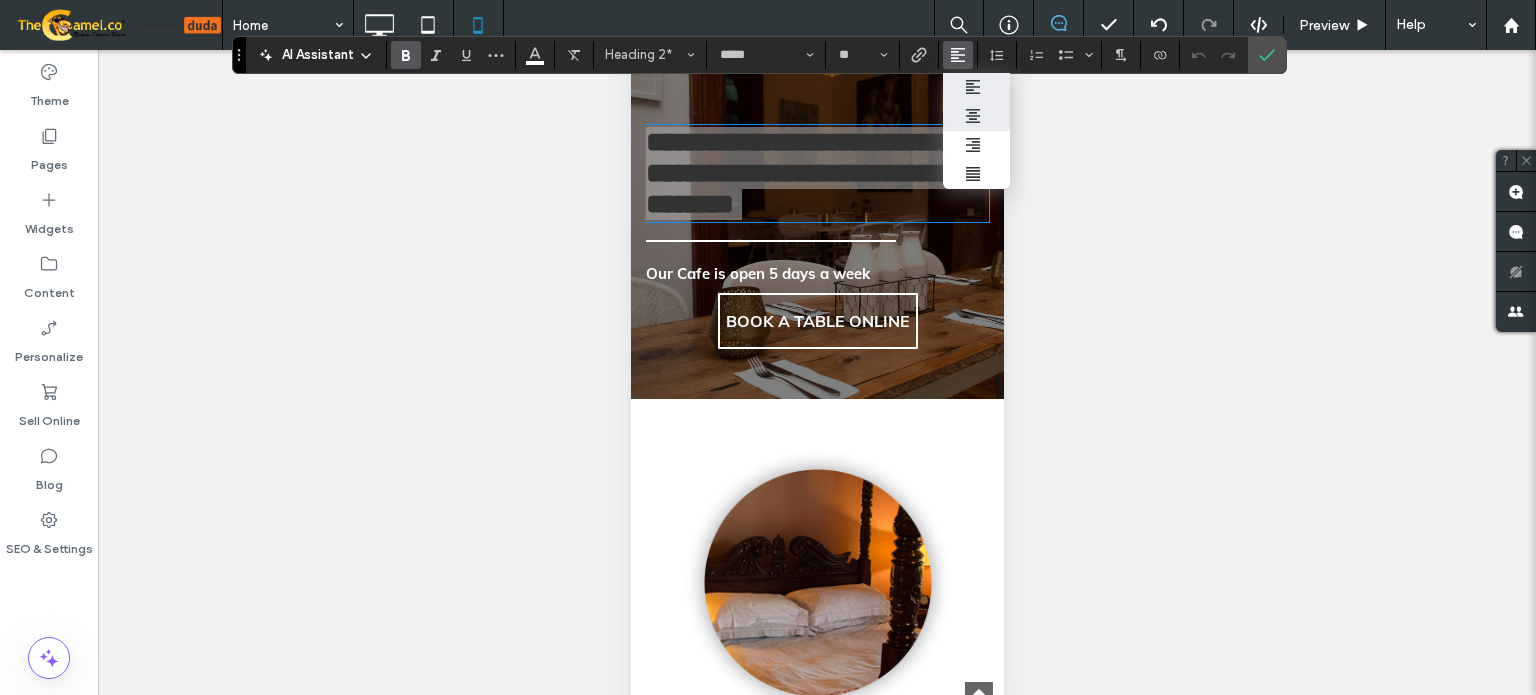 drag, startPoint x: 977, startPoint y: 113, endPoint x: 356, endPoint y: 153, distance: 622.2869 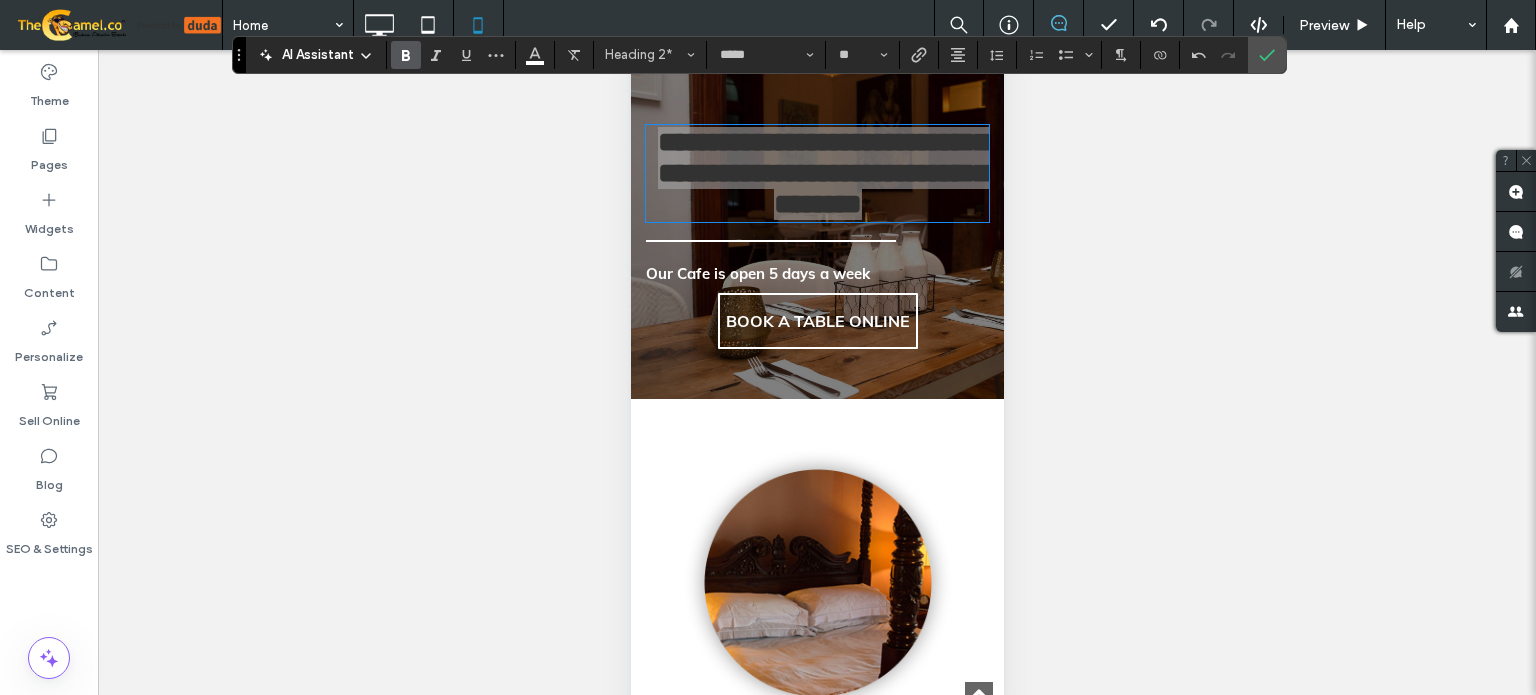 drag, startPoint x: 1268, startPoint y: 55, endPoint x: 1221, endPoint y: 63, distance: 47.67599 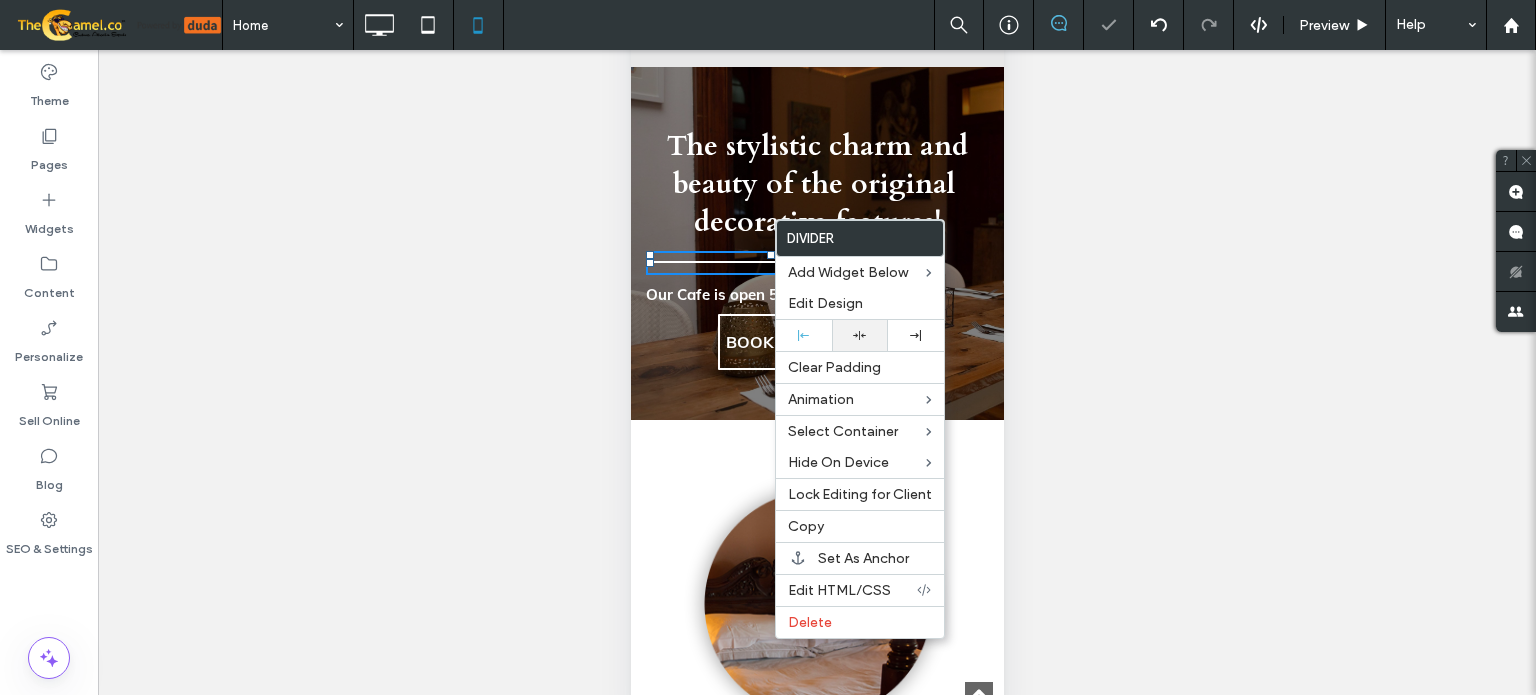 click 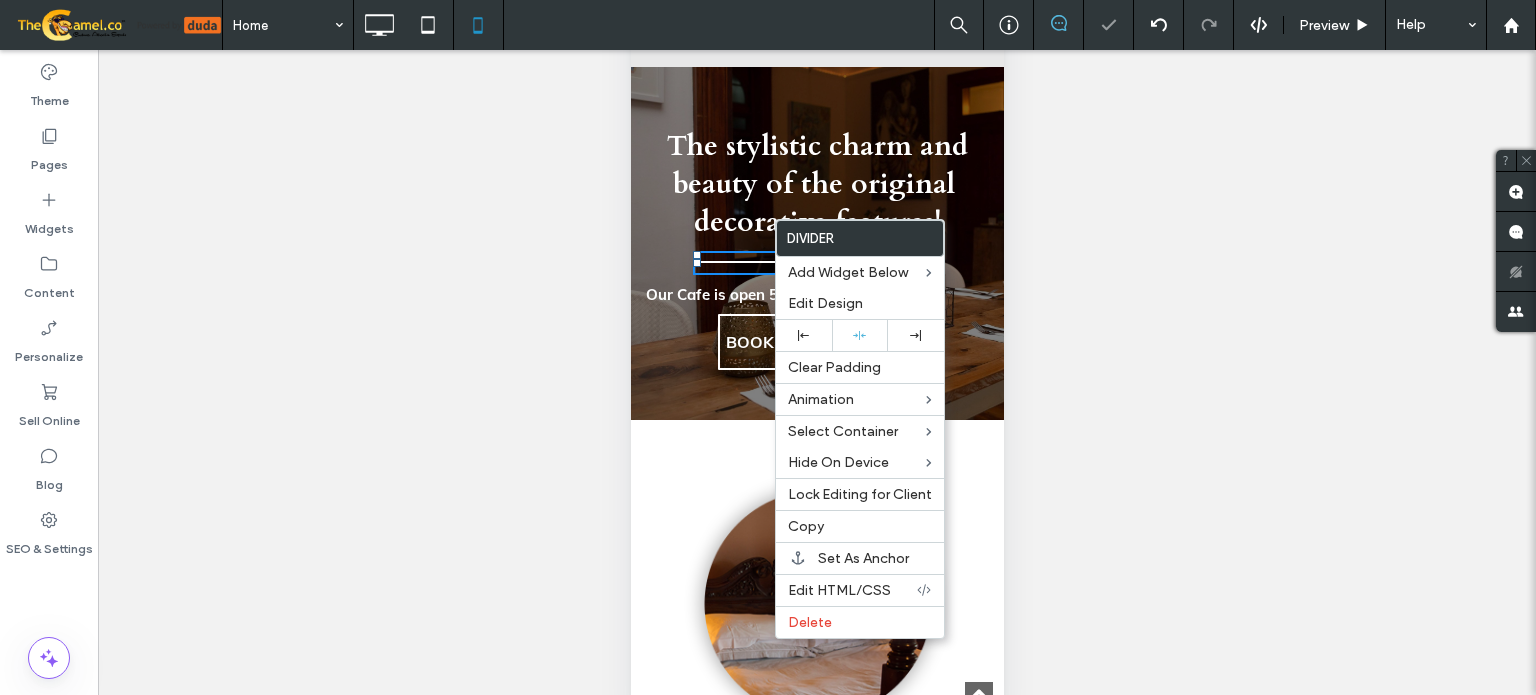 drag, startPoint x: 1295, startPoint y: 258, endPoint x: 675, endPoint y: 278, distance: 620.3225 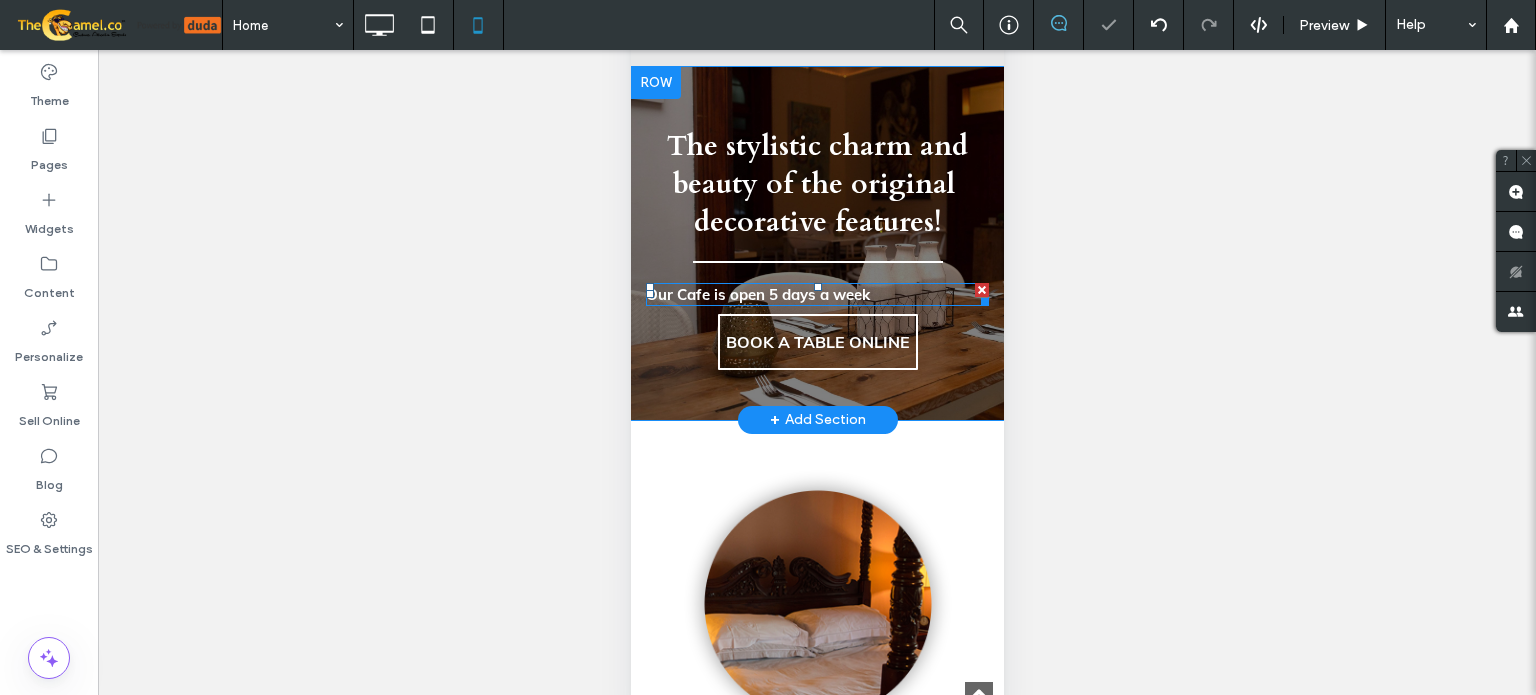 click on "Our Cafe is open 5 days a week" at bounding box center [757, 294] 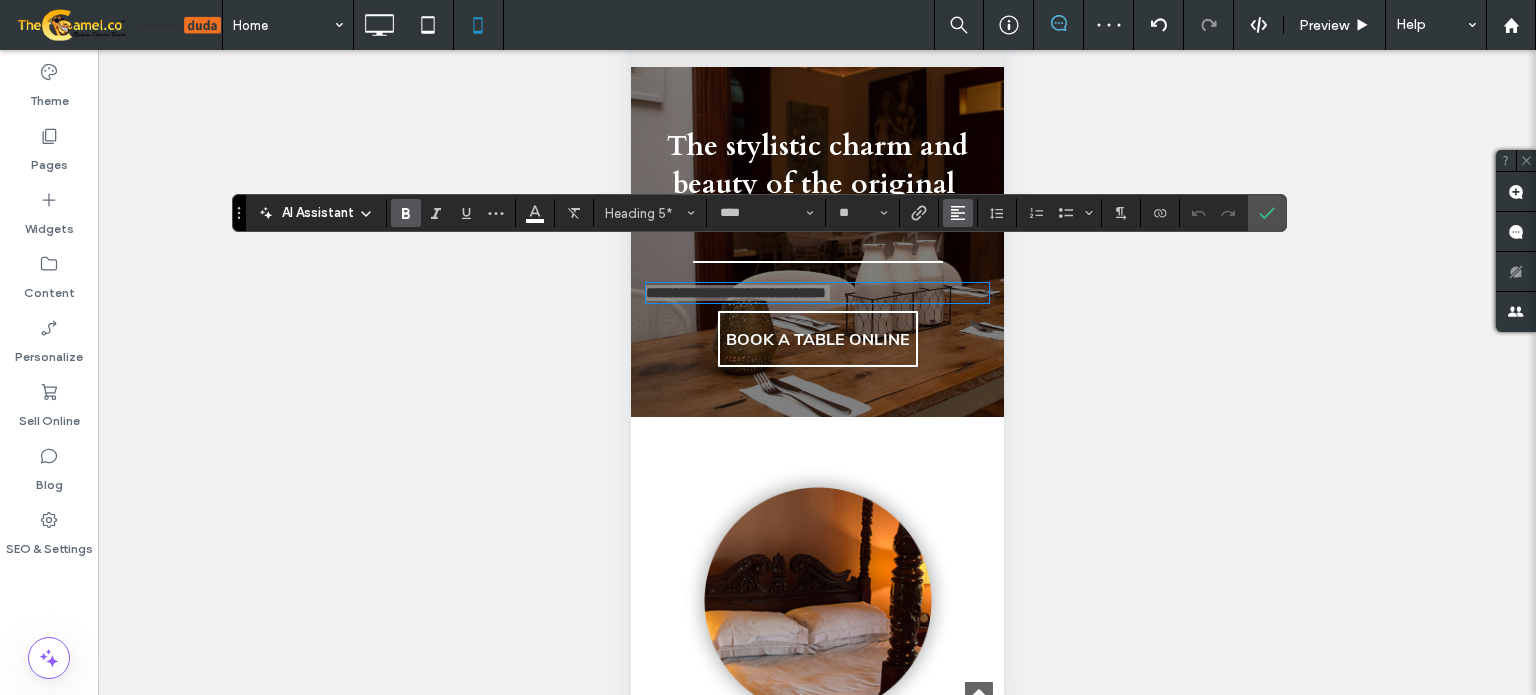 click at bounding box center (958, 213) 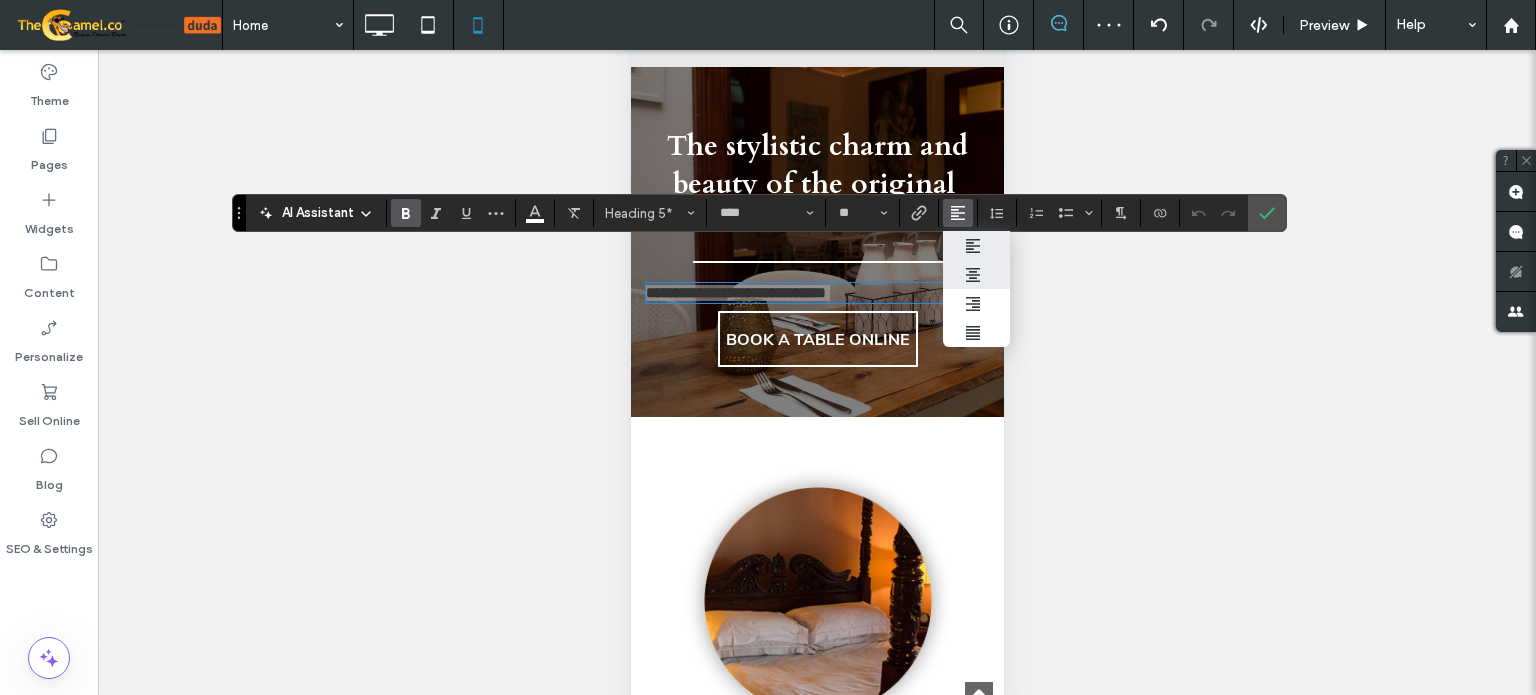 drag, startPoint x: 976, startPoint y: 279, endPoint x: 1129, endPoint y: 265, distance: 153.63919 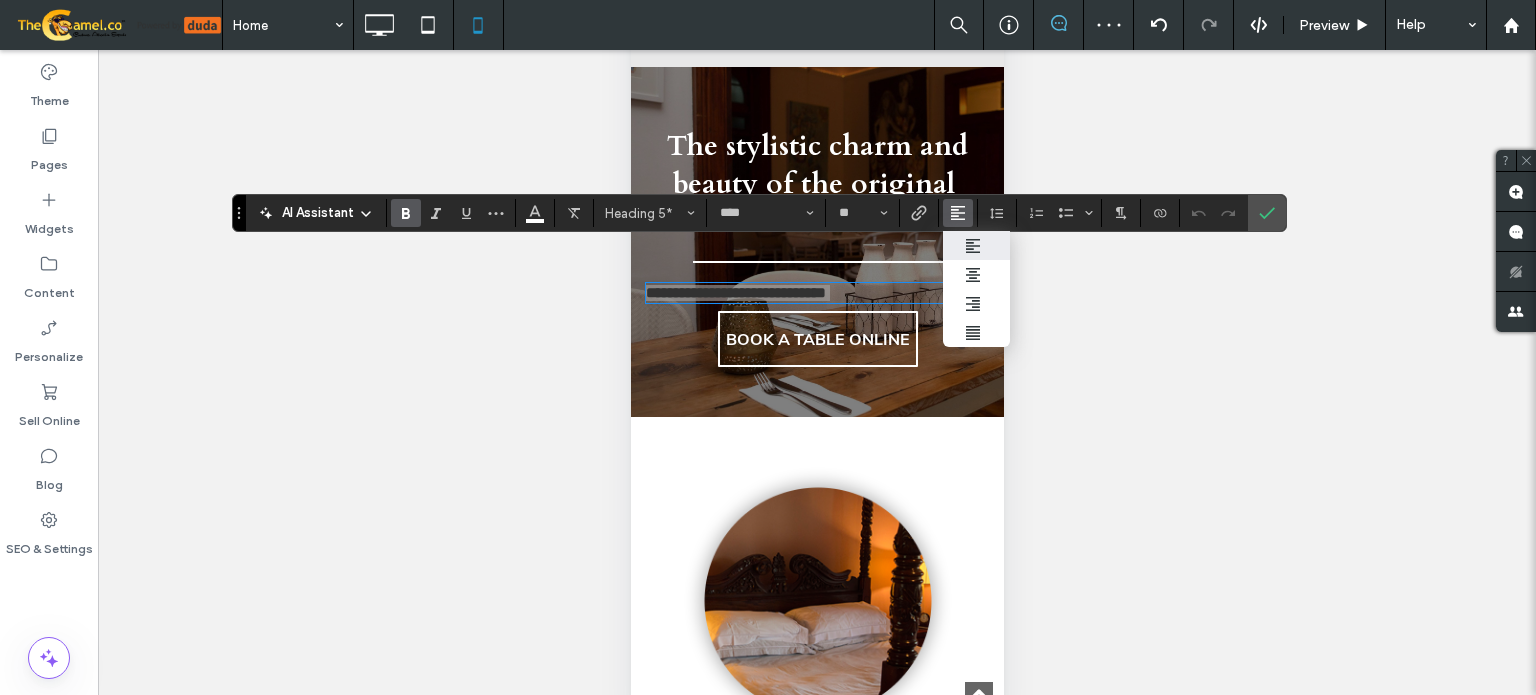 click 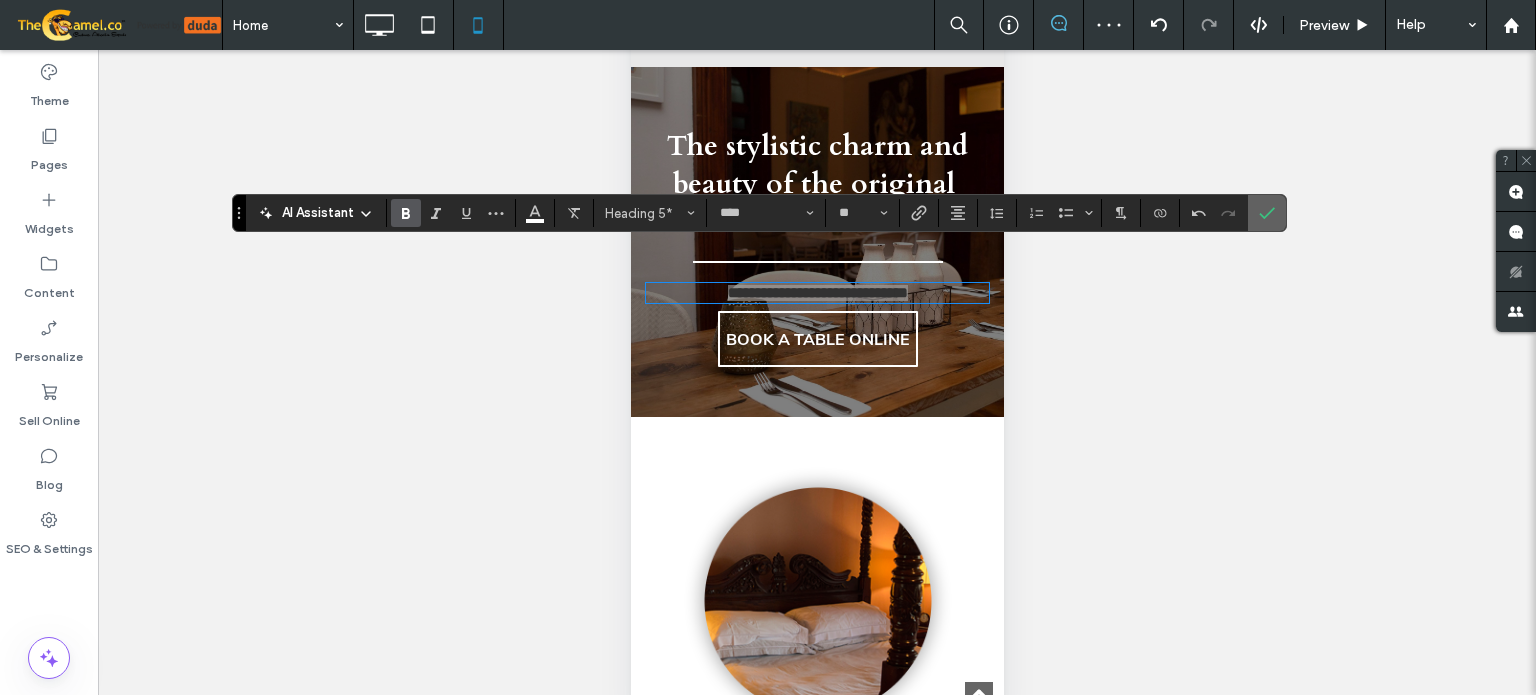 click 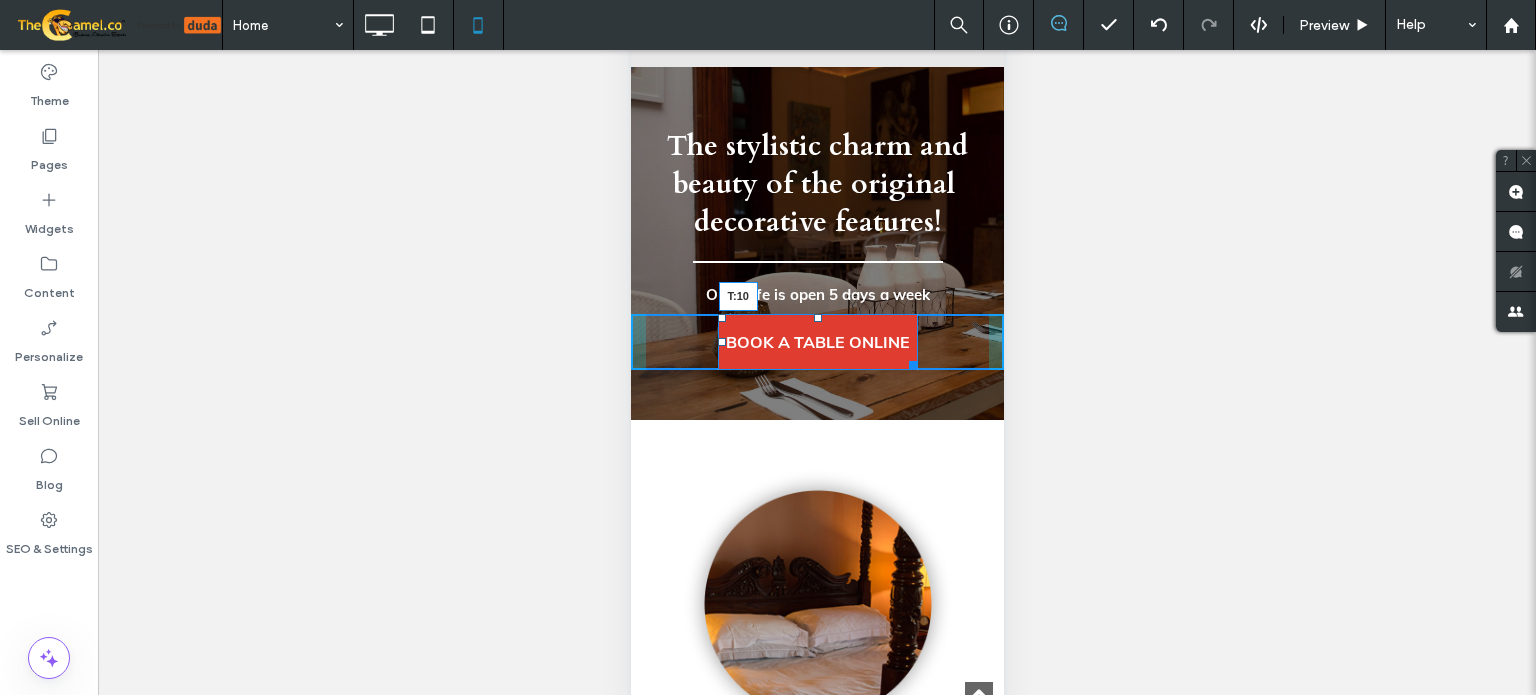 drag, startPoint x: 809, startPoint y: 281, endPoint x: 1430, endPoint y: 250, distance: 621.77325 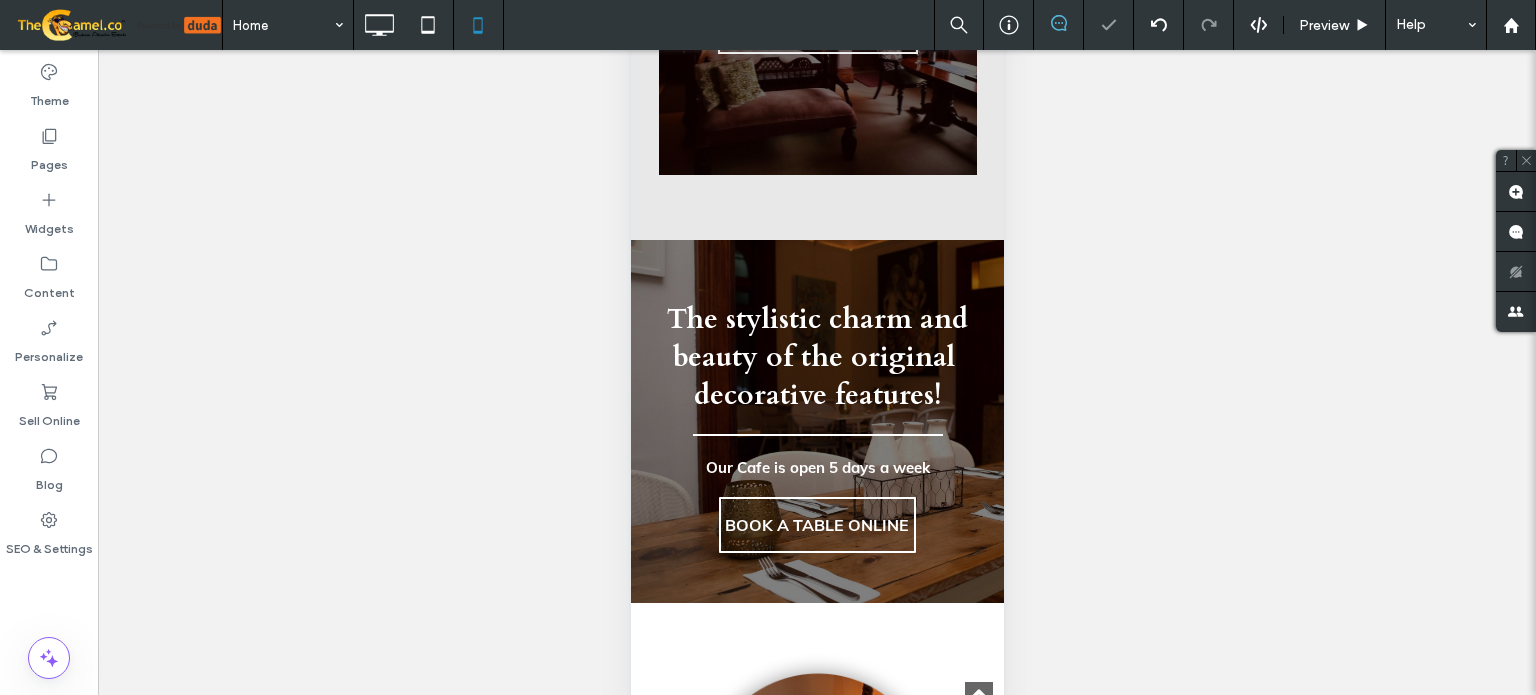 scroll, scrollTop: 2548, scrollLeft: 0, axis: vertical 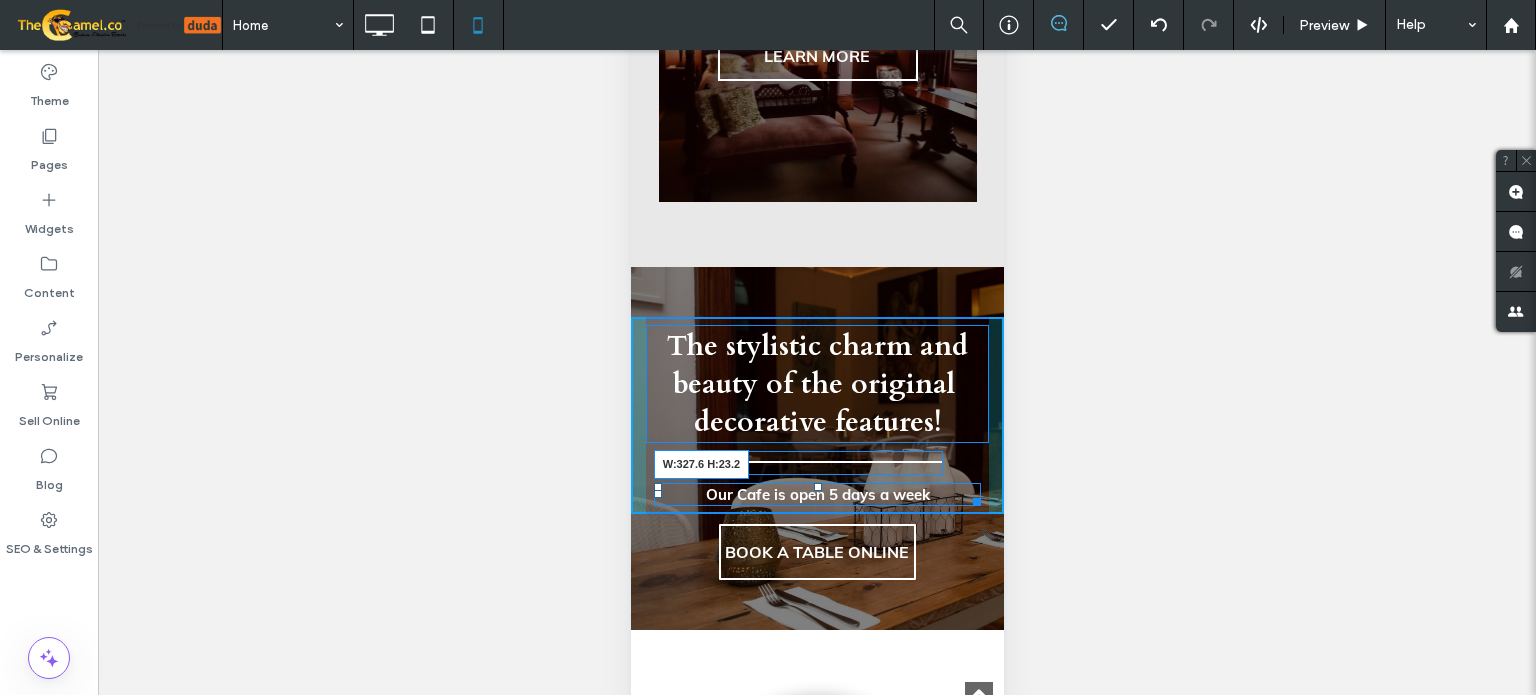 drag, startPoint x: 967, startPoint y: 464, endPoint x: 1018, endPoint y: 460, distance: 51.156624 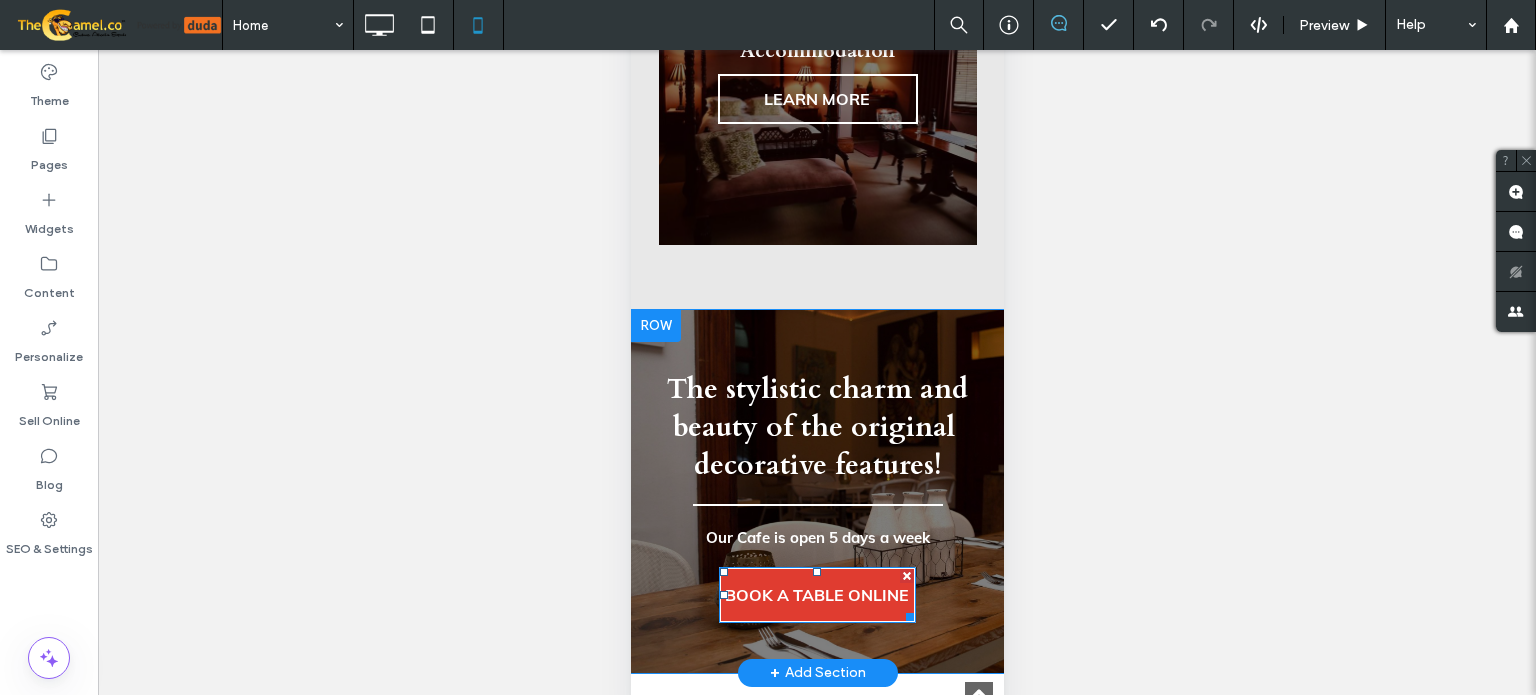 scroll, scrollTop: 2448, scrollLeft: 0, axis: vertical 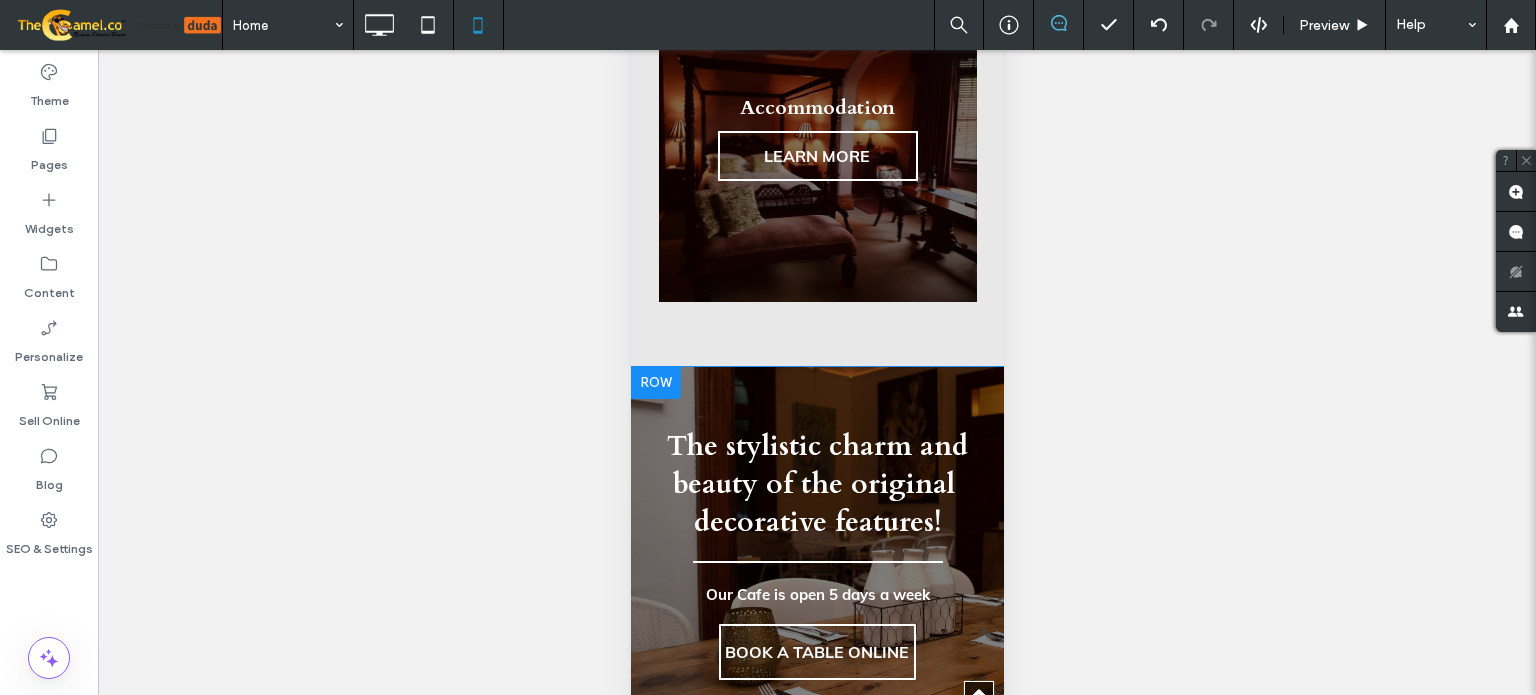 click on "The stylistic charm and beauty of the original  decorative features!
Our Cafe is open 5 days a week
Click To Paste
BOOK A TABLE ONLINE
Click To Paste
Row + Add Section" at bounding box center (816, 548) 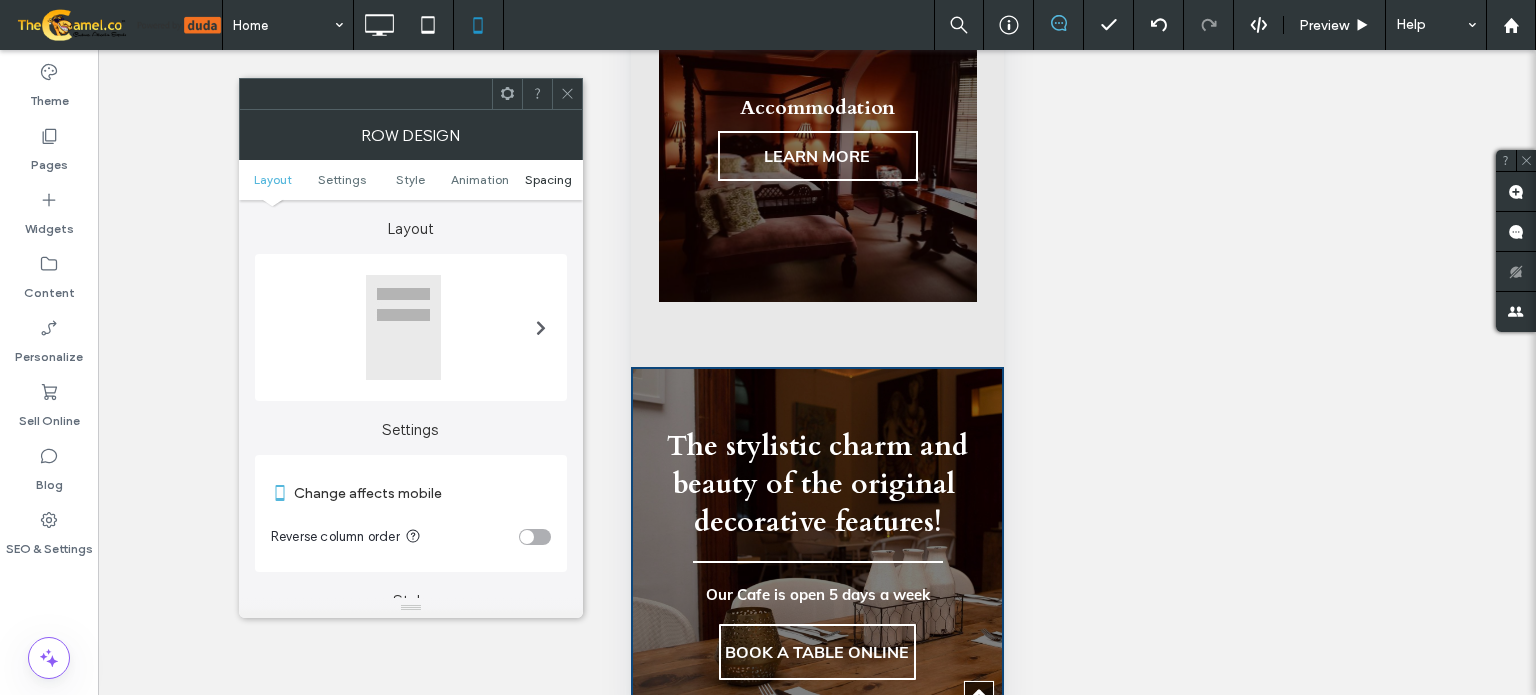 click on "Spacing" at bounding box center [548, 179] 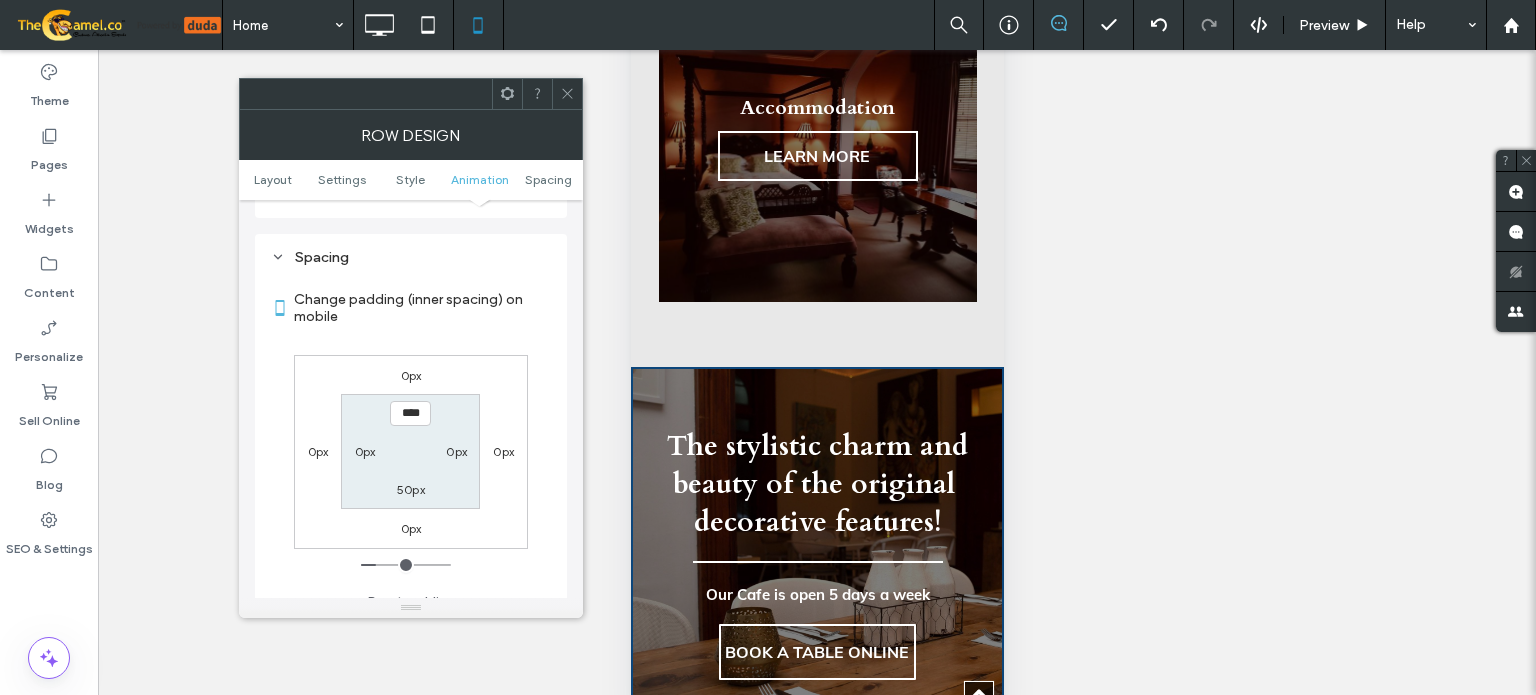 scroll, scrollTop: 1424, scrollLeft: 0, axis: vertical 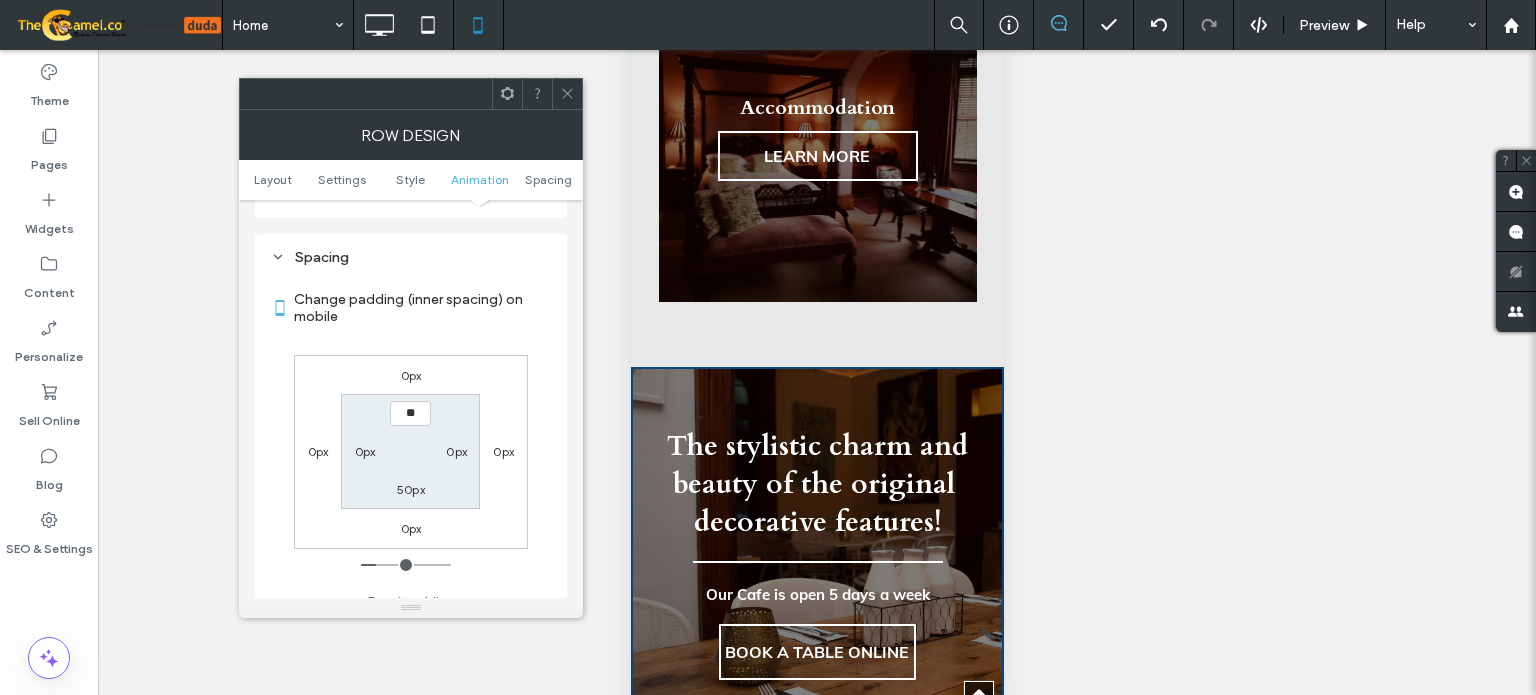 type on "****" 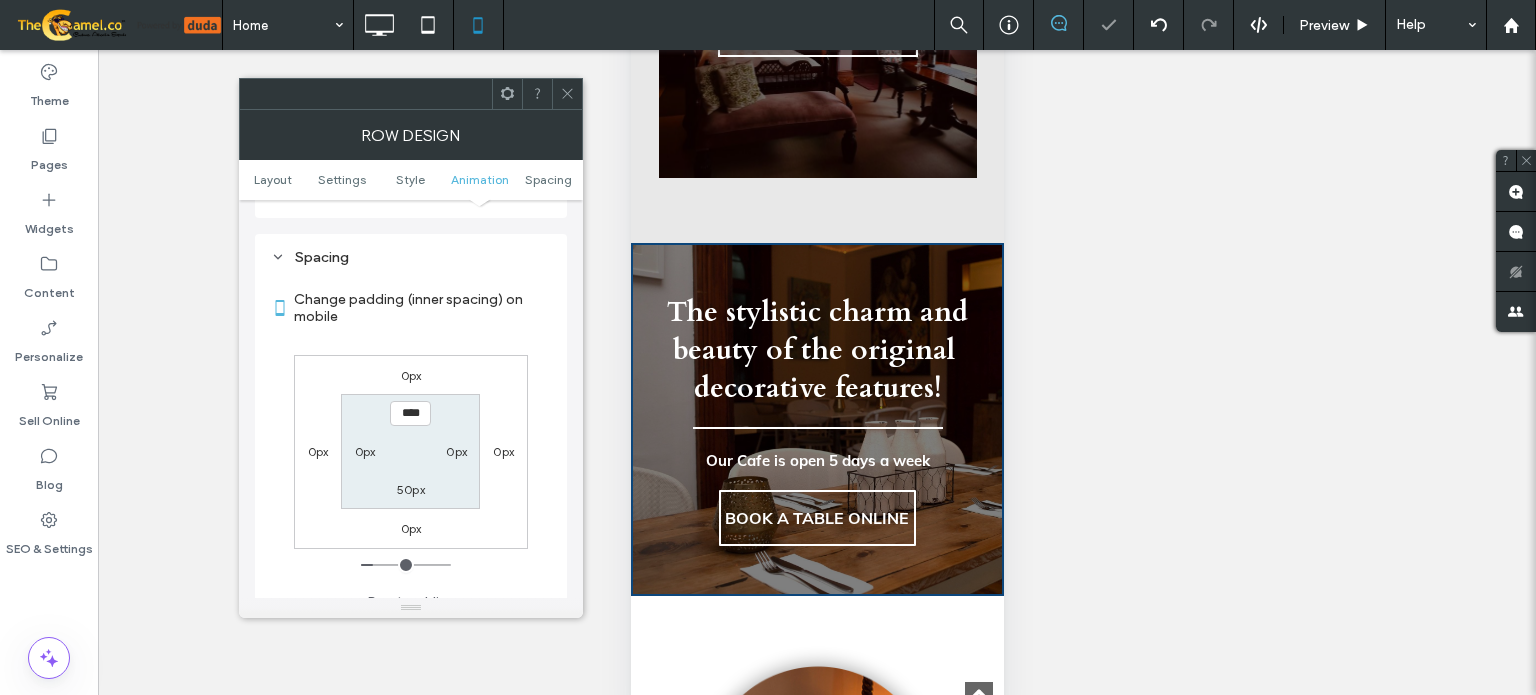 scroll, scrollTop: 2648, scrollLeft: 0, axis: vertical 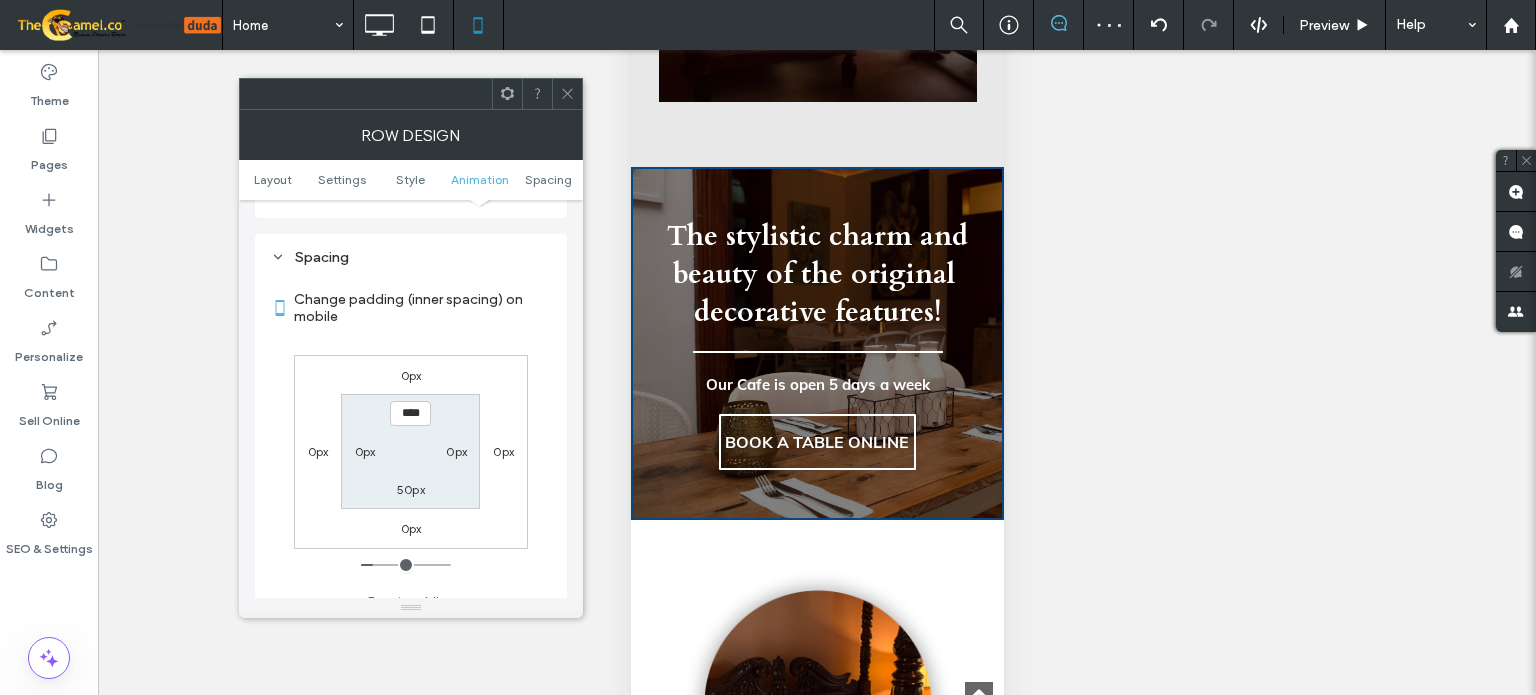 click 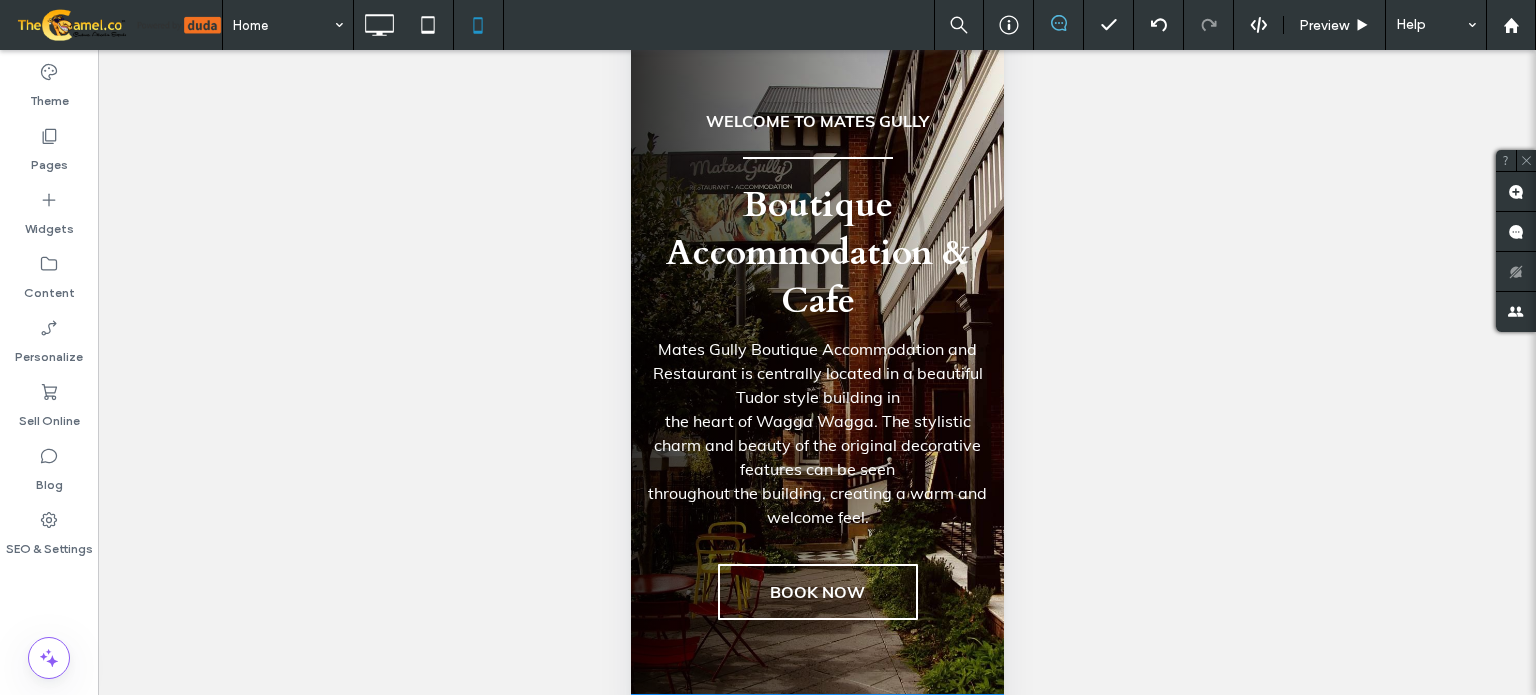 scroll, scrollTop: 0, scrollLeft: 0, axis: both 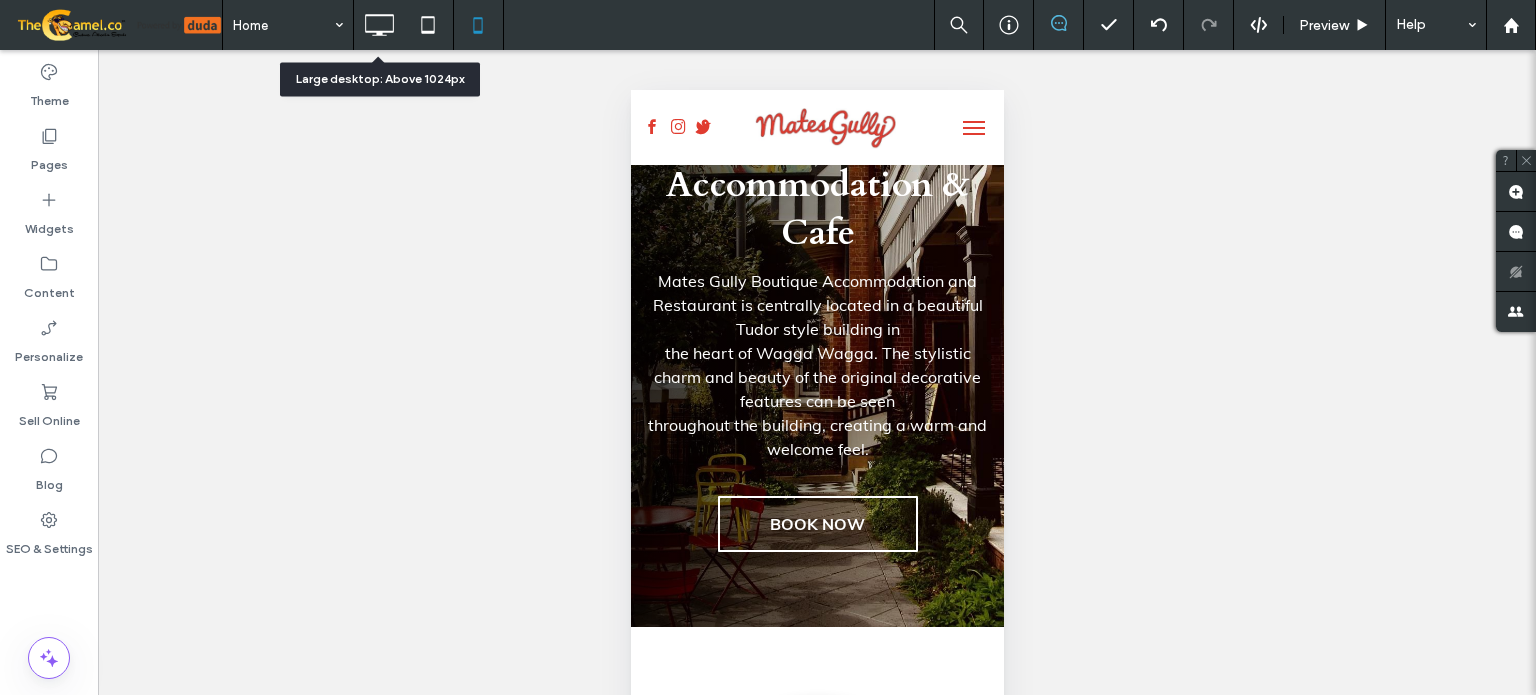 click 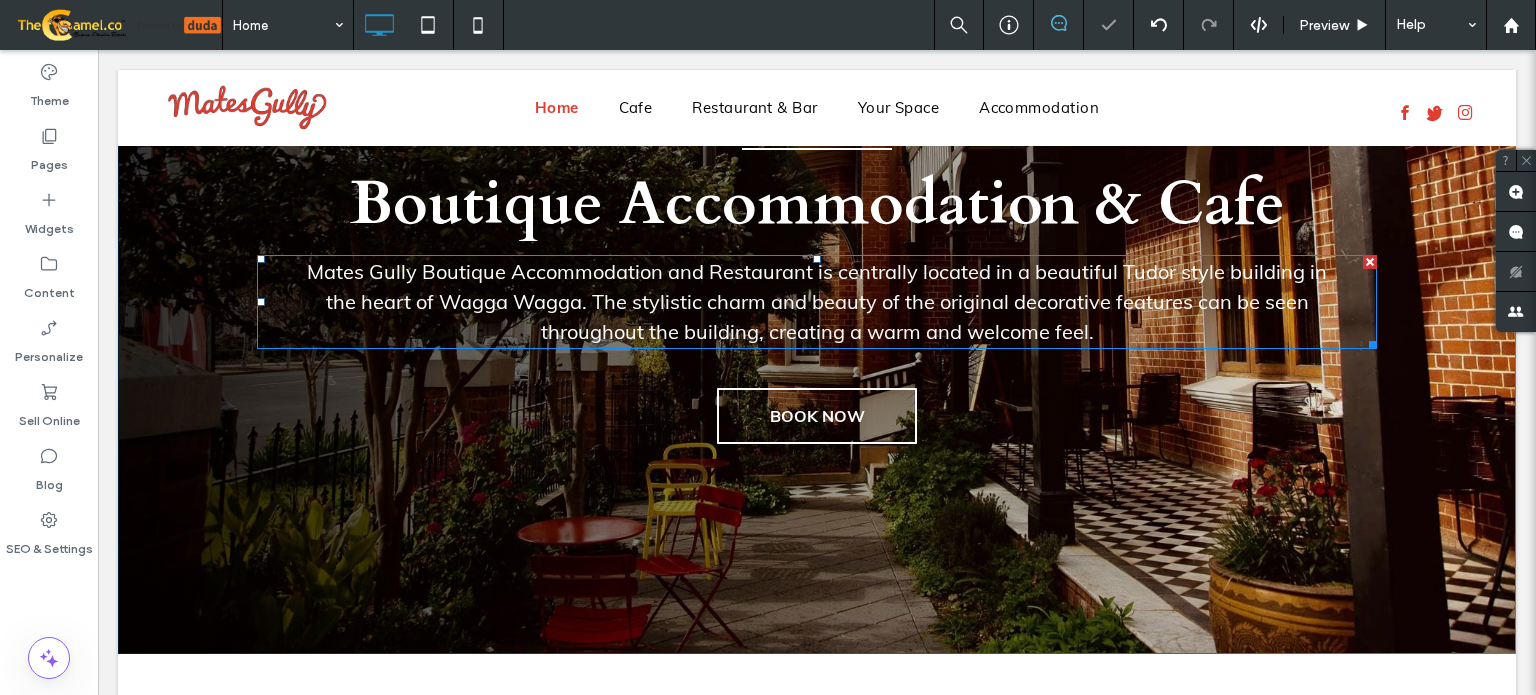 scroll, scrollTop: 357, scrollLeft: 0, axis: vertical 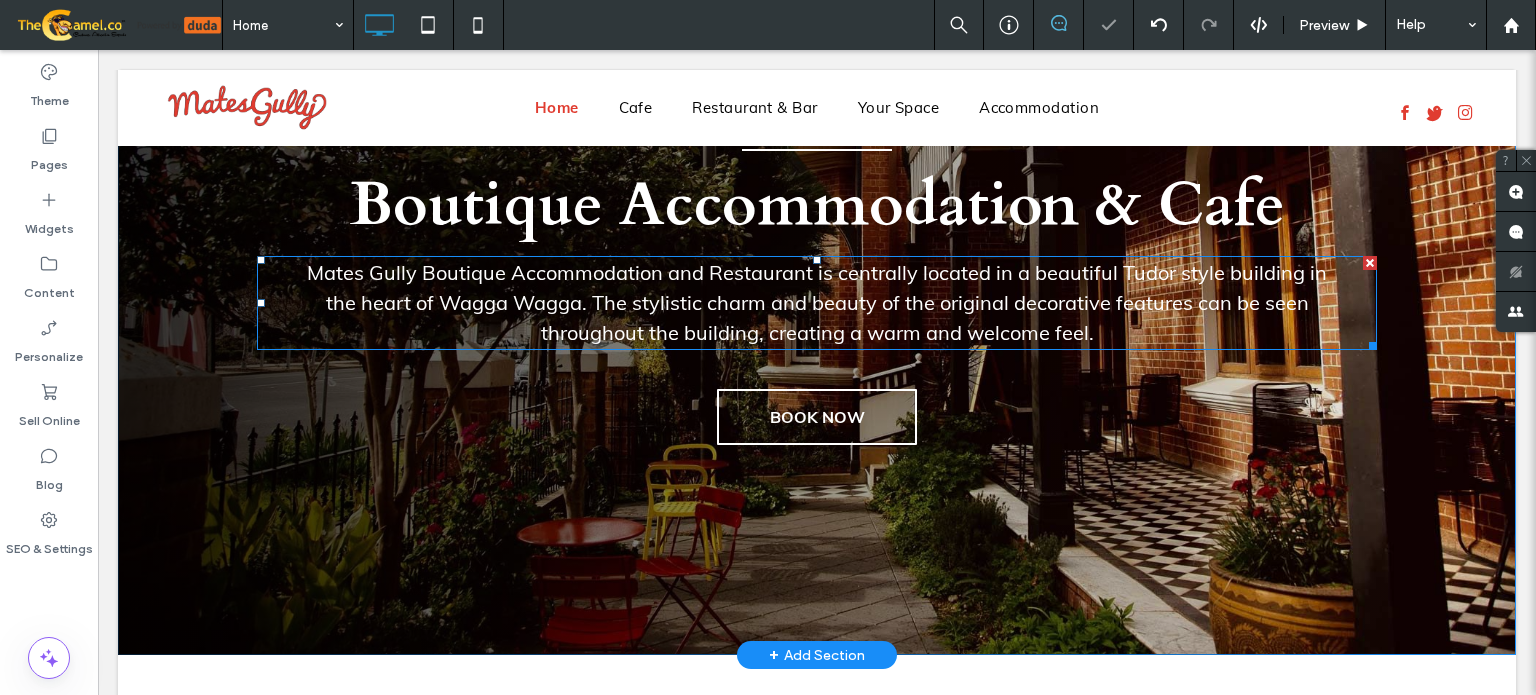click on "the heart of Wagga Wagga. The stylistic charm and beauty of the original decorative features can be seen" at bounding box center (817, 302) 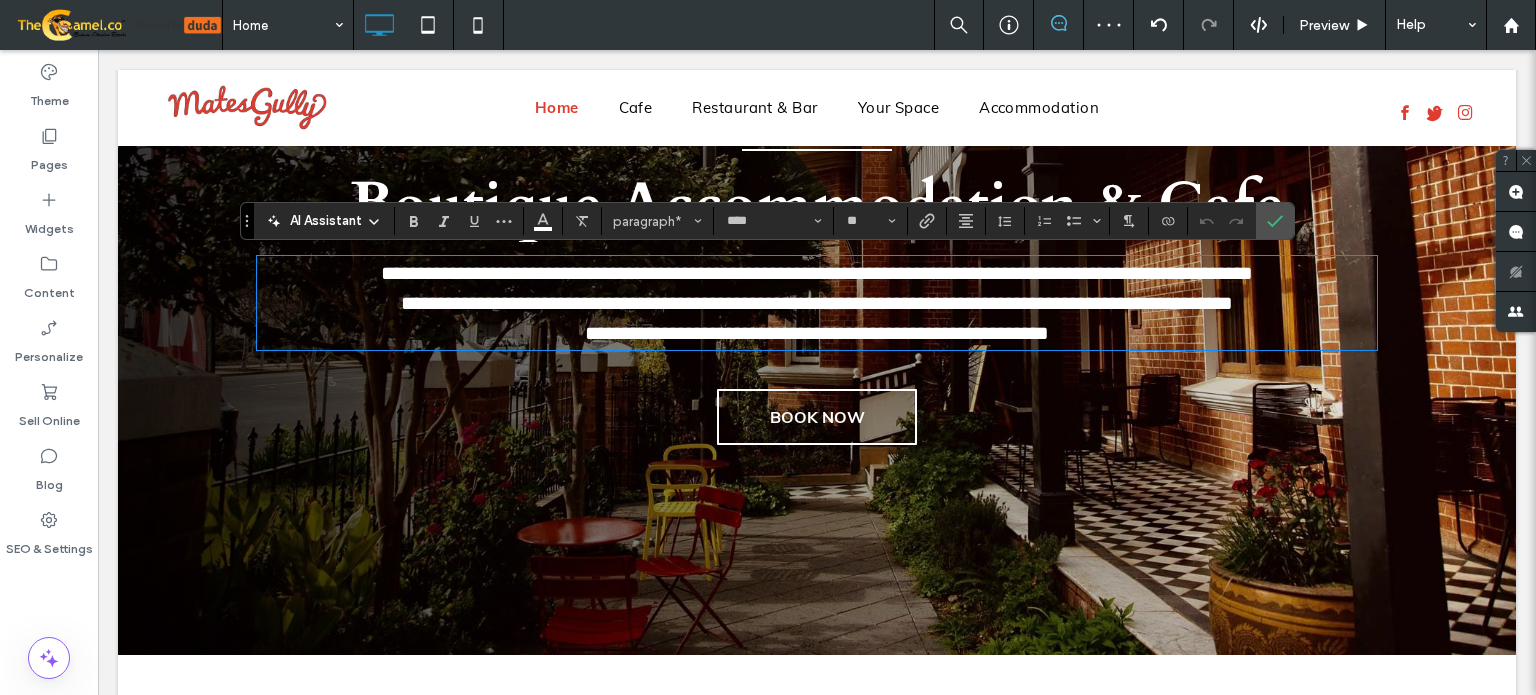 click on "**********" at bounding box center [817, 303] 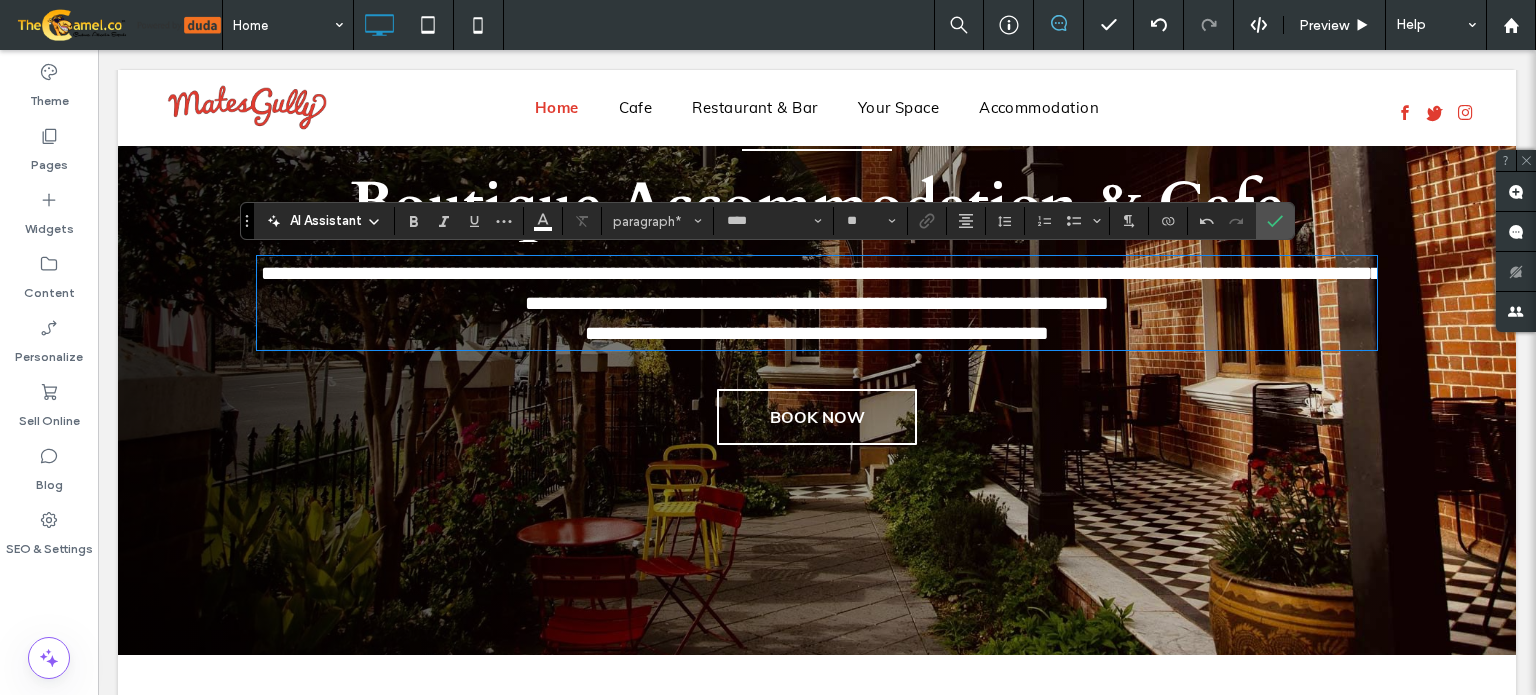 type 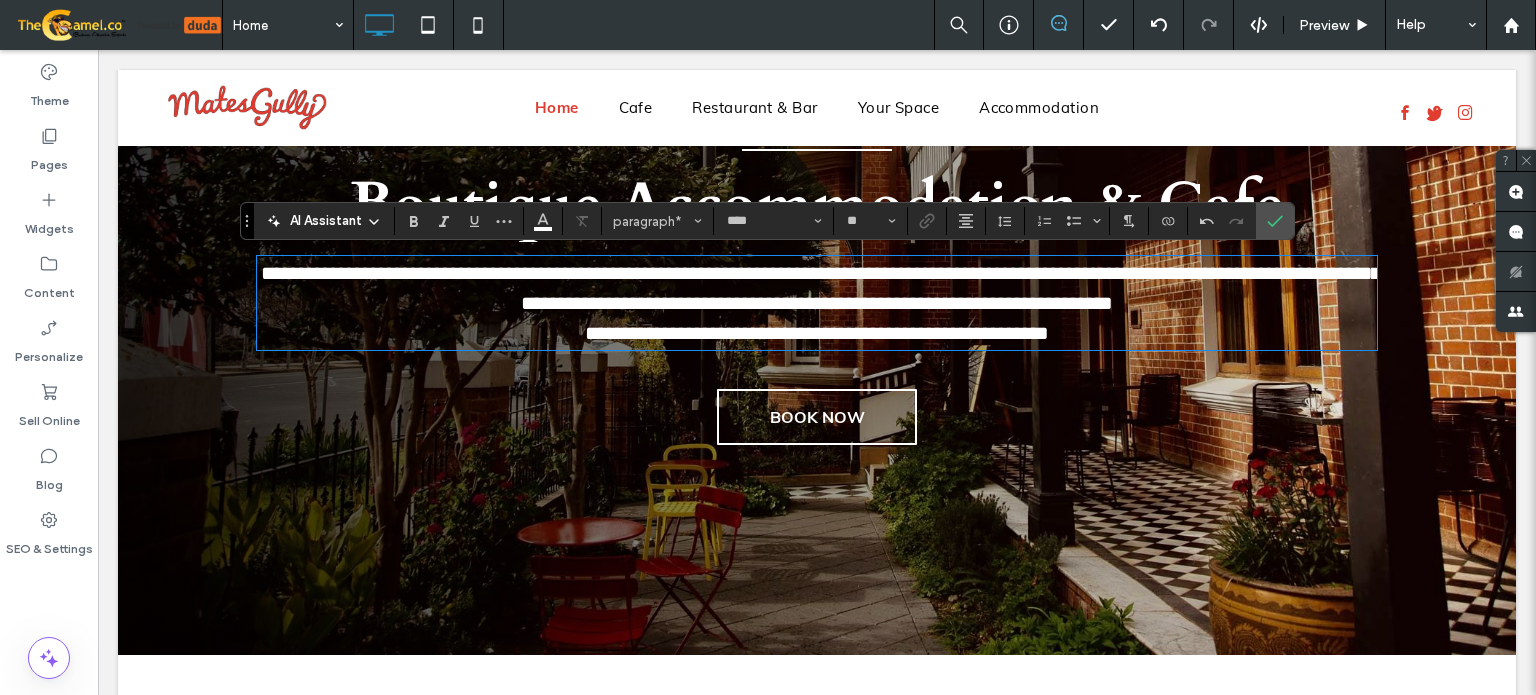 click on "**********" at bounding box center [821, 288] 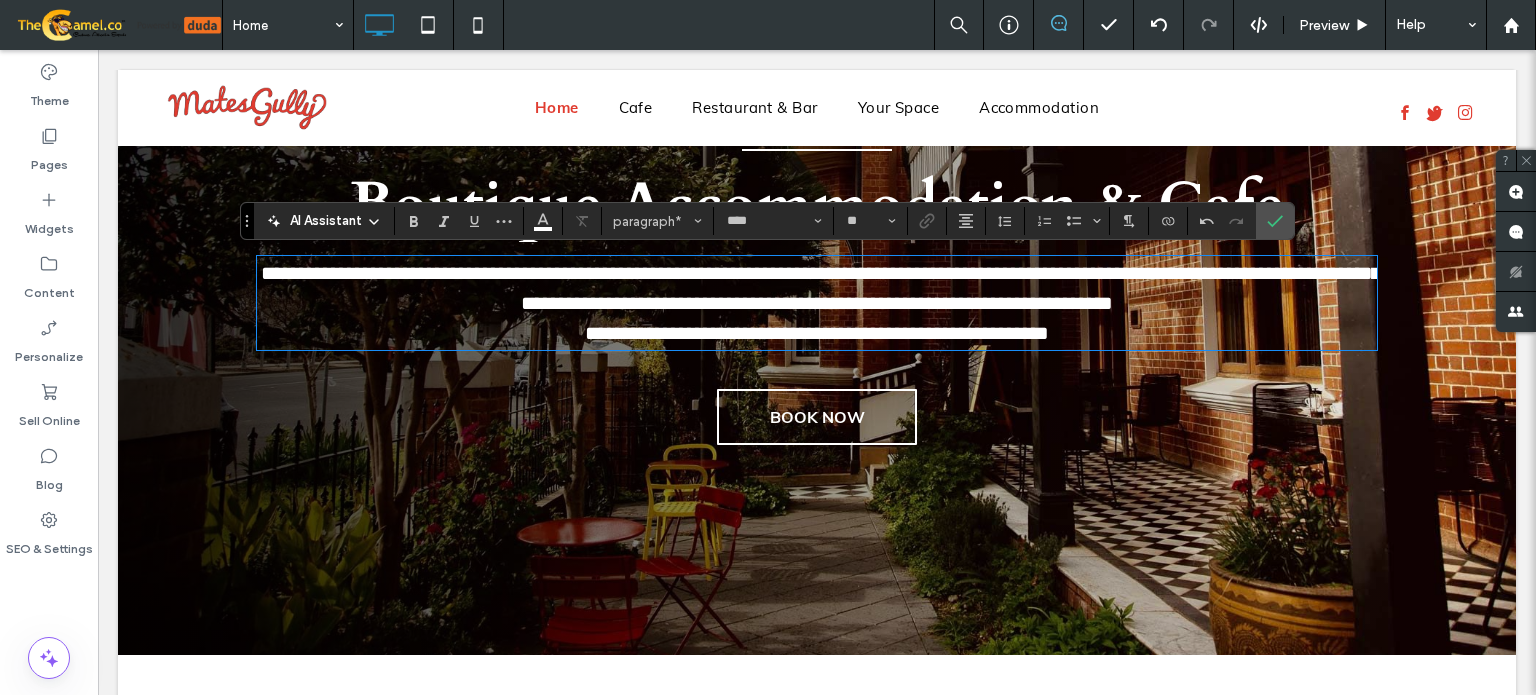 click on "**********" at bounding box center (817, 333) 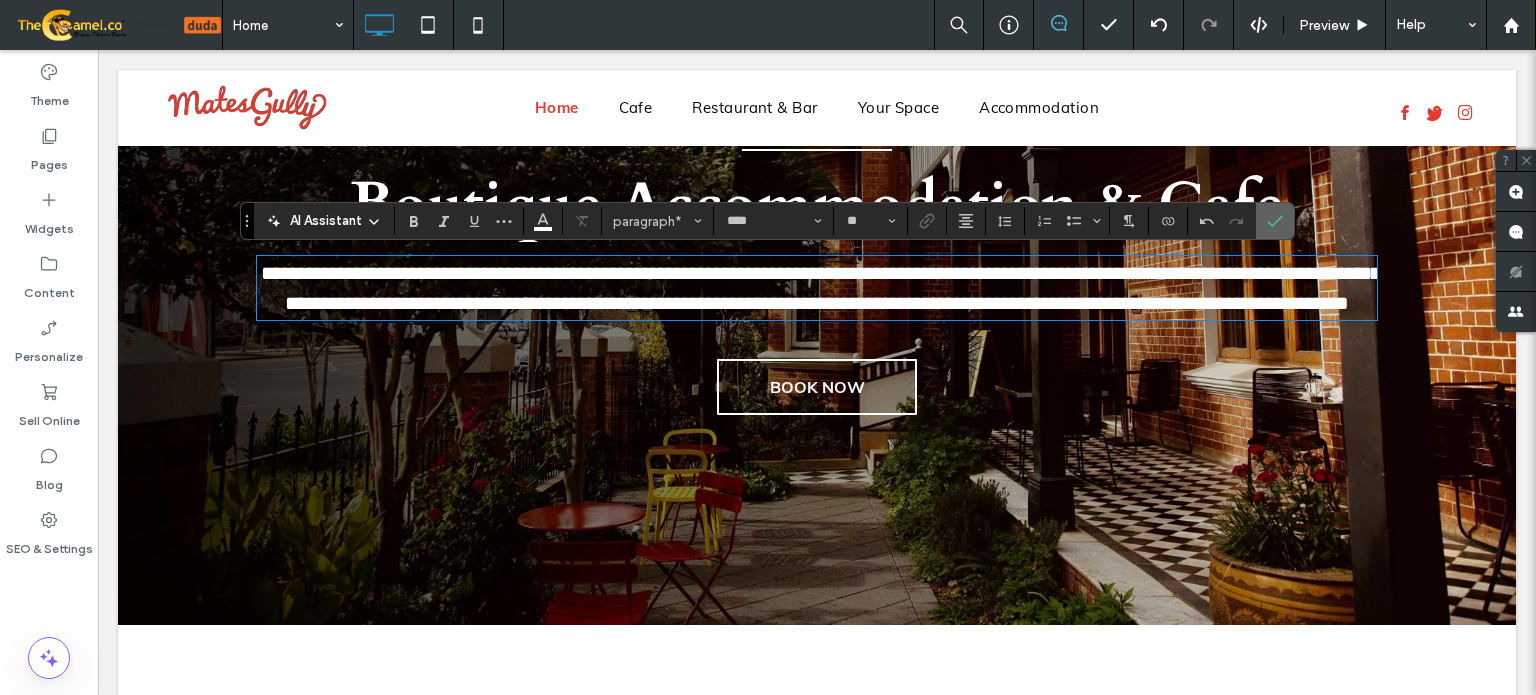click 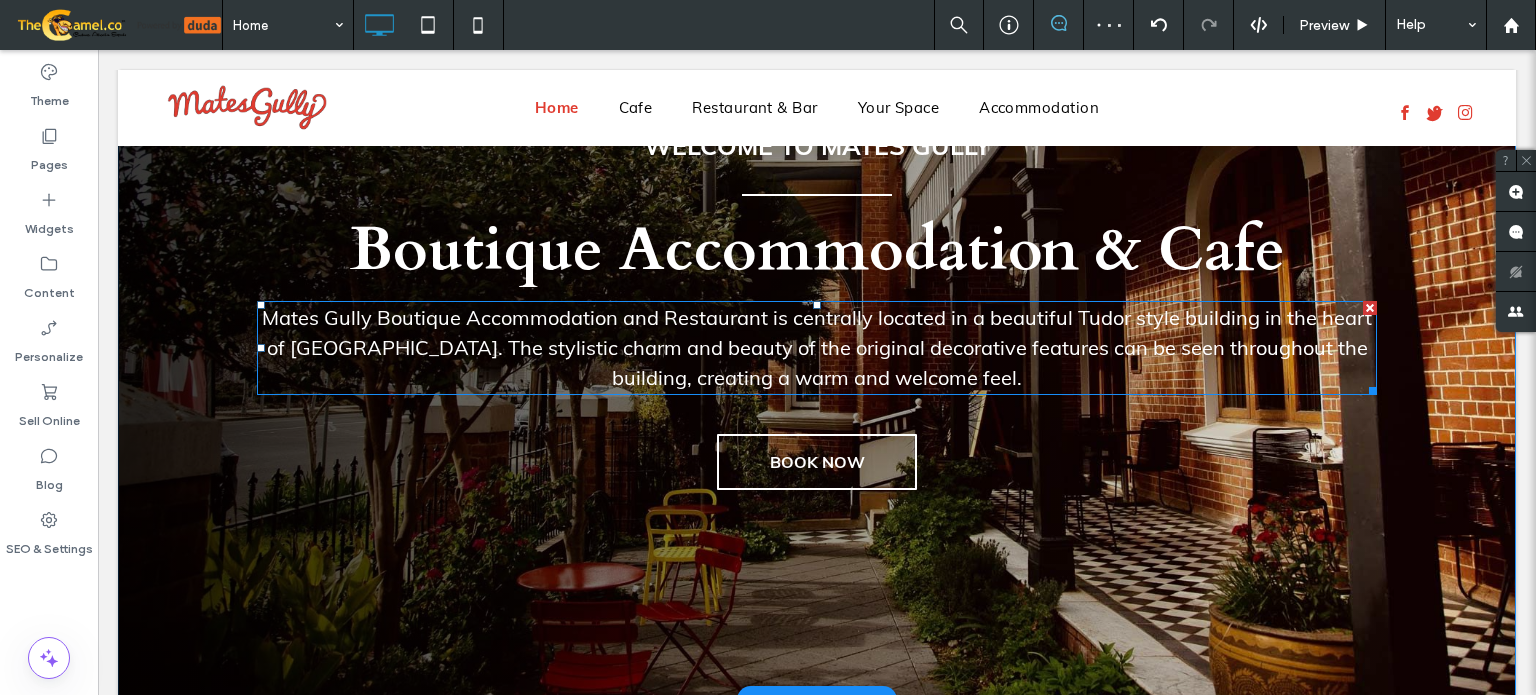 scroll, scrollTop: 157, scrollLeft: 0, axis: vertical 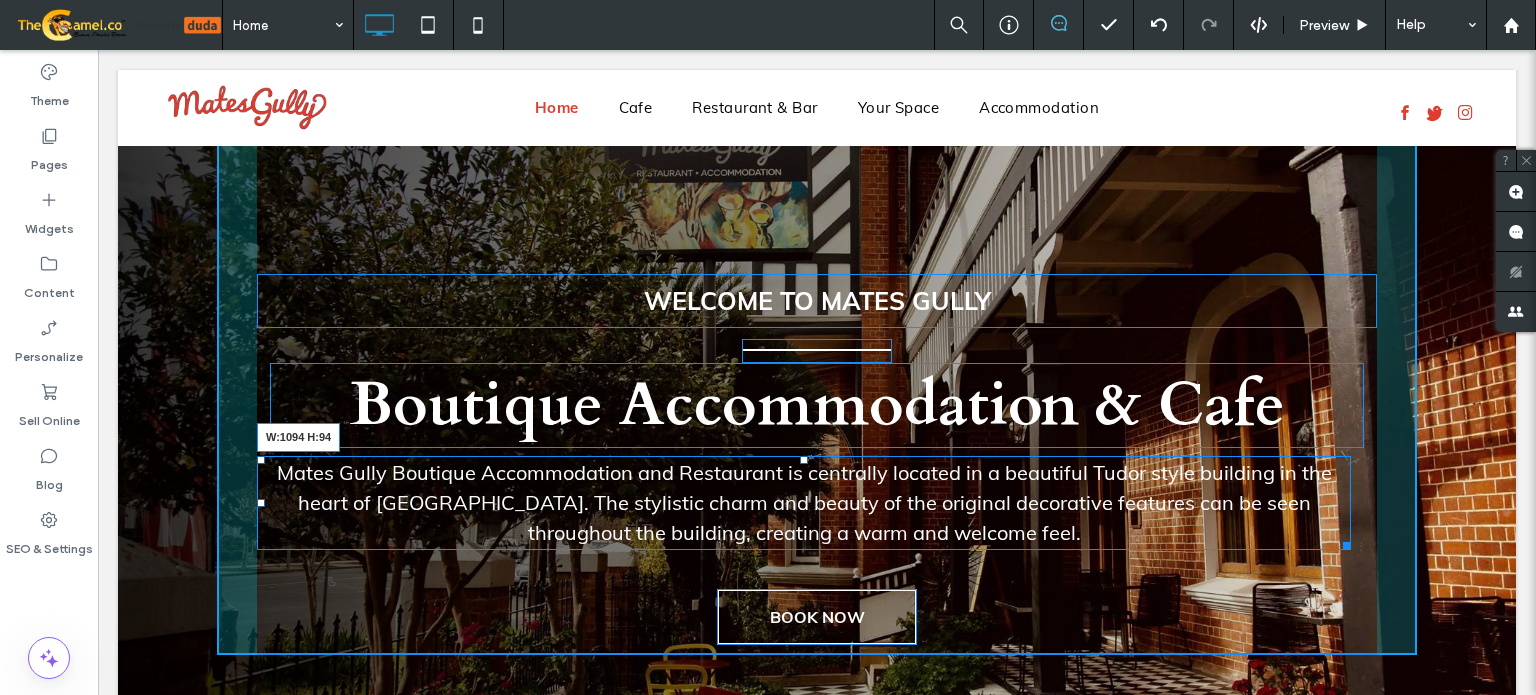 drag, startPoint x: 1368, startPoint y: 545, endPoint x: 1418, endPoint y: 589, distance: 66.6033 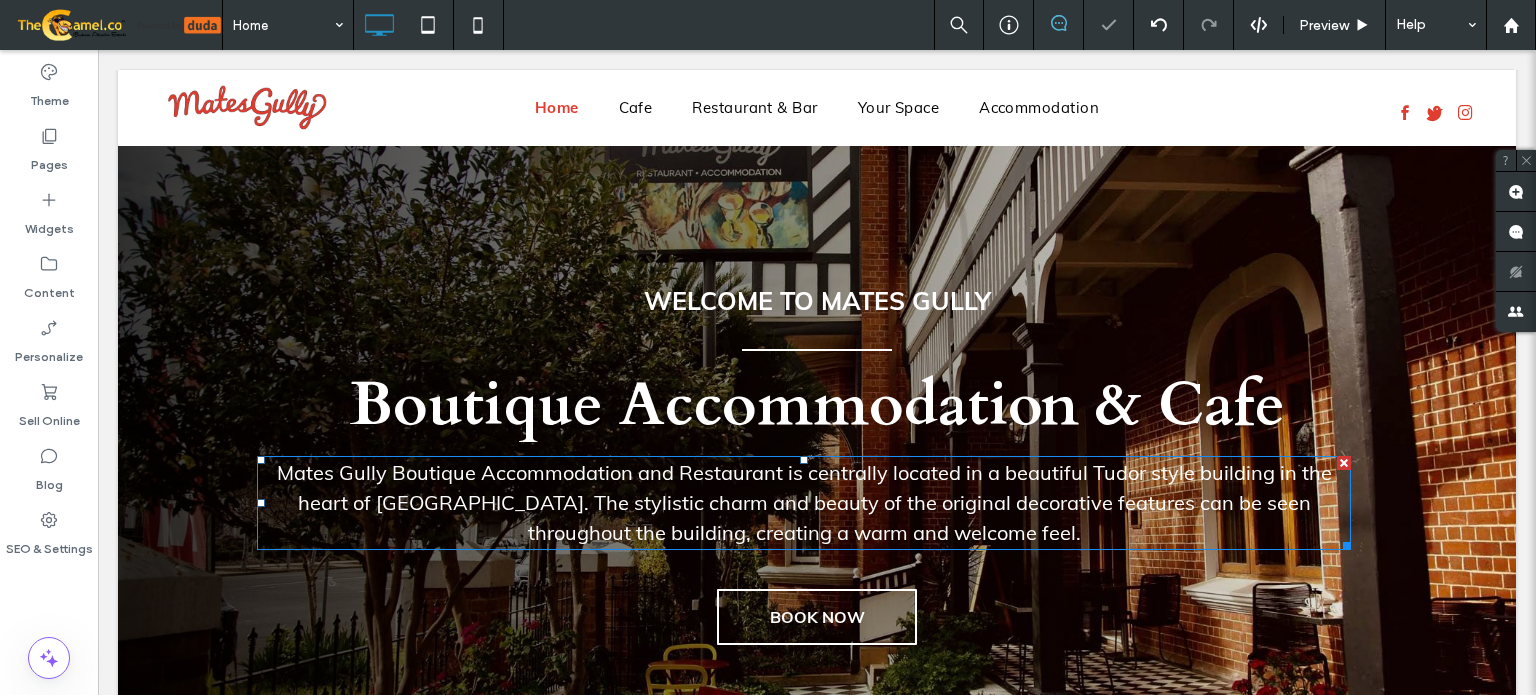click on "Mates Gully Boutique Accommodation and Restaurant is centrally located in a beautiful Tudor style building in the heart of [GEOGRAPHIC_DATA]. The stylistic charm and beauty of the original decorative features can be seen throughout the building, creating a warm and welcome feel." at bounding box center (804, 502) 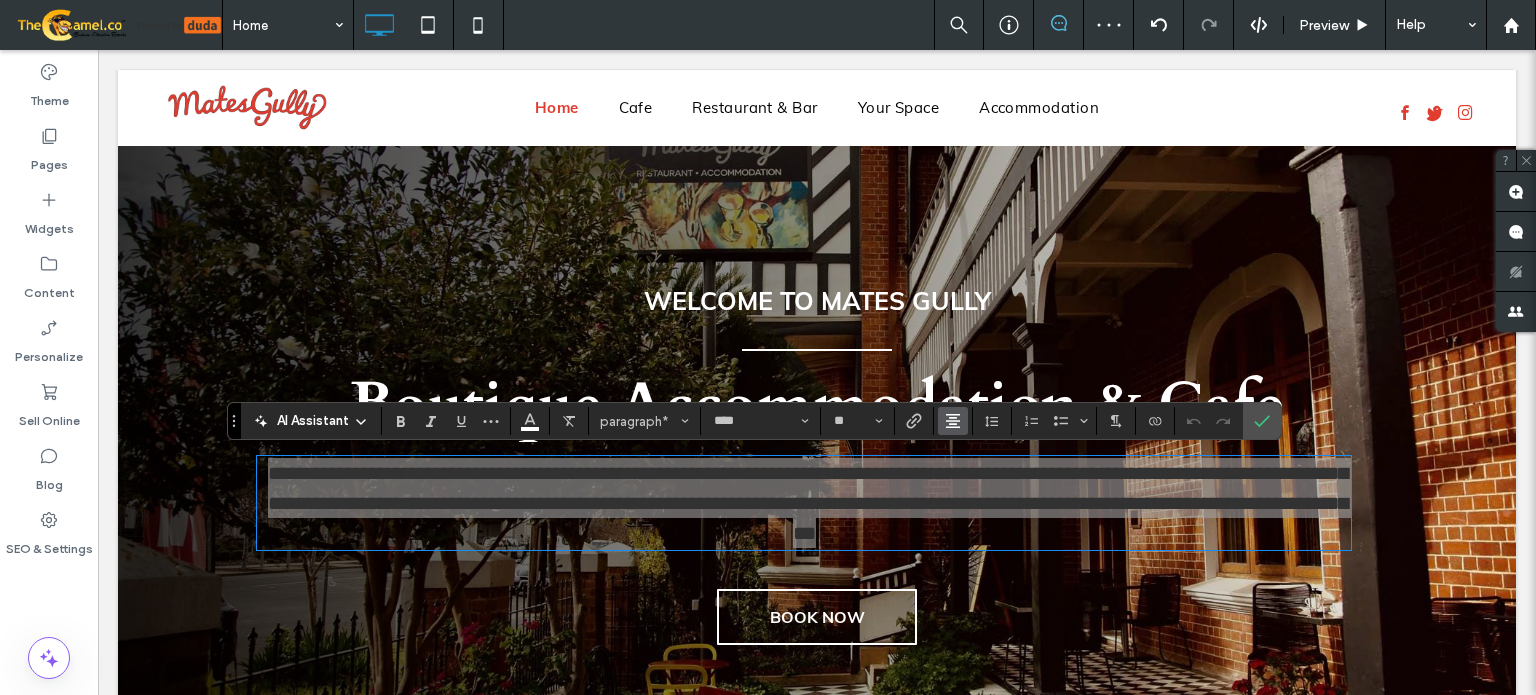click 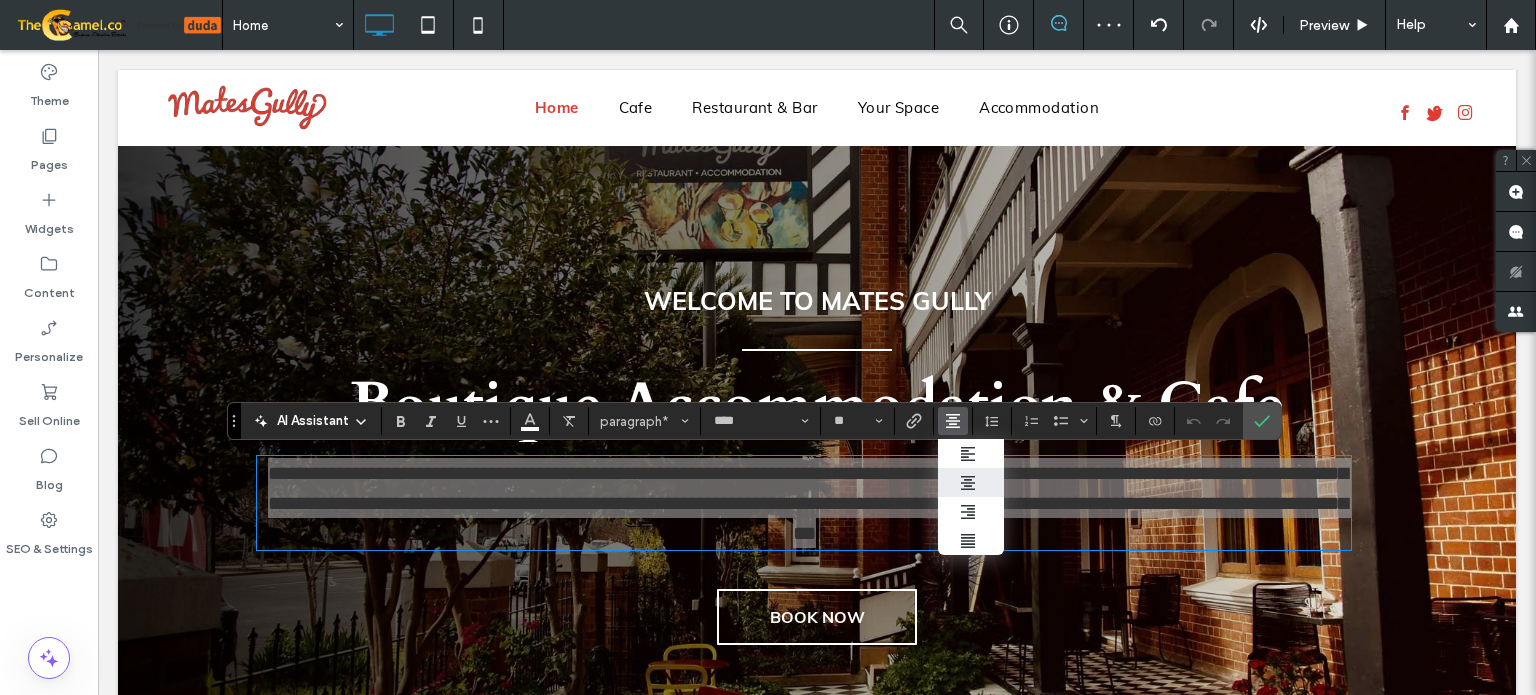 click 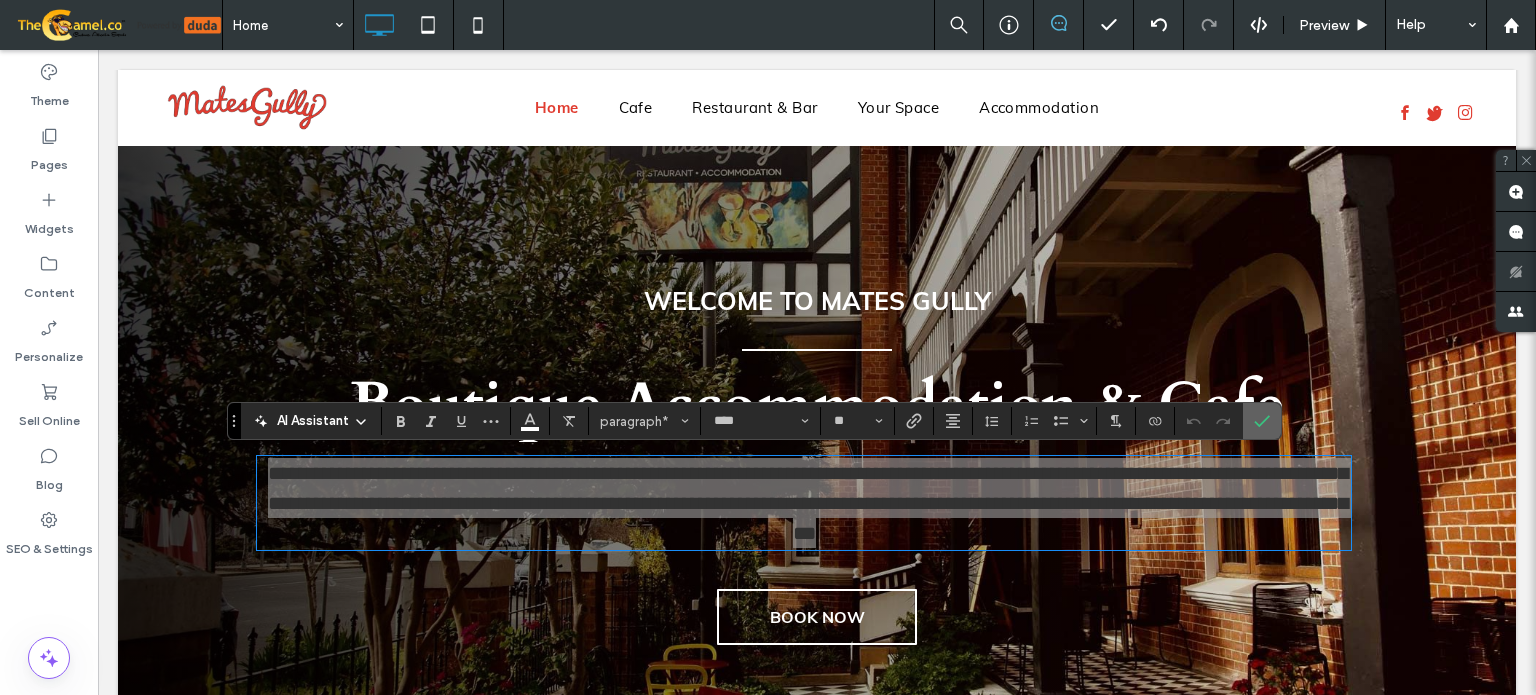 drag, startPoint x: 1248, startPoint y: 426, endPoint x: 852, endPoint y: 484, distance: 400.22495 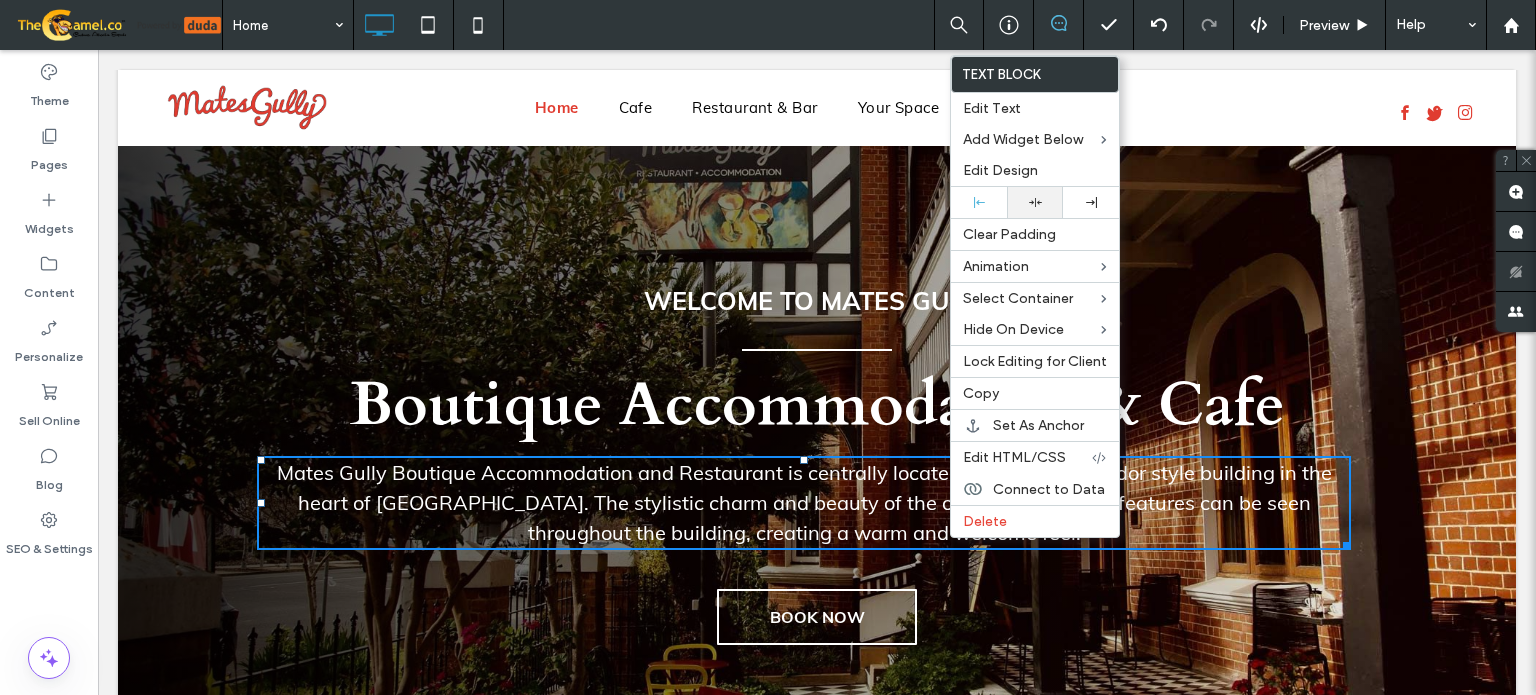drag, startPoint x: 1041, startPoint y: 203, endPoint x: 1029, endPoint y: 203, distance: 12 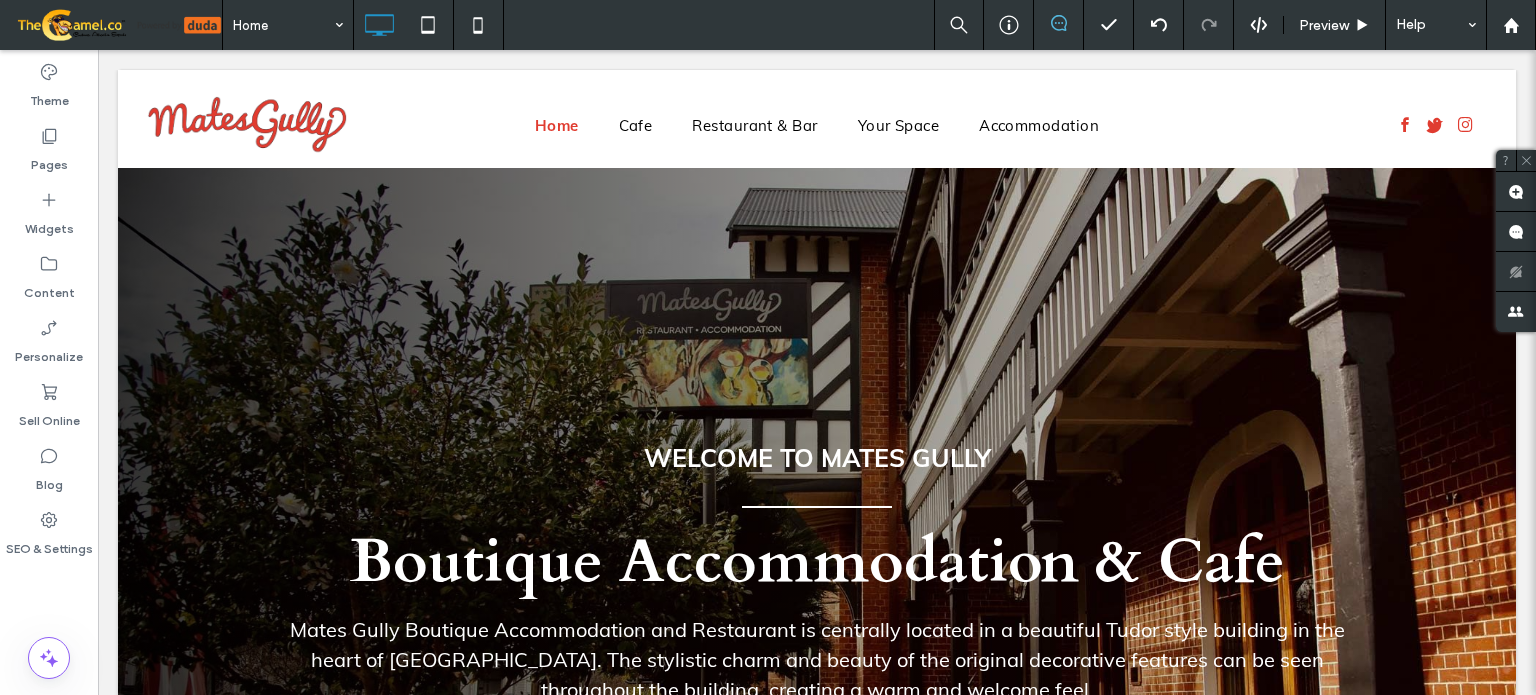 scroll, scrollTop: 0, scrollLeft: 0, axis: both 